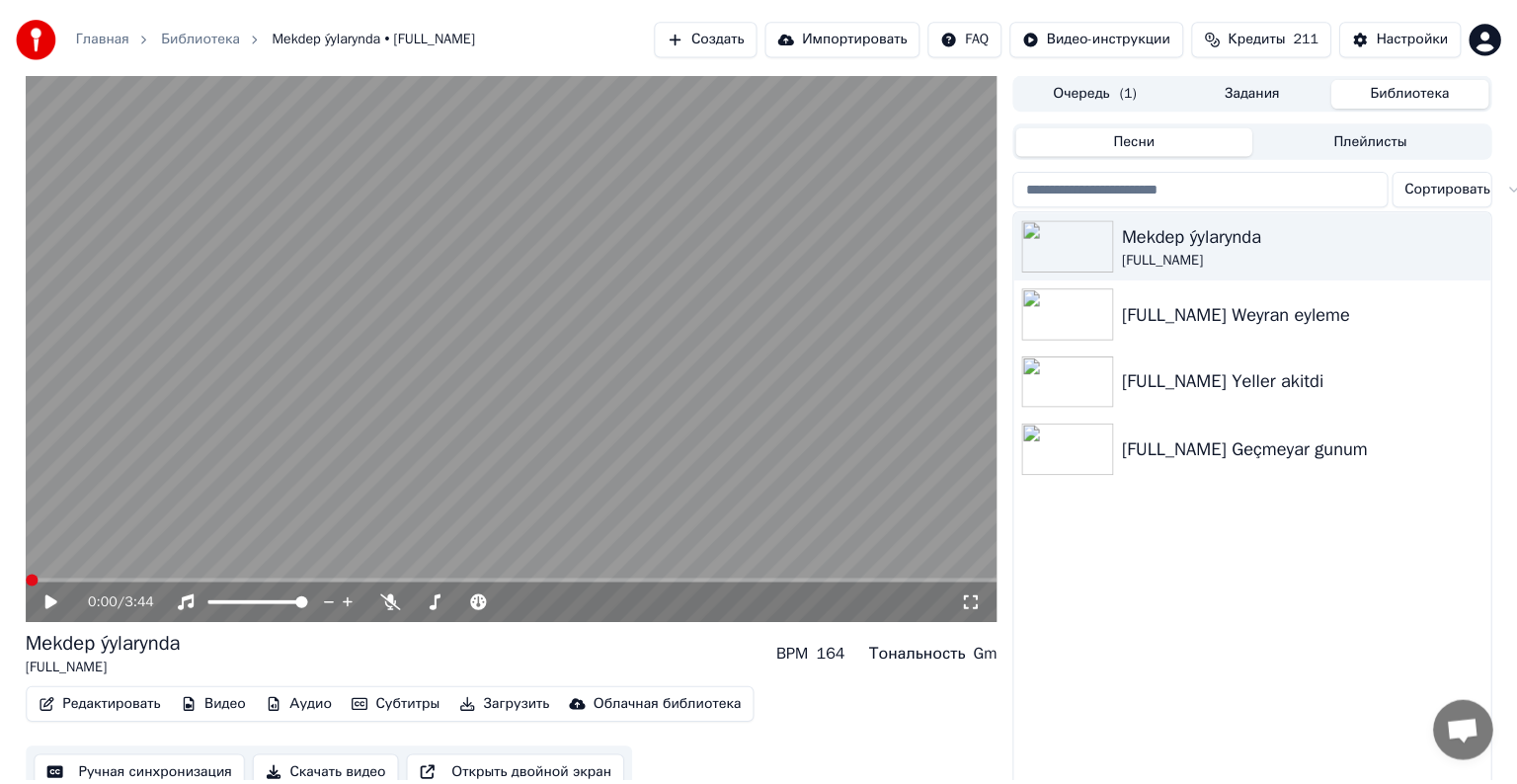 scroll, scrollTop: 0, scrollLeft: 0, axis: both 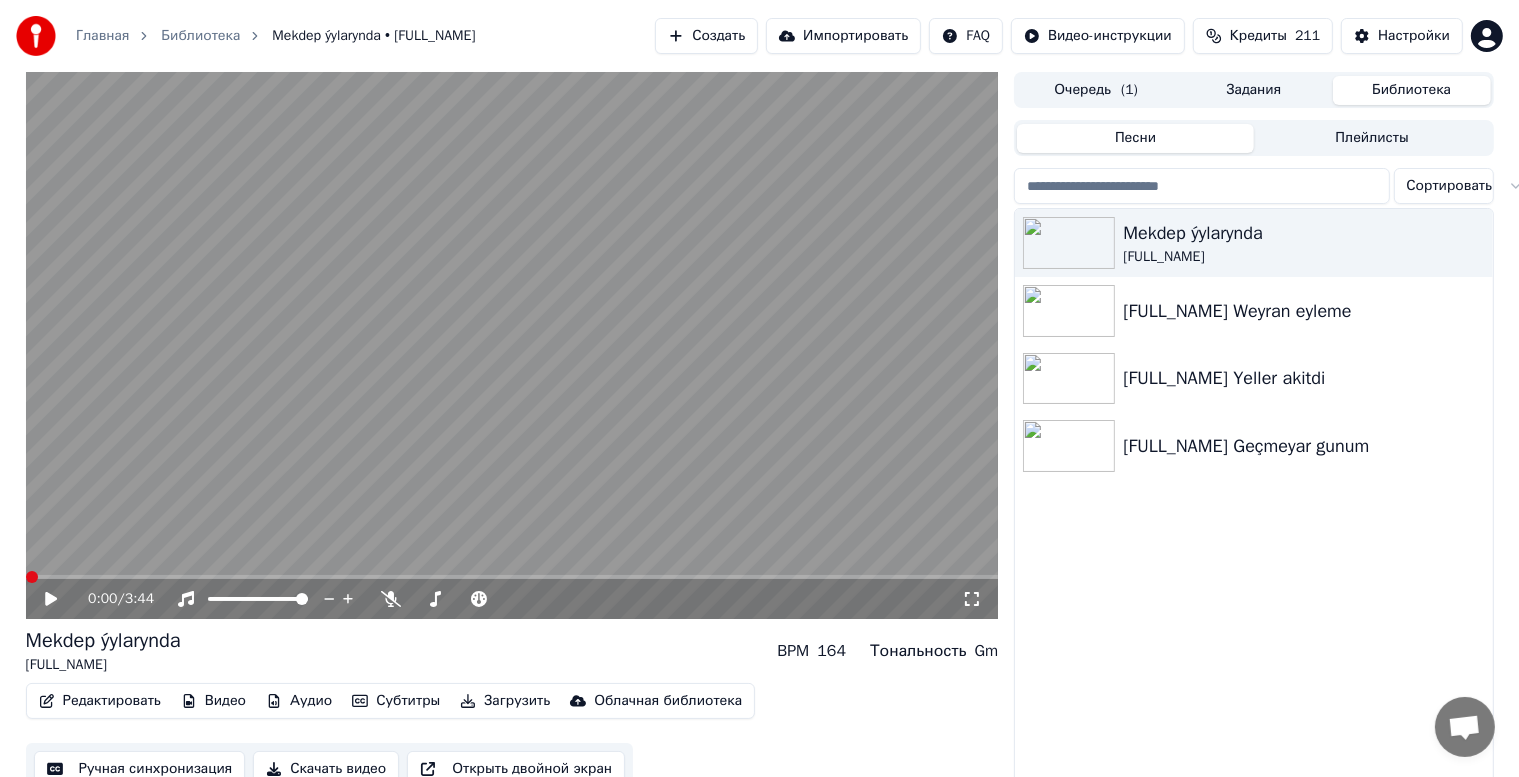 click at bounding box center [512, 345] 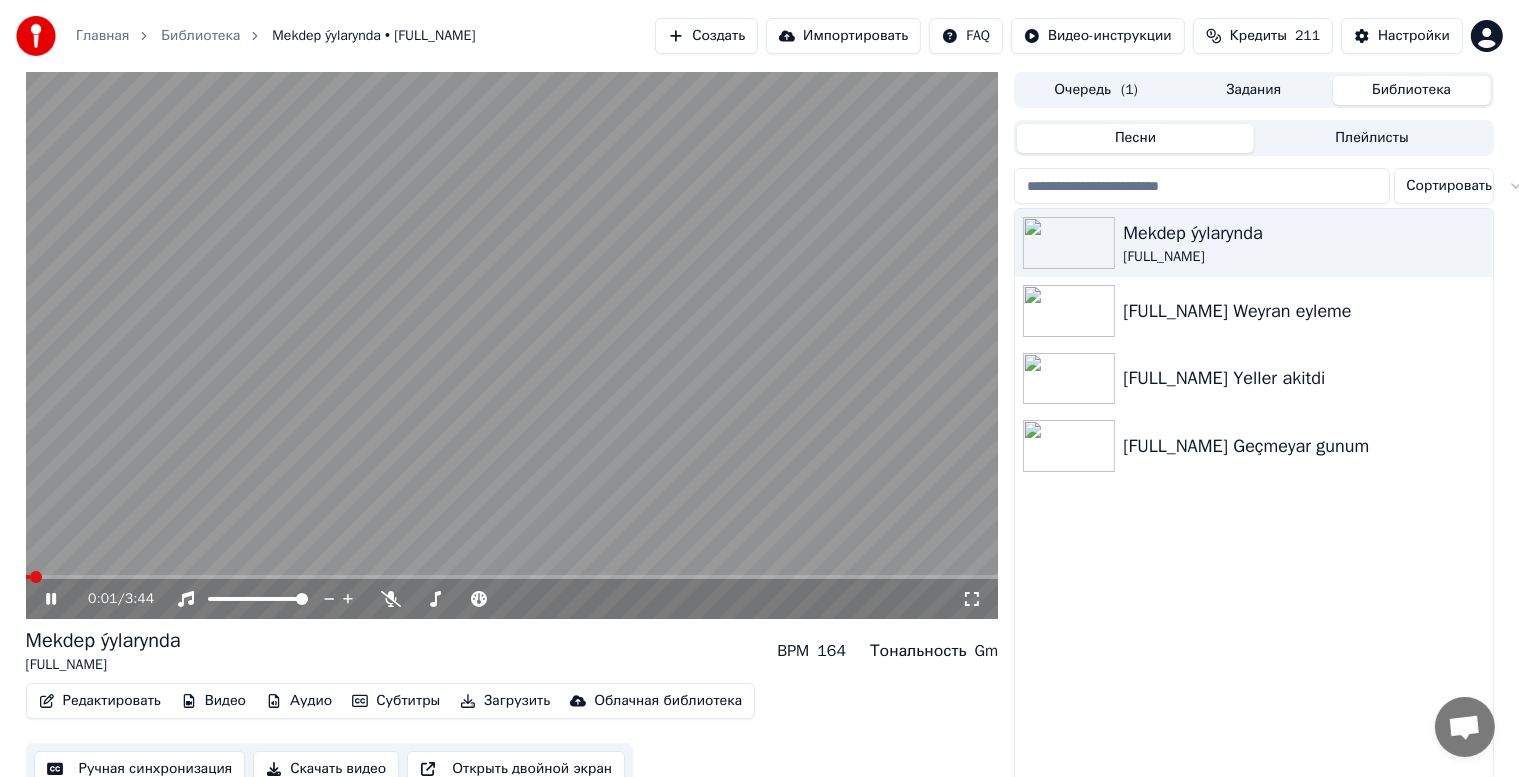 click at bounding box center [512, 345] 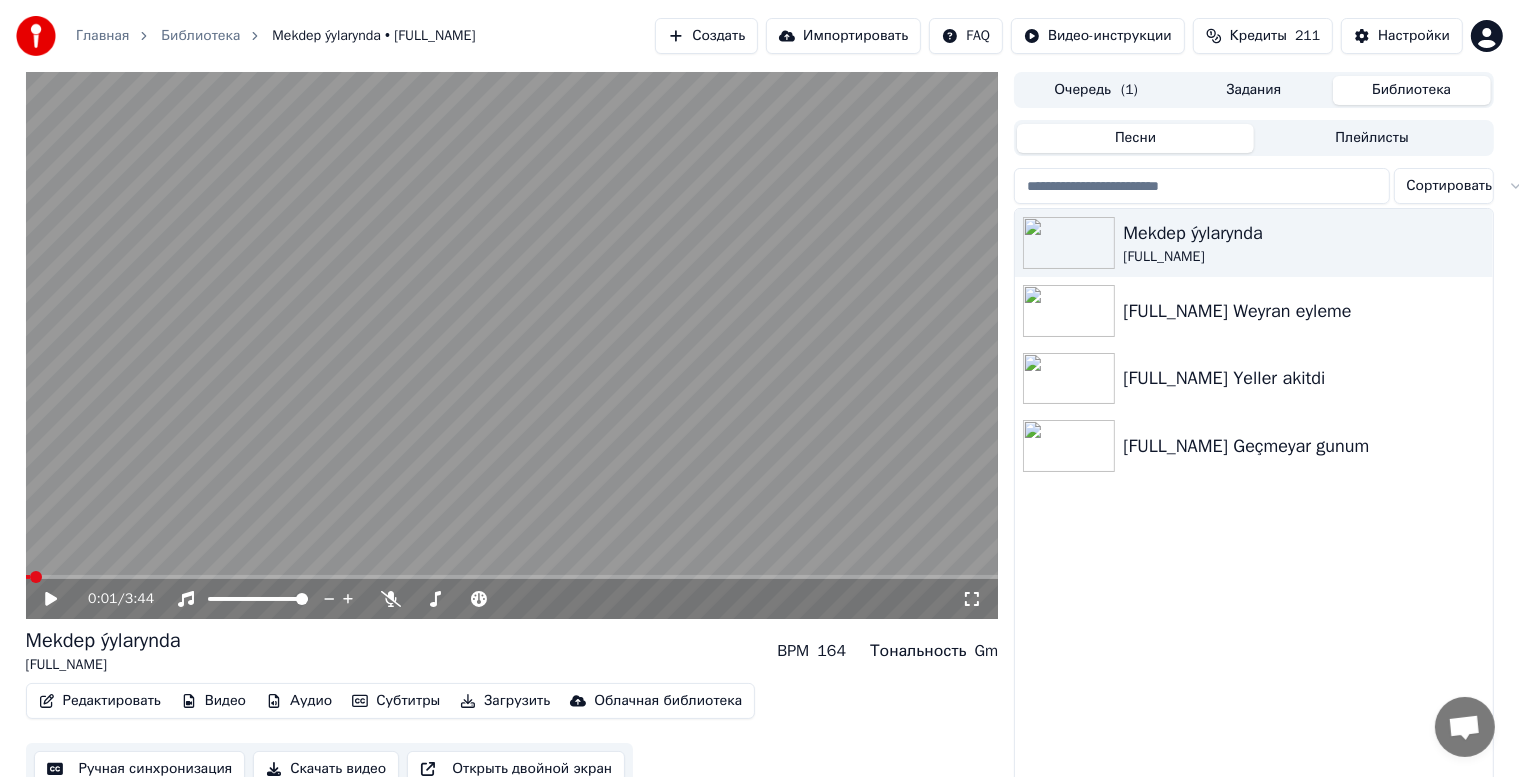 click on "Главная Библиотека Mekdep ýylarynda • [FULL_NAME] Создать Импортировать FAQ Видео-инструкции Кредиты 211 Настройки" at bounding box center (759, 36) 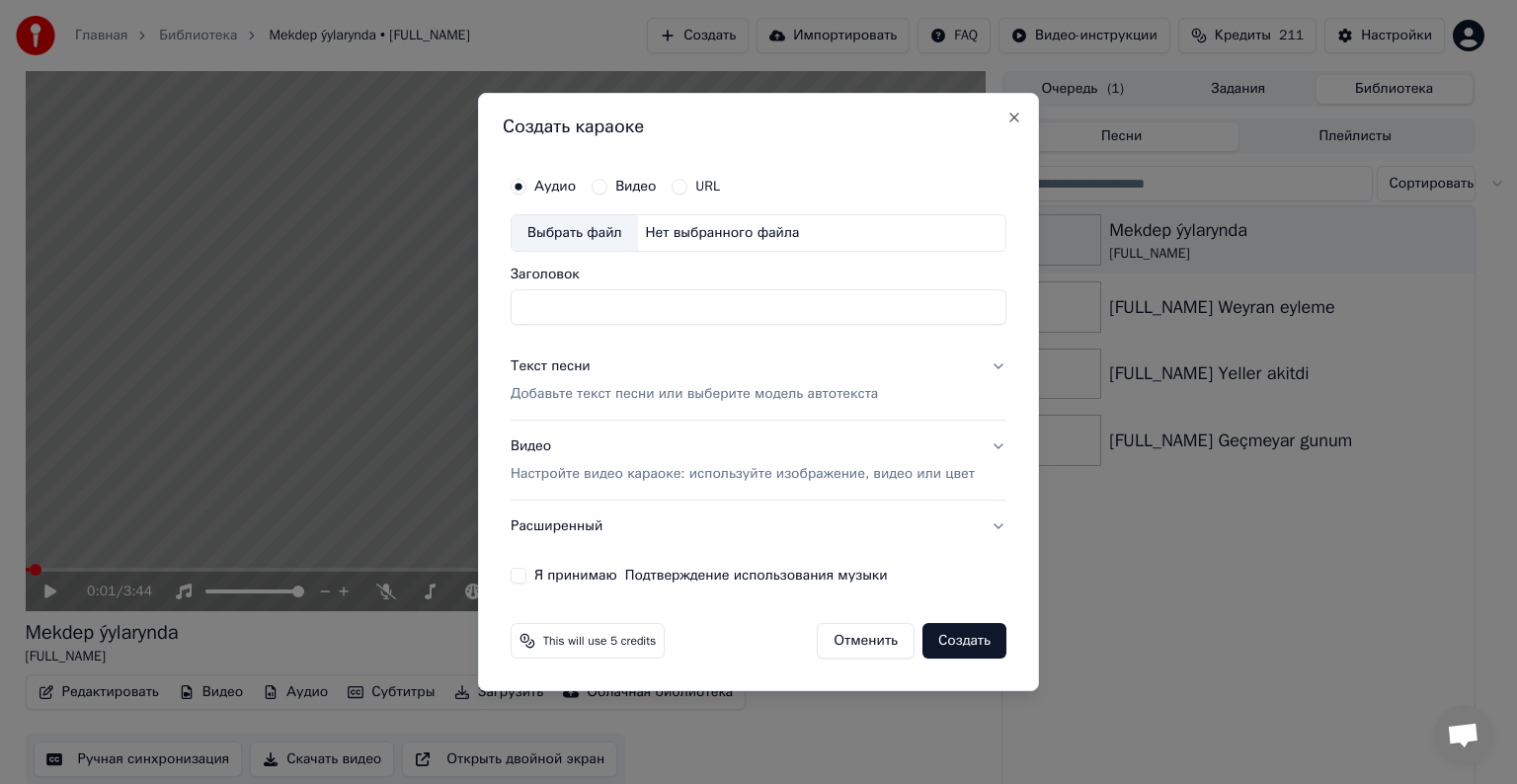 click on "Выбрать файл" at bounding box center [575, 233] 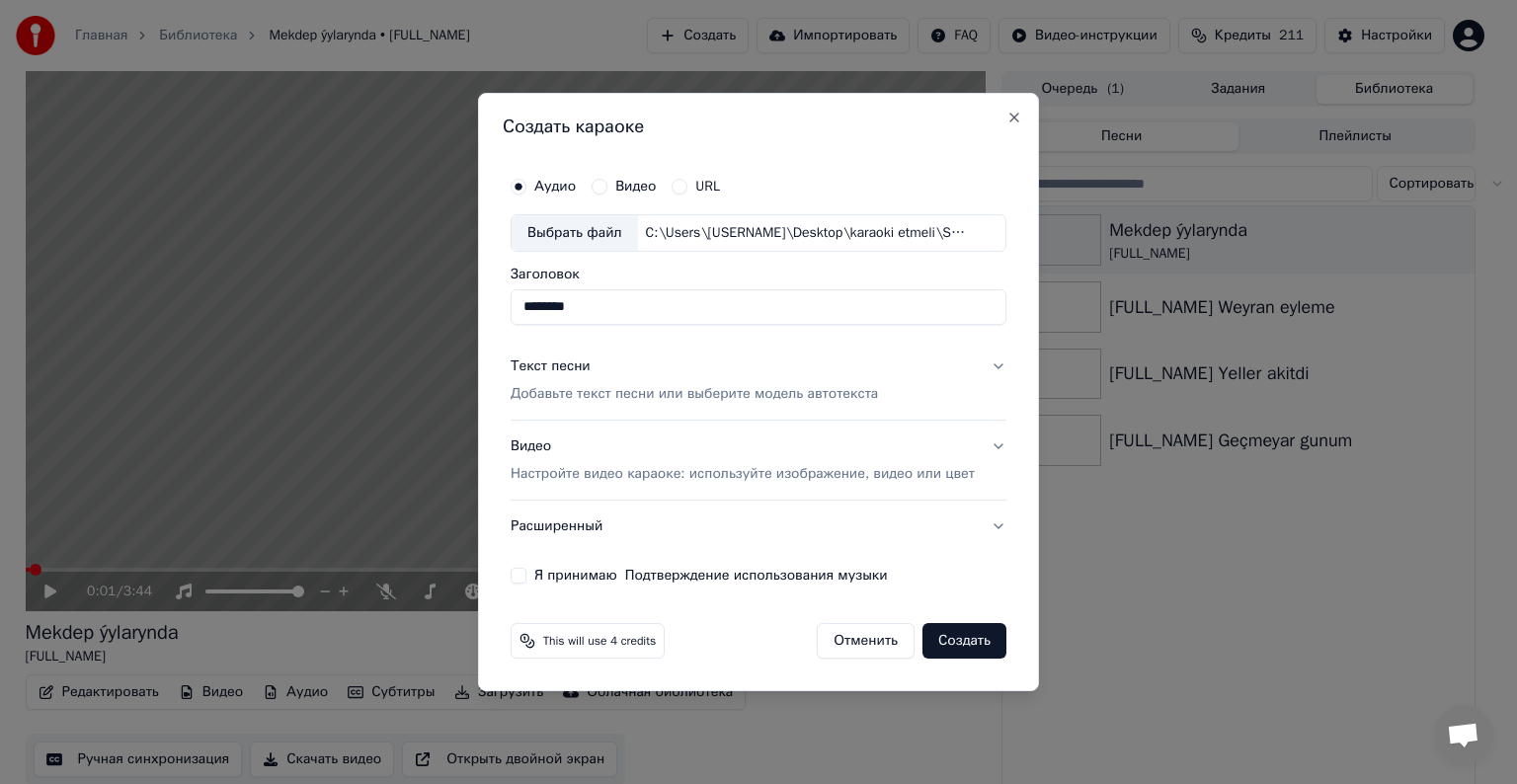 type on "********" 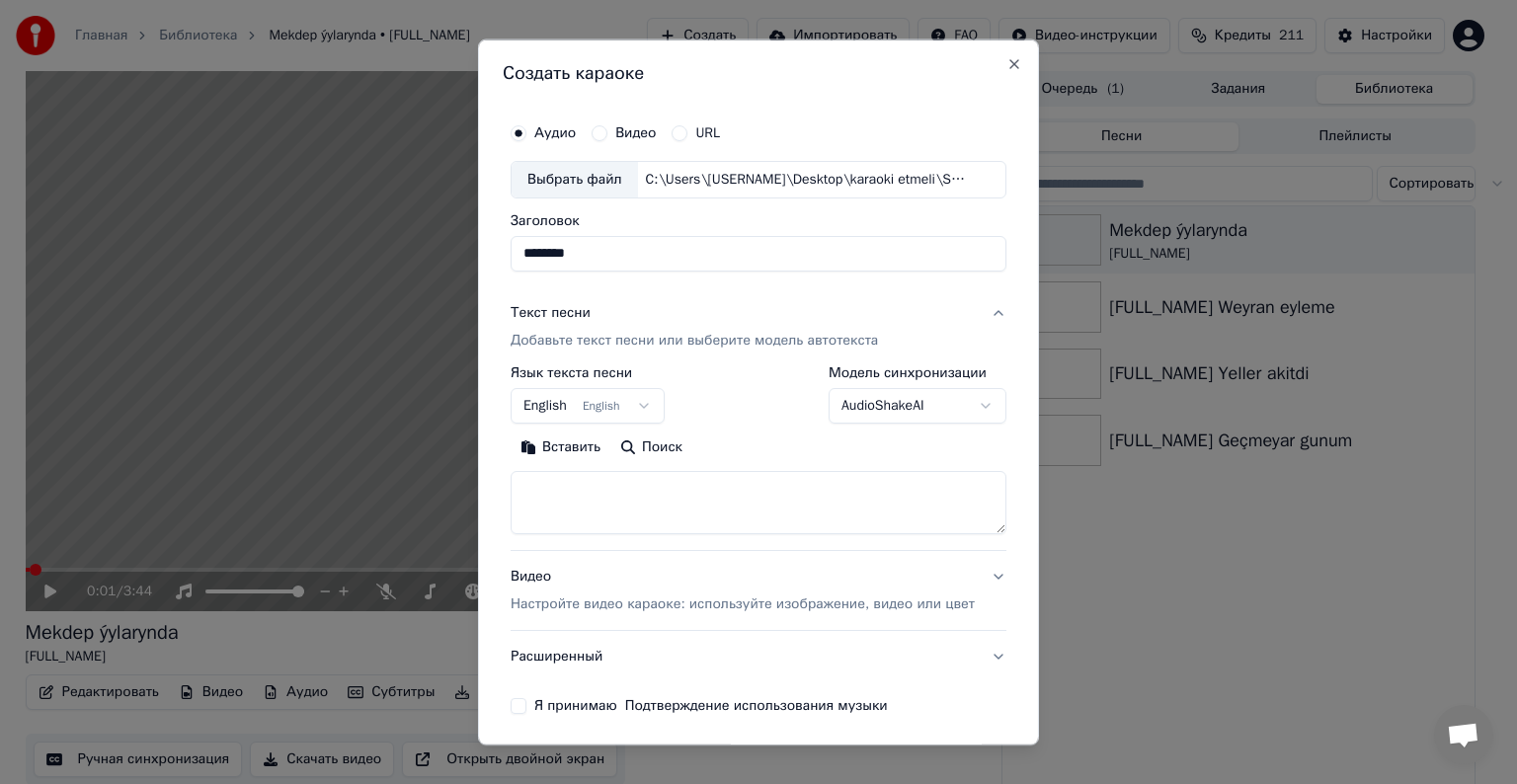 click on "Вставить" at bounding box center (560, 447) 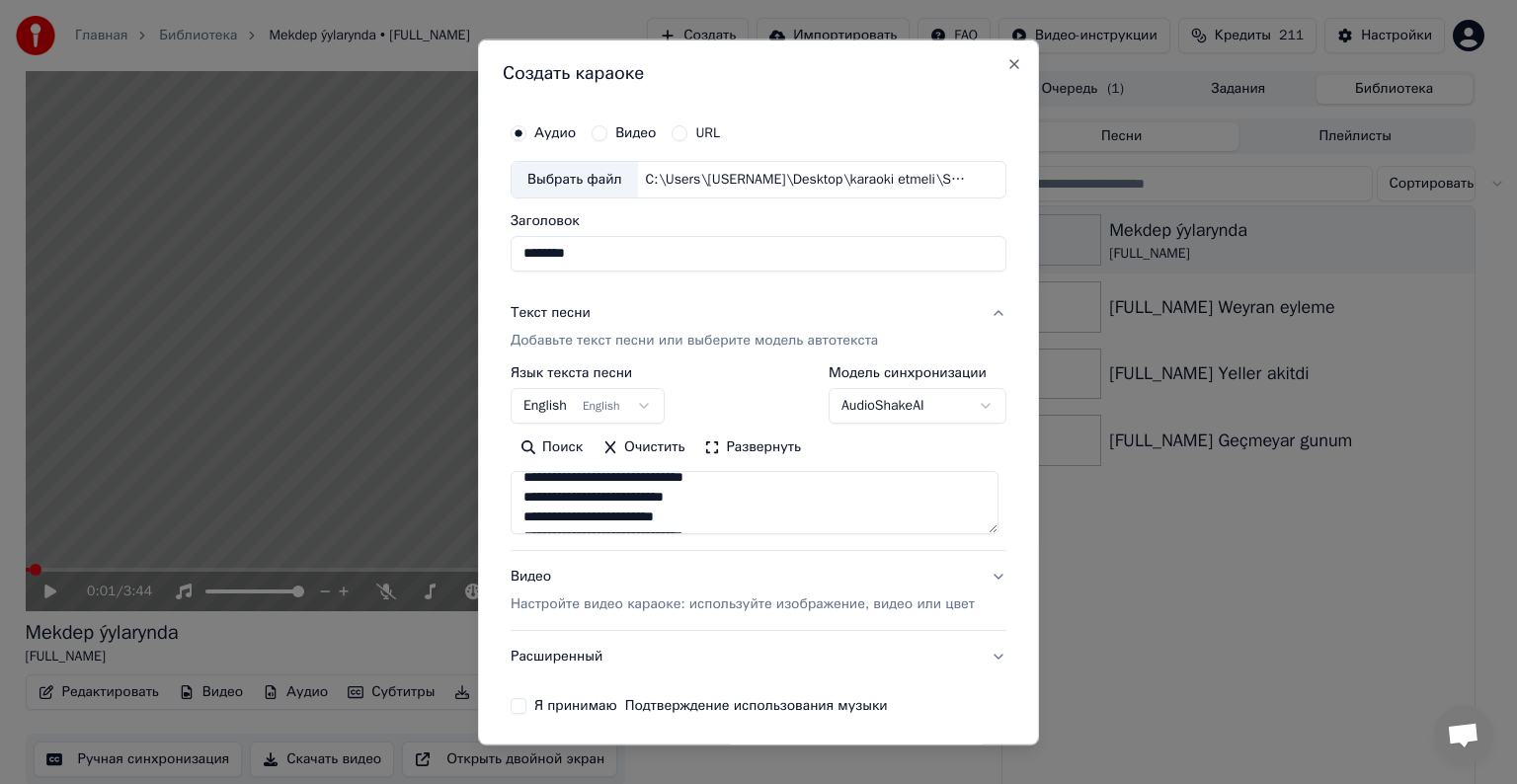 scroll, scrollTop: 99, scrollLeft: 0, axis: vertical 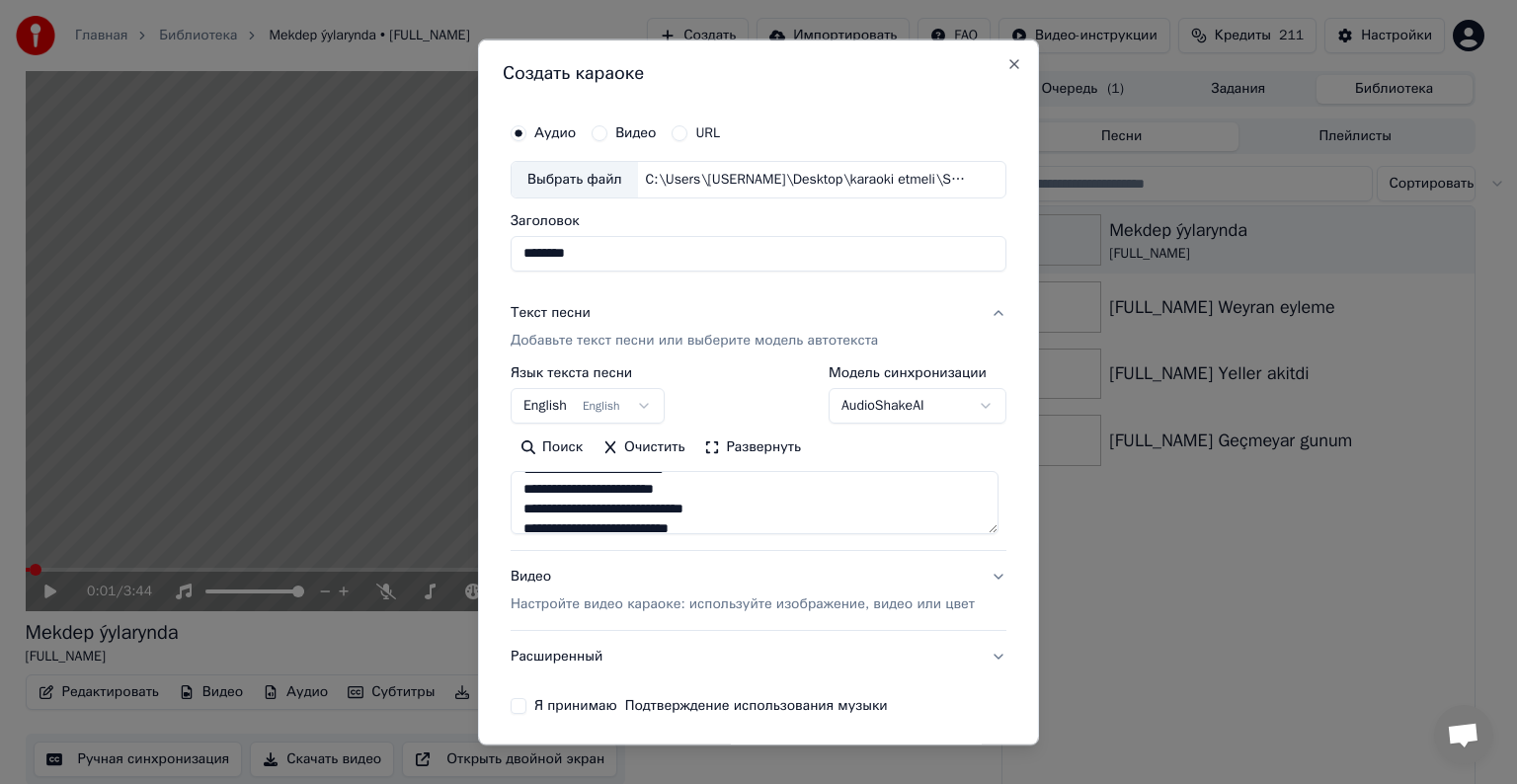 click on "Настройте видео караоке: используйте изображение, видео или цвет" at bounding box center (743, 604) 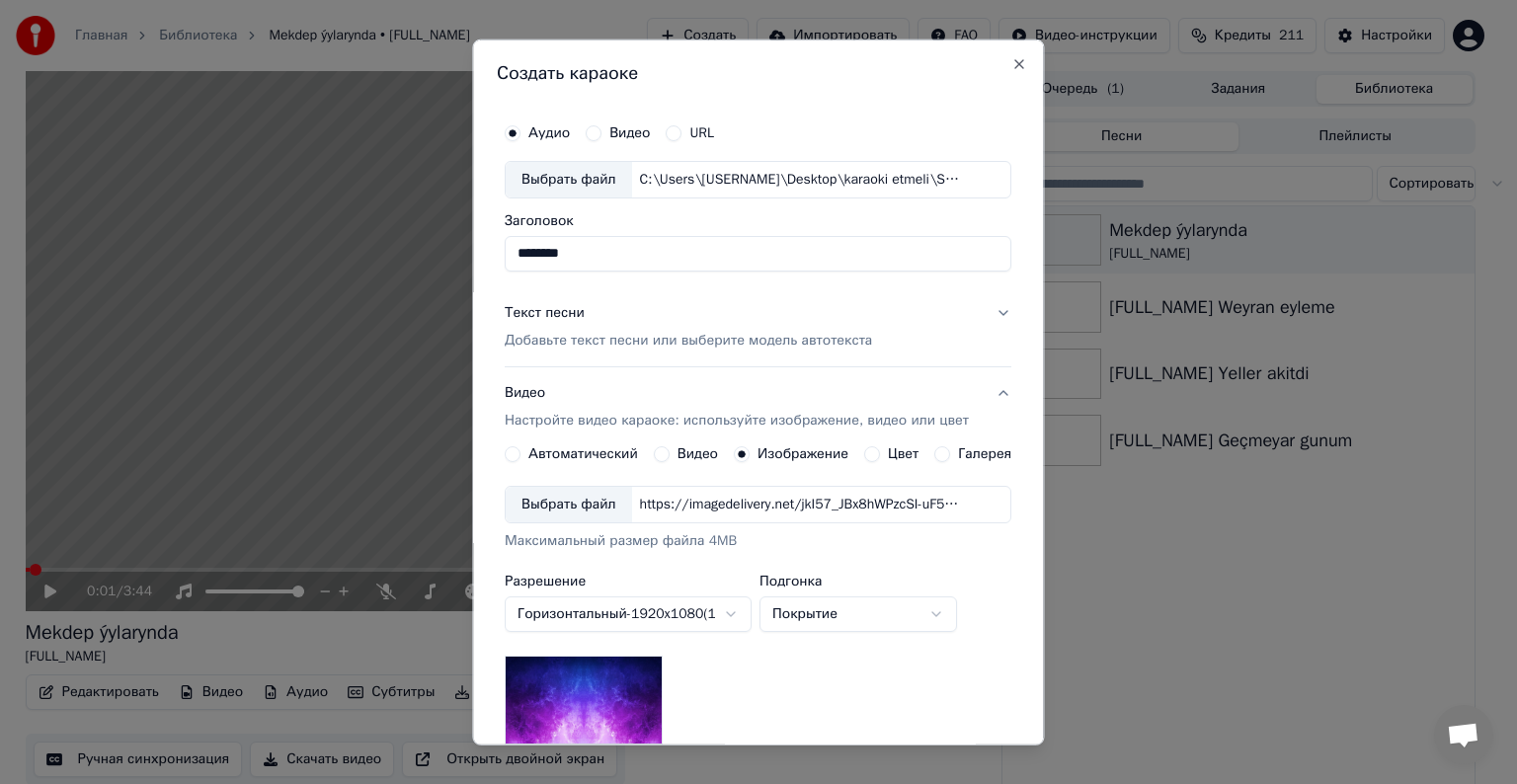 click on "Выбрать файл" at bounding box center (569, 505) 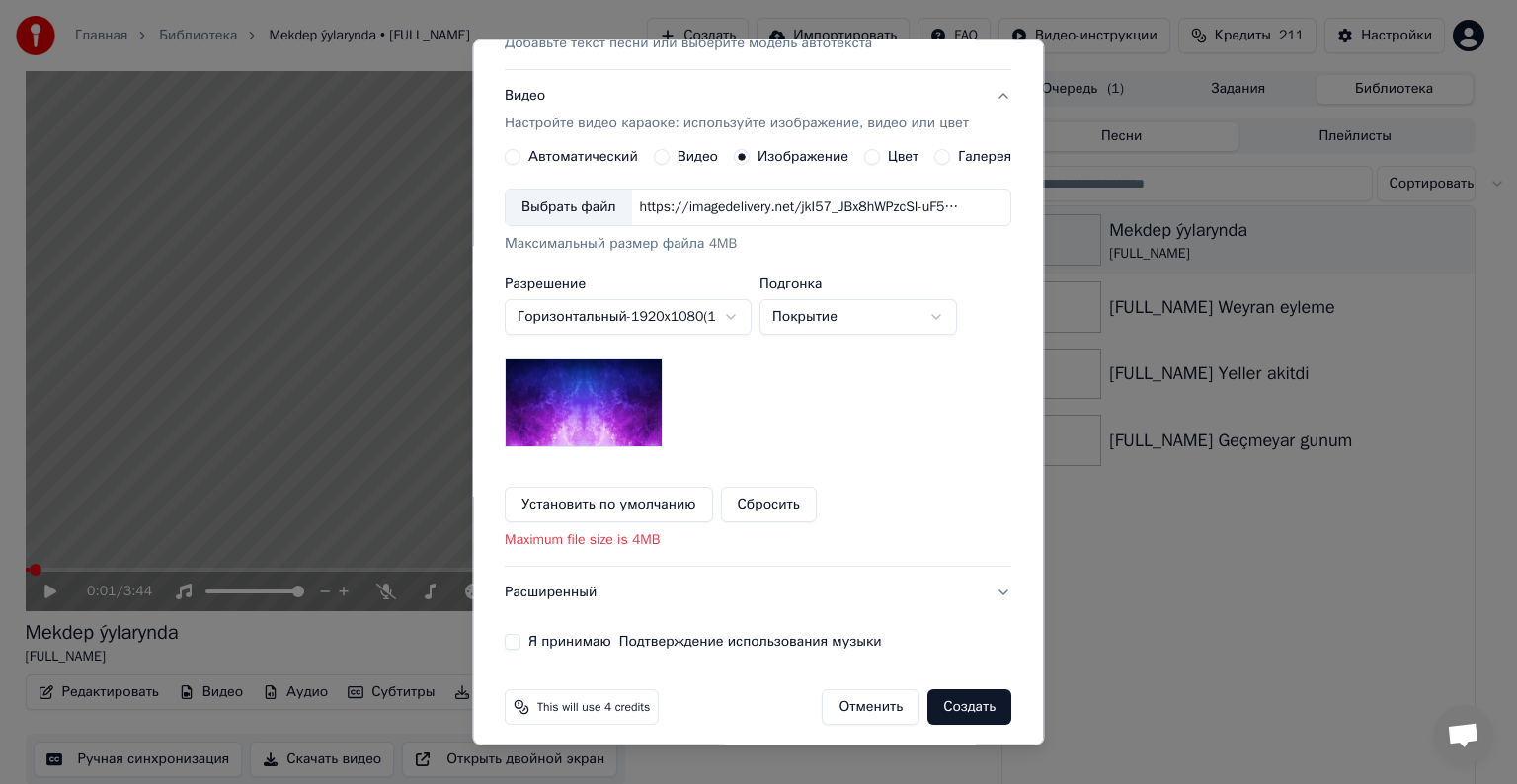 scroll, scrollTop: 308, scrollLeft: 0, axis: vertical 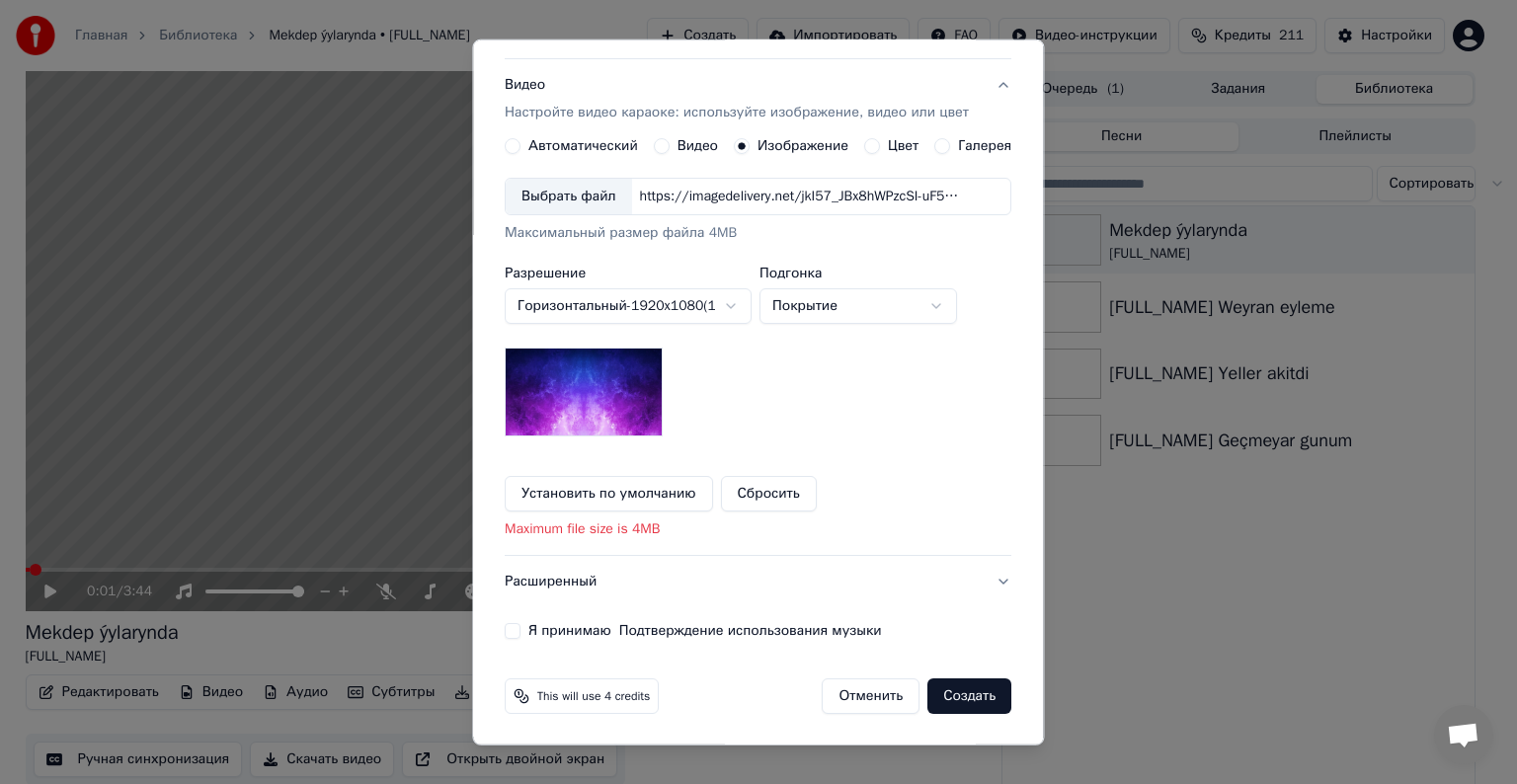 click on "Выбрать файл" at bounding box center [569, 196] 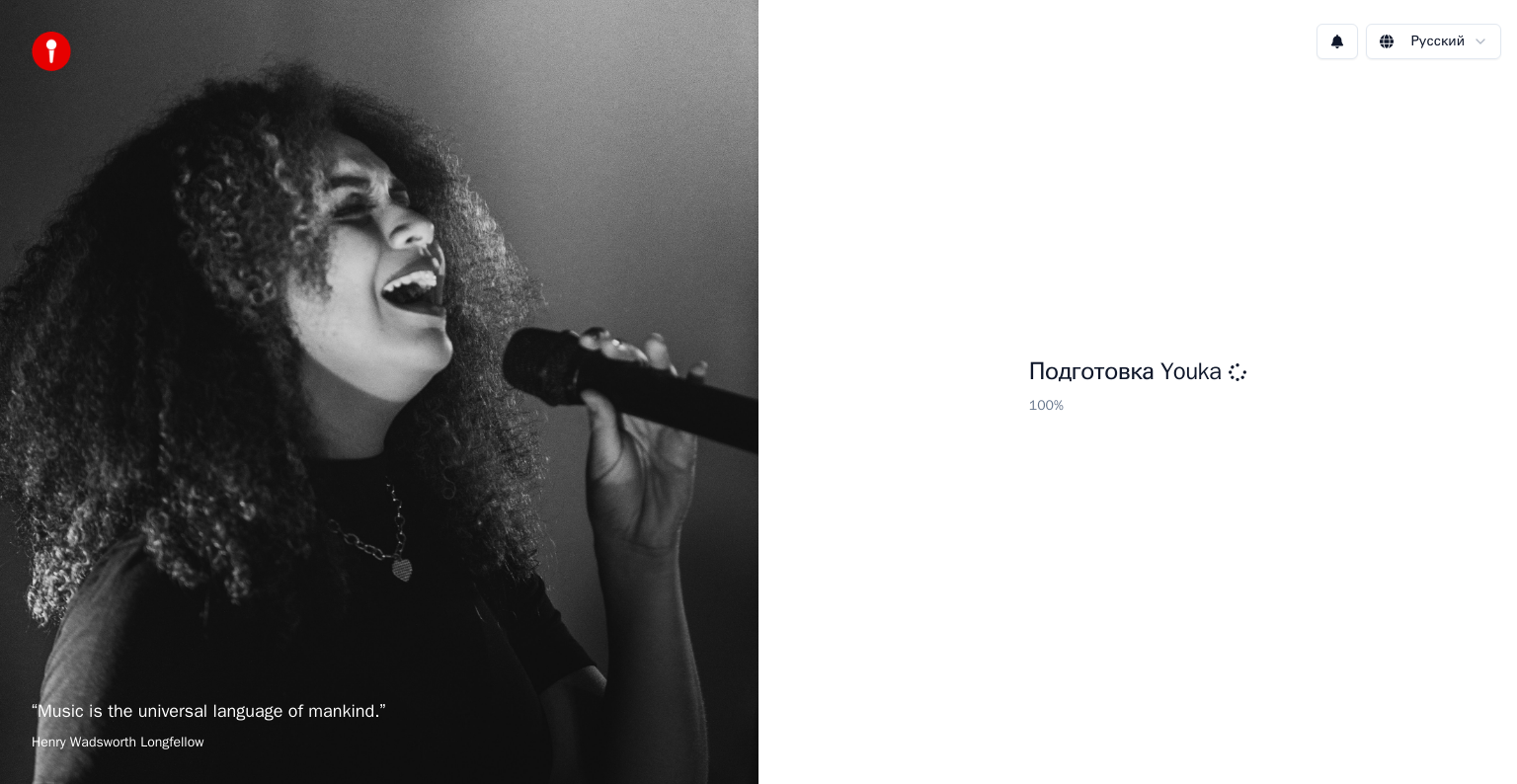 scroll, scrollTop: 0, scrollLeft: 0, axis: both 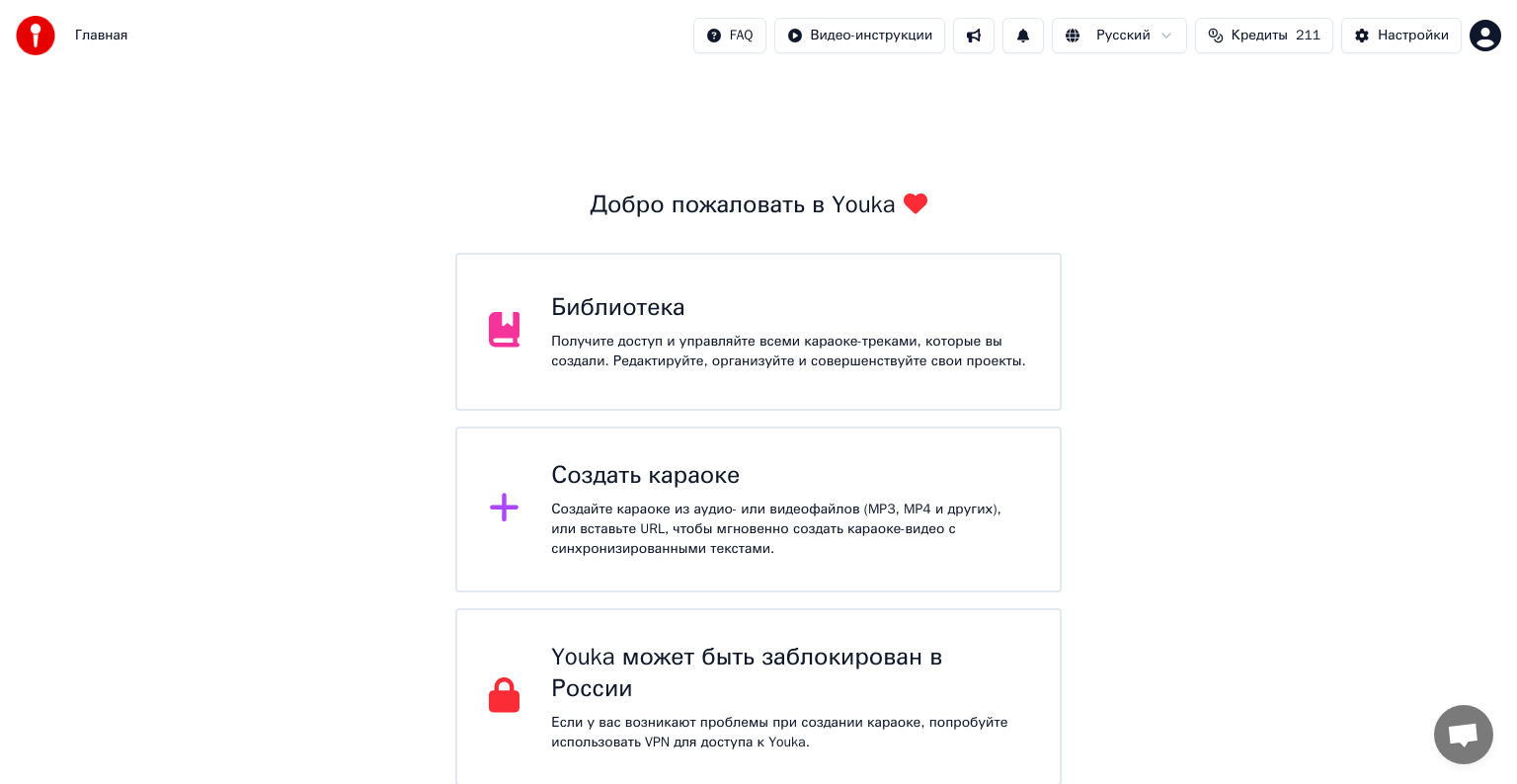 click on "Получите доступ и управляйте всеми караоке-треками, которые вы создали. Редактируйте, организуйте и совершенствуйте свои проекты." at bounding box center (789, 352) 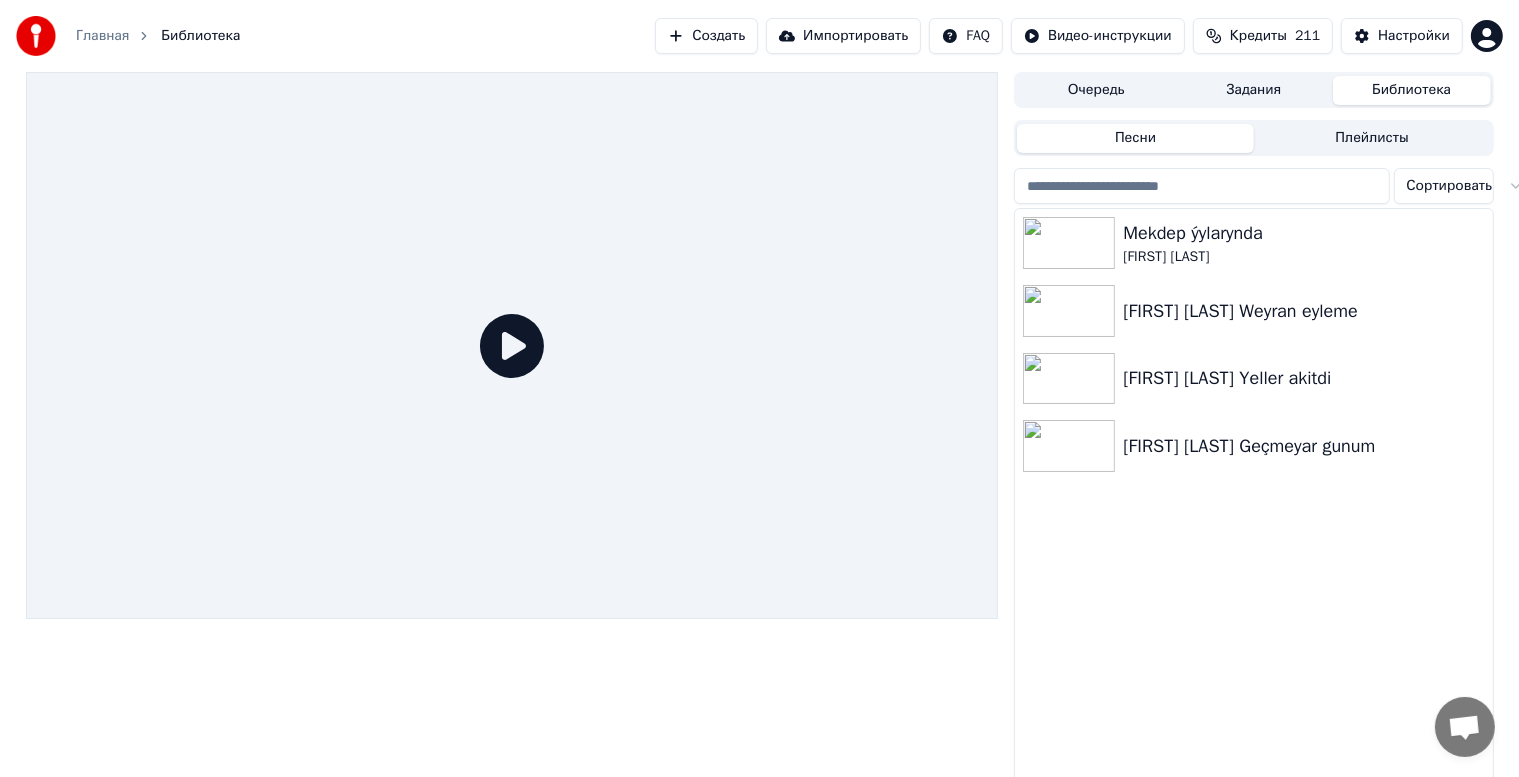click on "Создать" at bounding box center [706, 36] 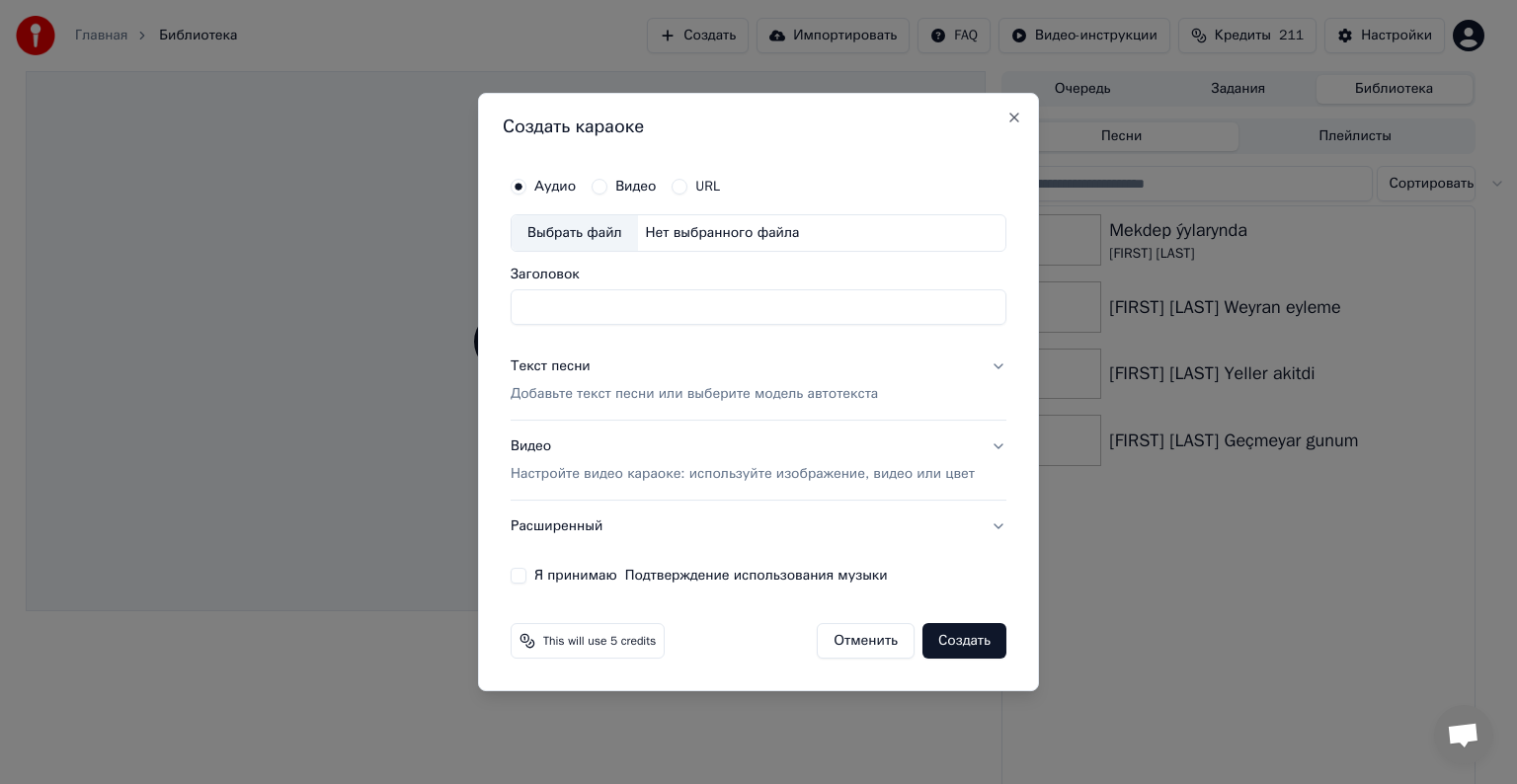 click on "Выбрать файл" at bounding box center [575, 233] 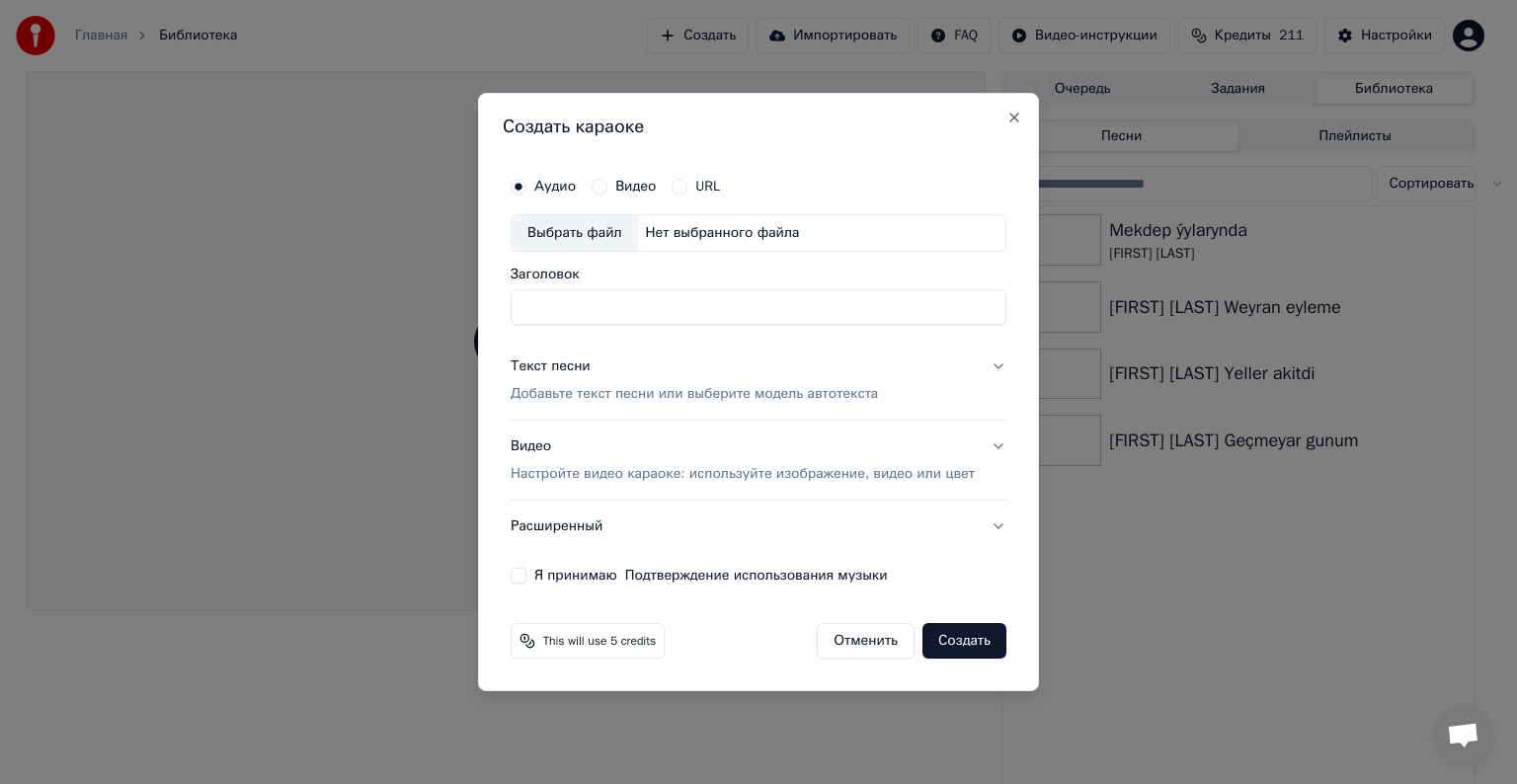 type on "********" 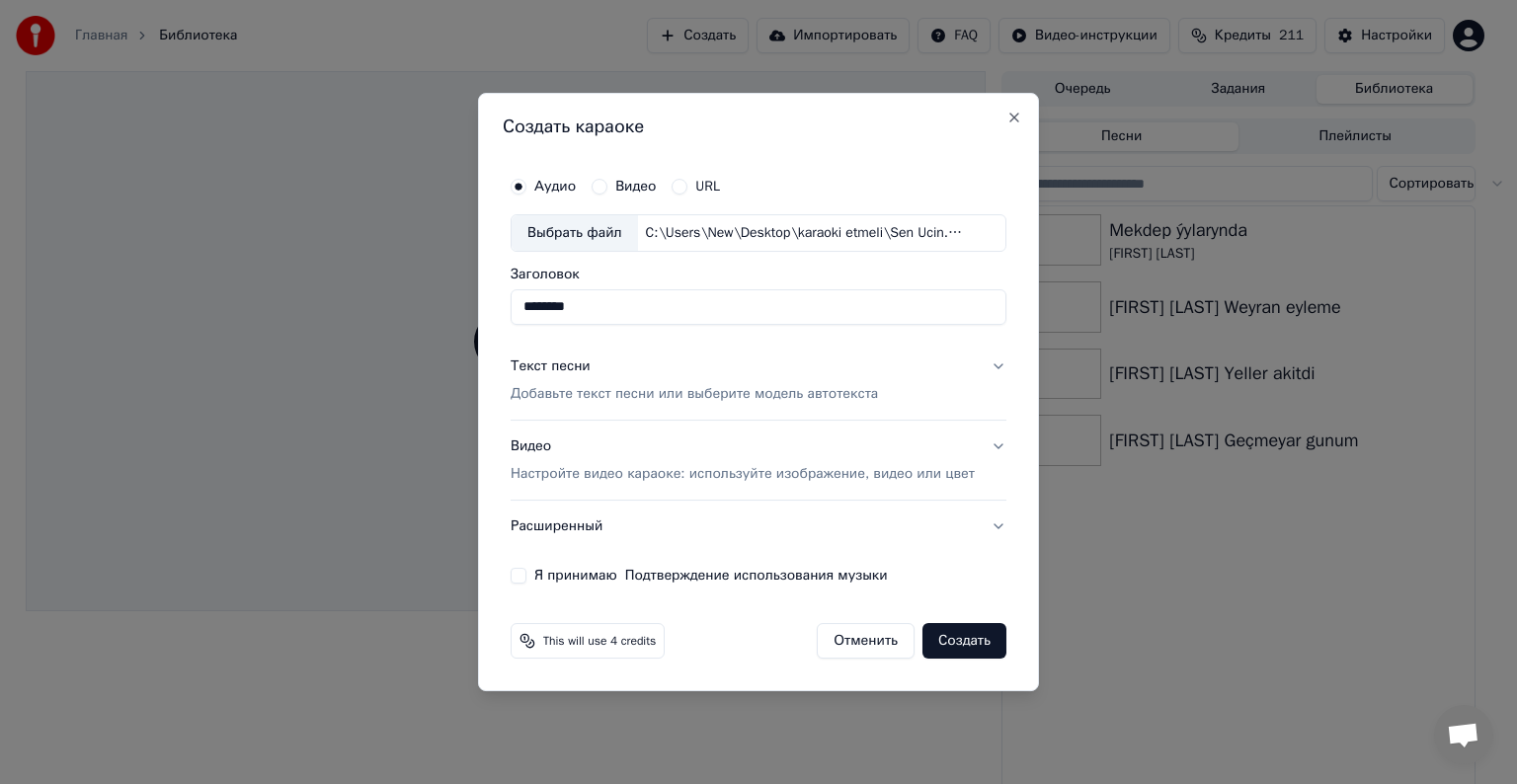 click on "Текст песни Добавьте текст песни или выберите модель автотекста" at bounding box center [694, 380] 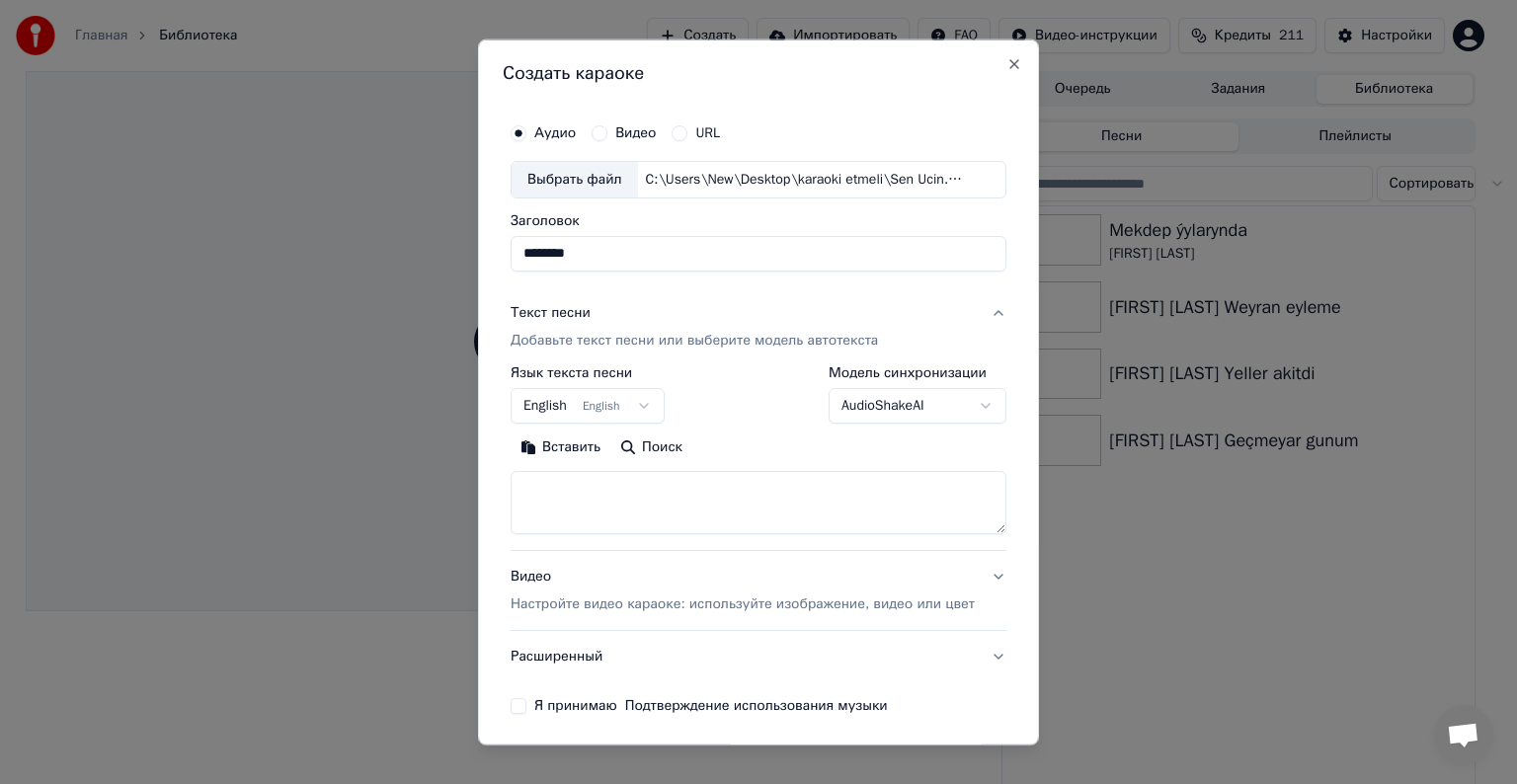 click on "Вставить" at bounding box center [560, 447] 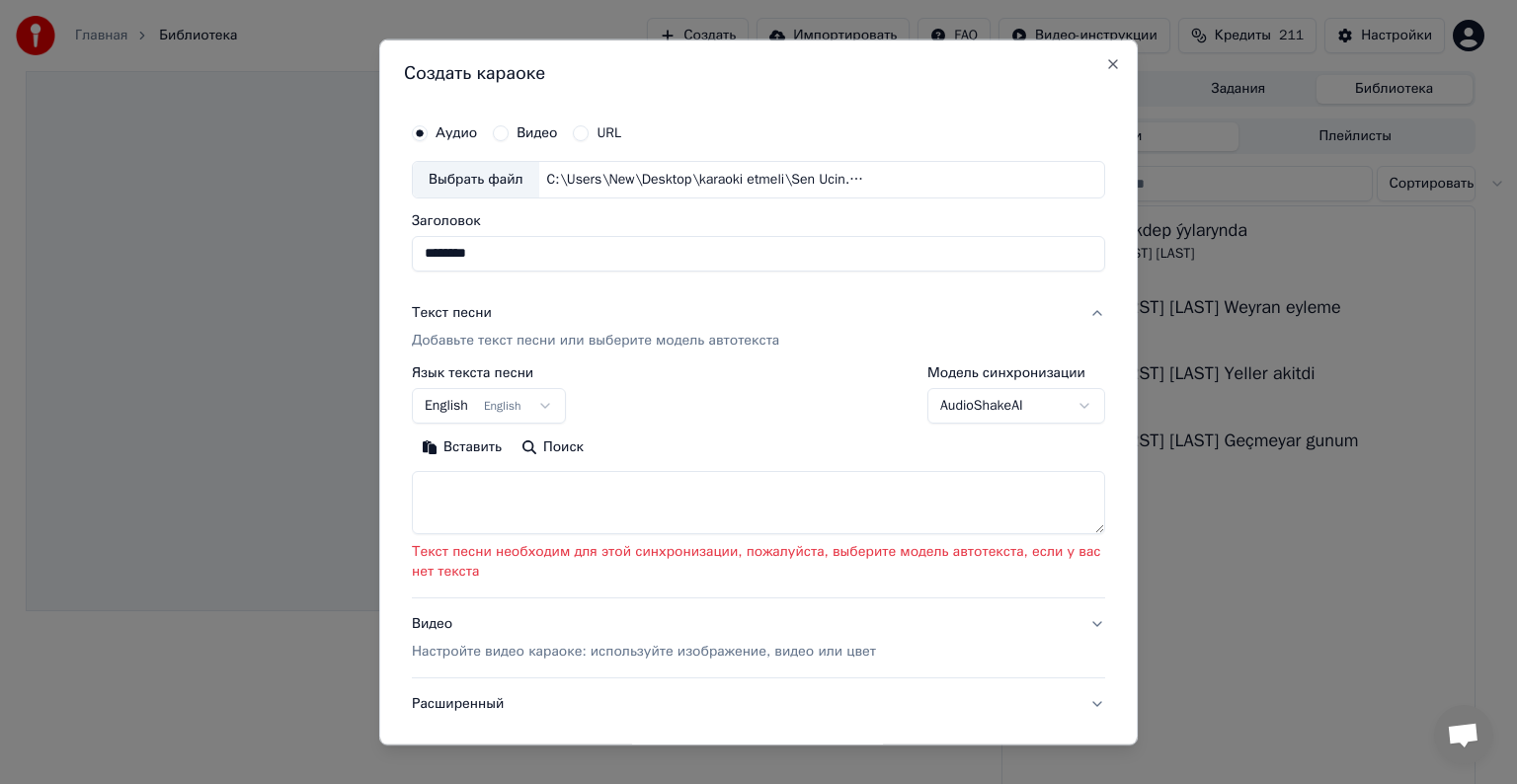 click on "Вставить Поиск" at bounding box center [758, 483] 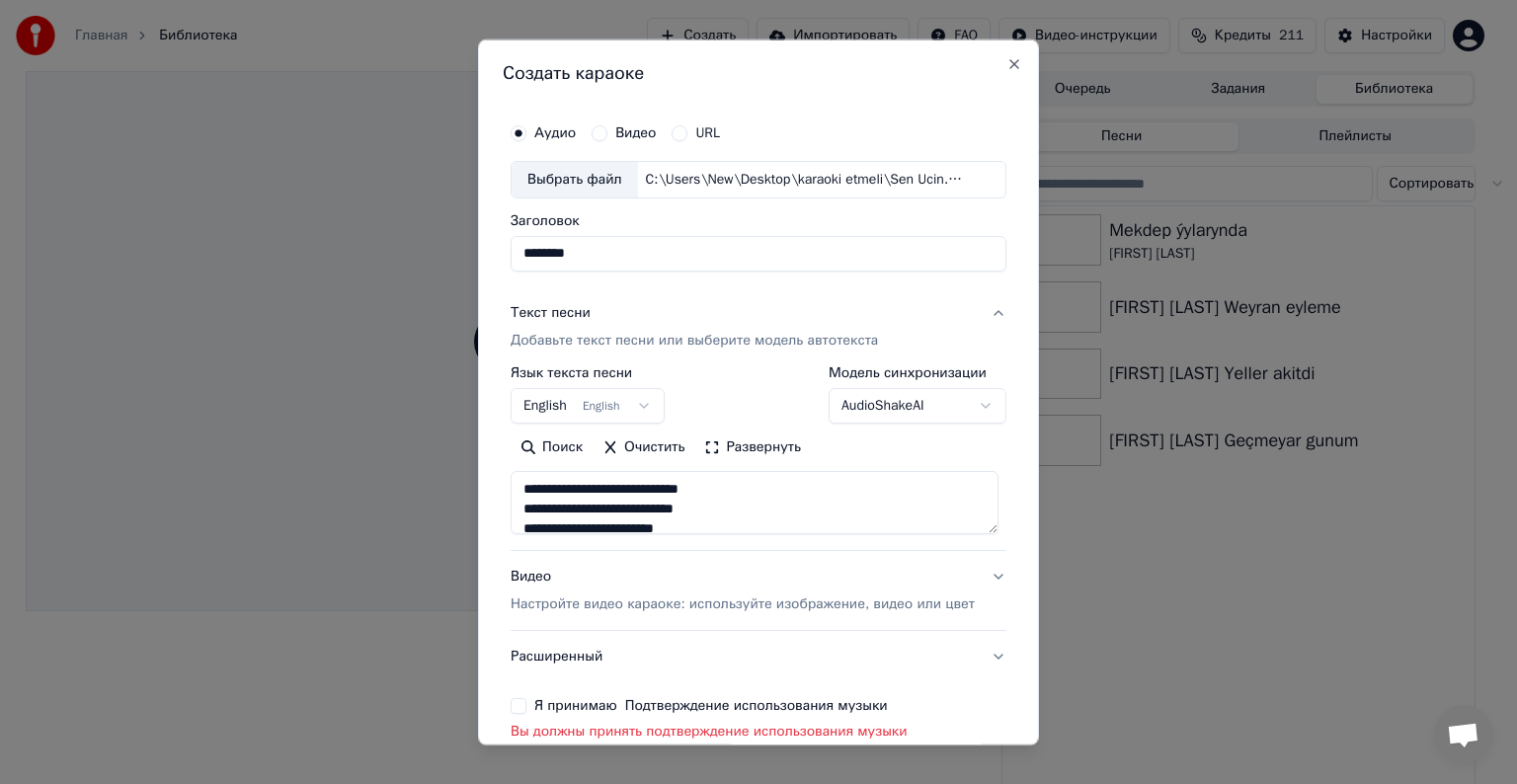 scroll, scrollTop: 99, scrollLeft: 0, axis: vertical 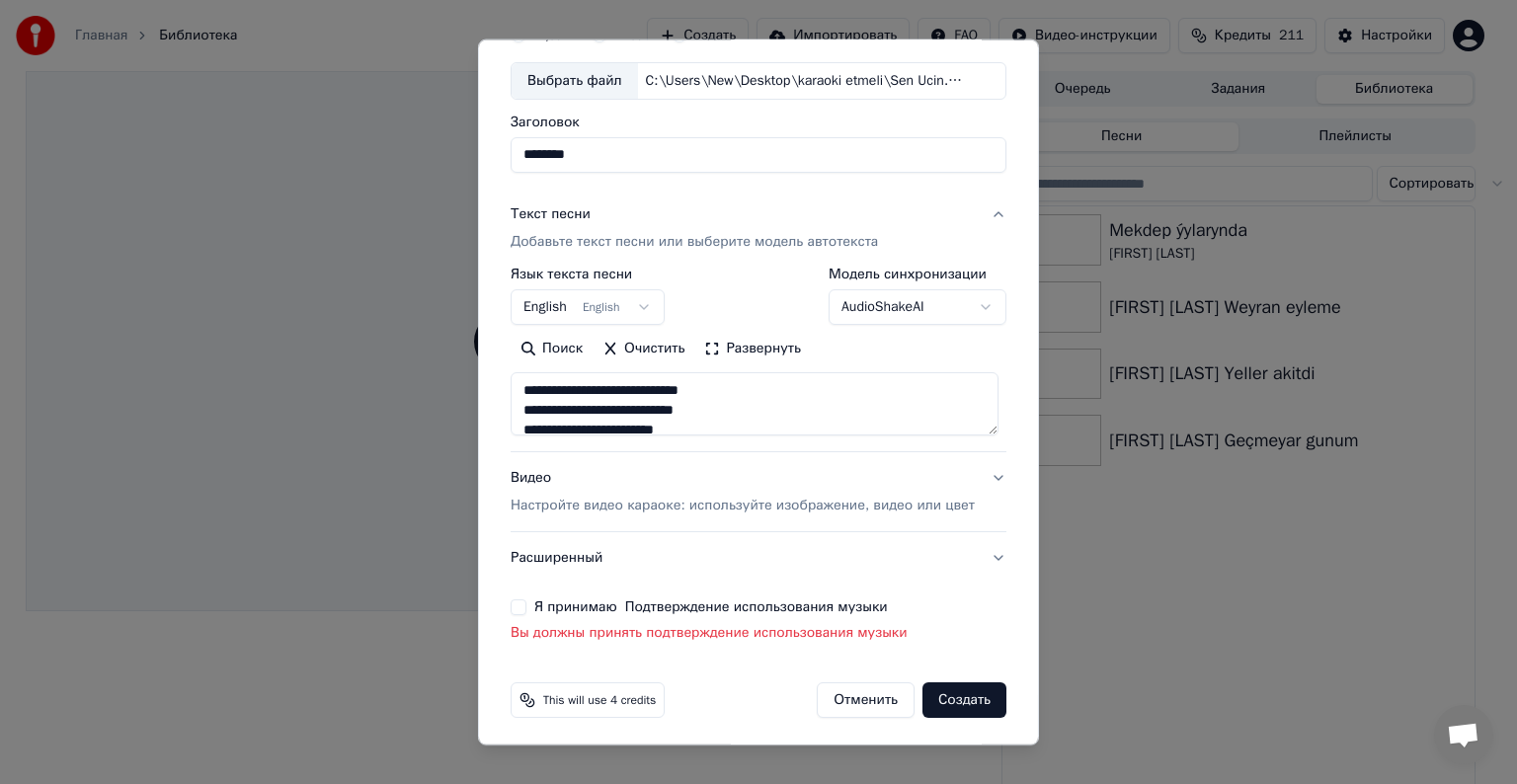 click on "Я принимаю   Подтверждение использования музыки" at bounding box center [519, 607] 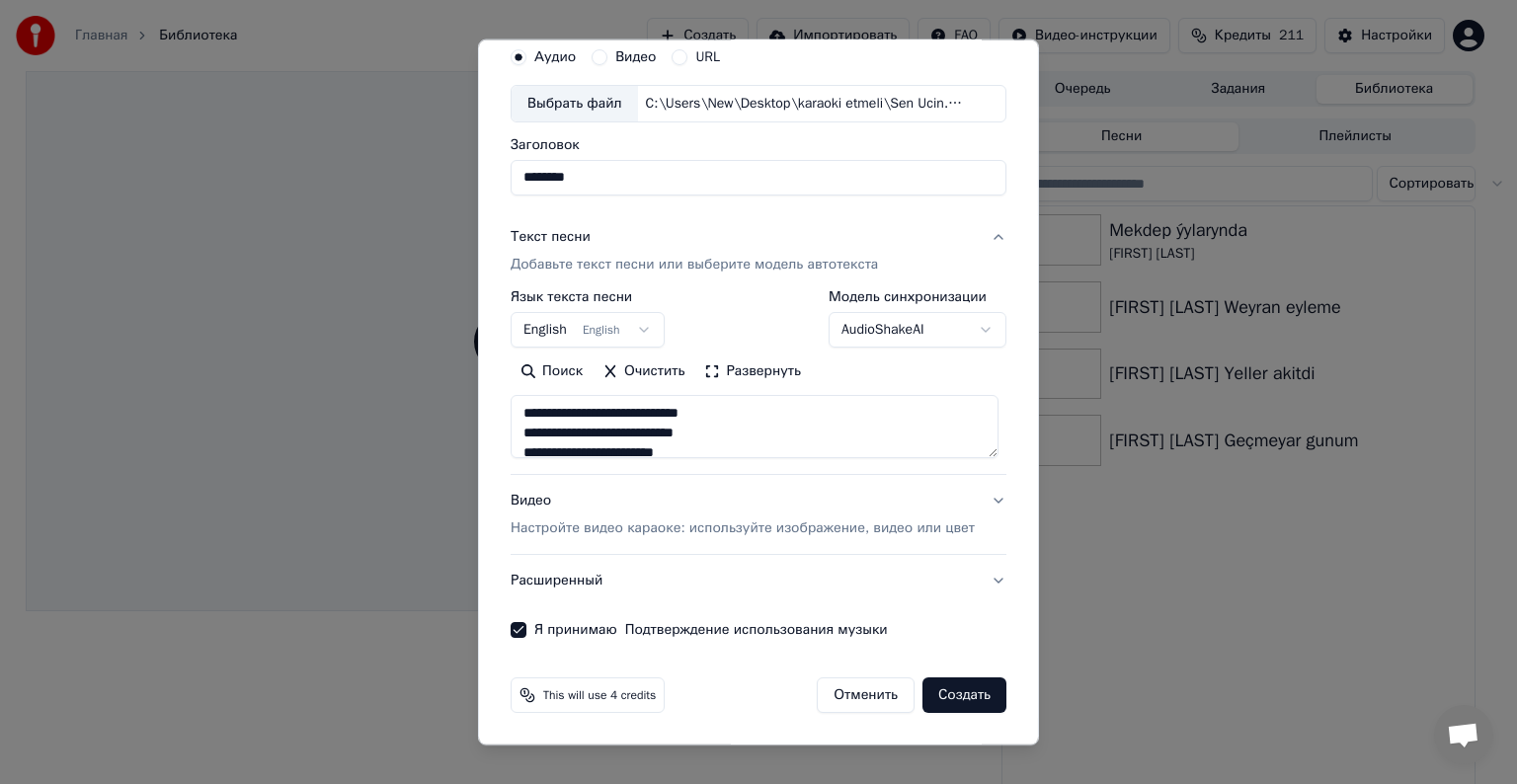 scroll, scrollTop: 75, scrollLeft: 0, axis: vertical 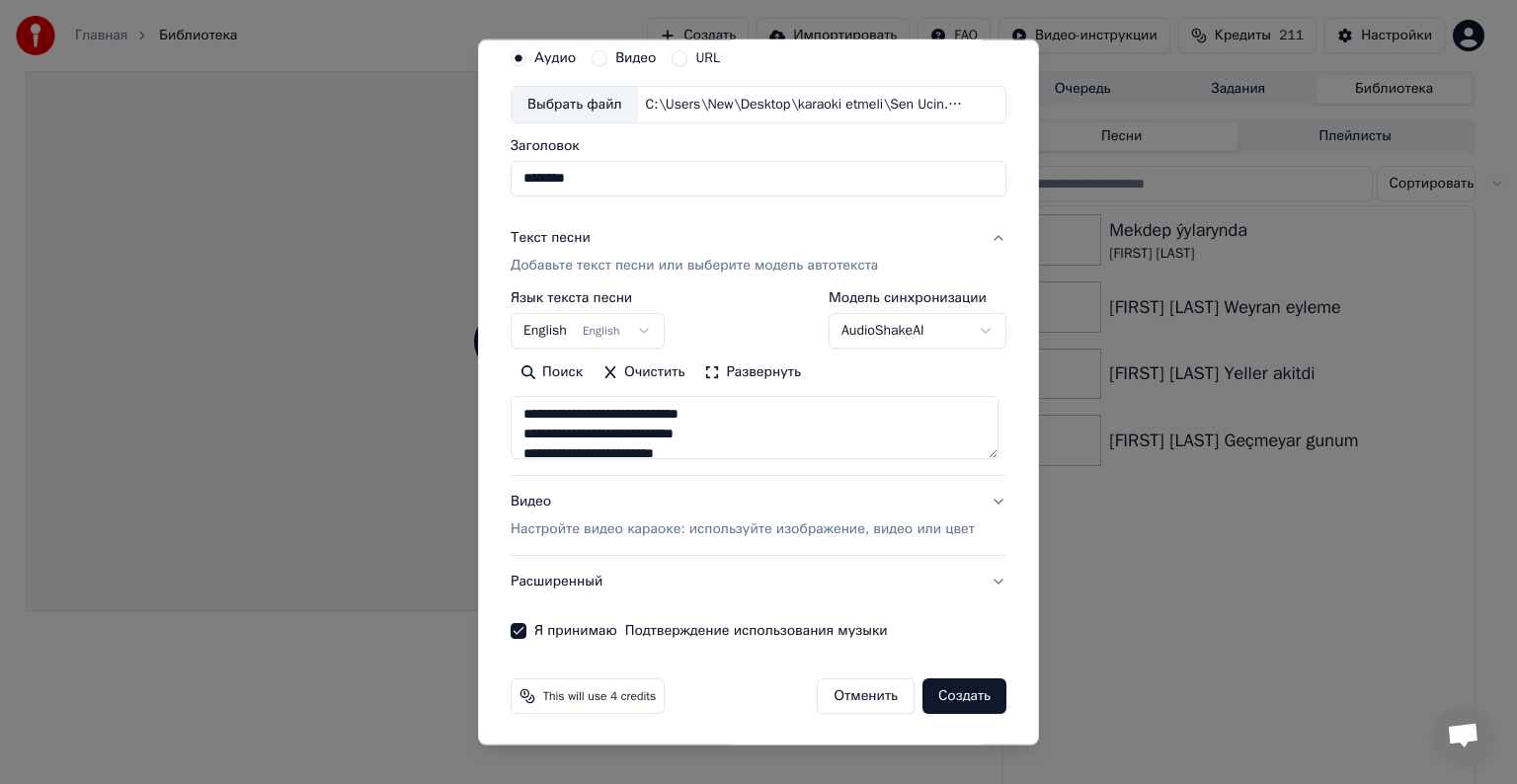 click on "Видео Настройте видео караоке: используйте изображение, видео или цвет" at bounding box center [743, 515] 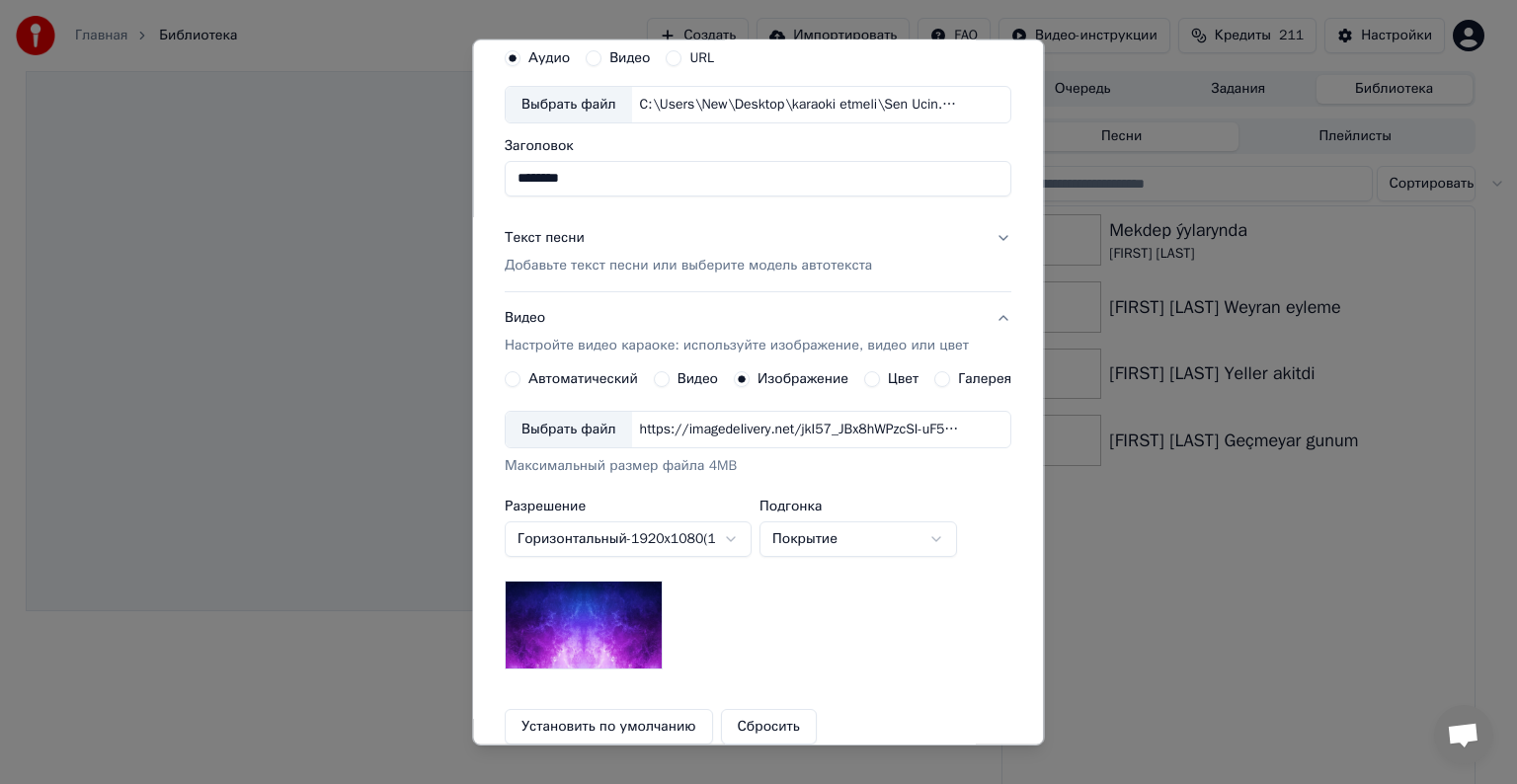 click on "Выбрать файл" at bounding box center [569, 430] 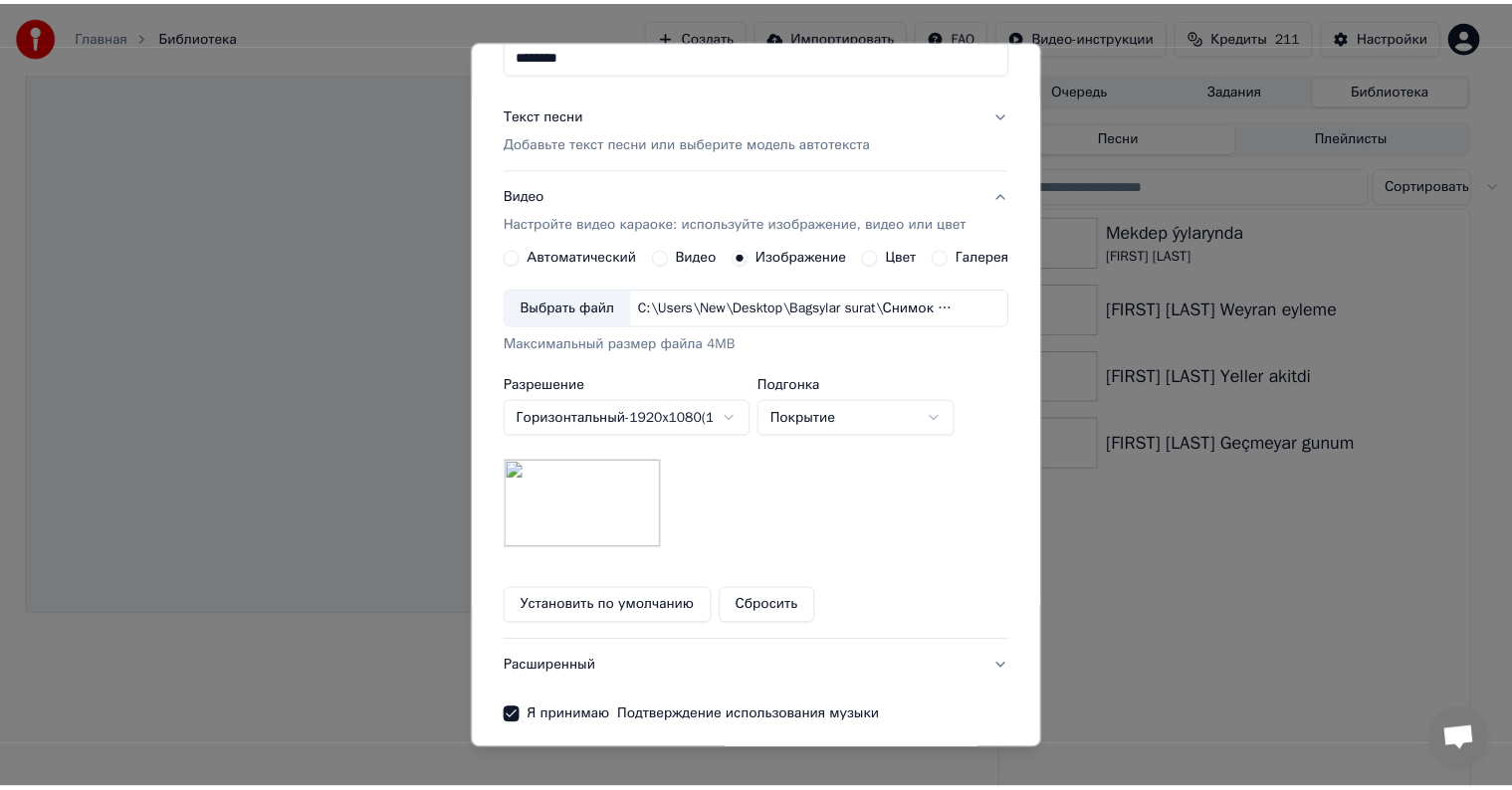 scroll, scrollTop: 283, scrollLeft: 0, axis: vertical 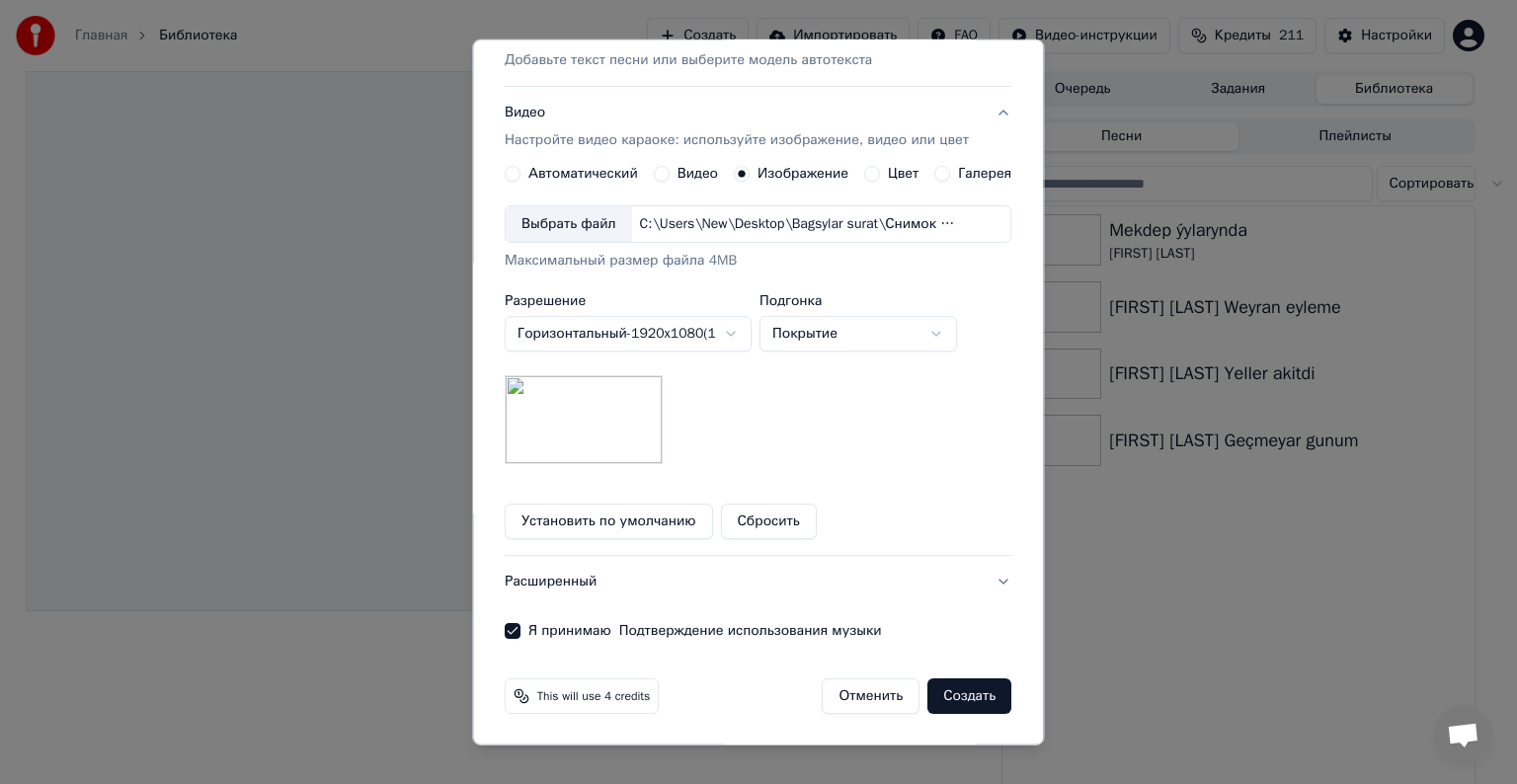 click on "Создать" at bounding box center [970, 696] 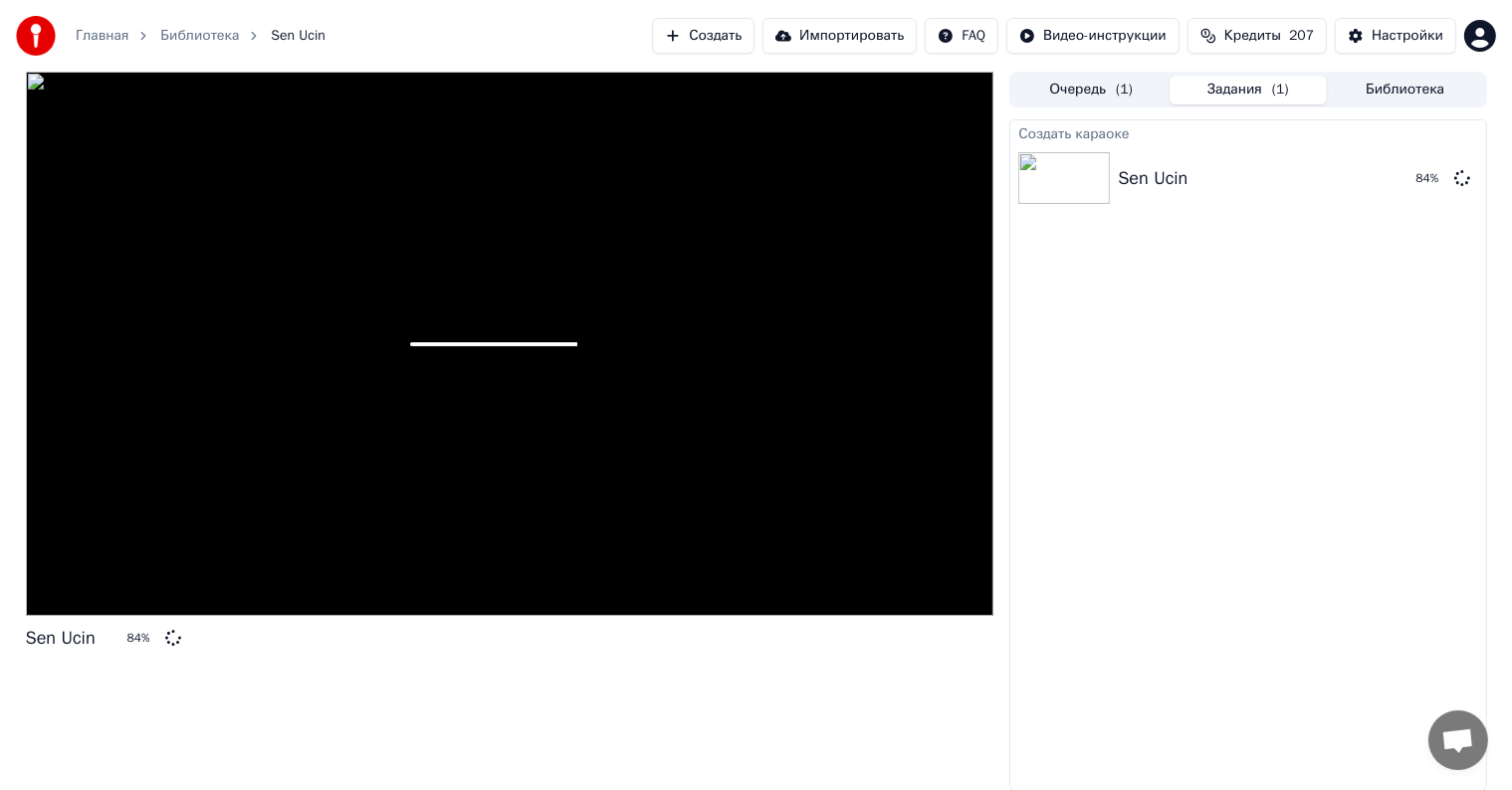 click on "Создать караоке Sen Ucin 84 %" at bounding box center (1247, 455) 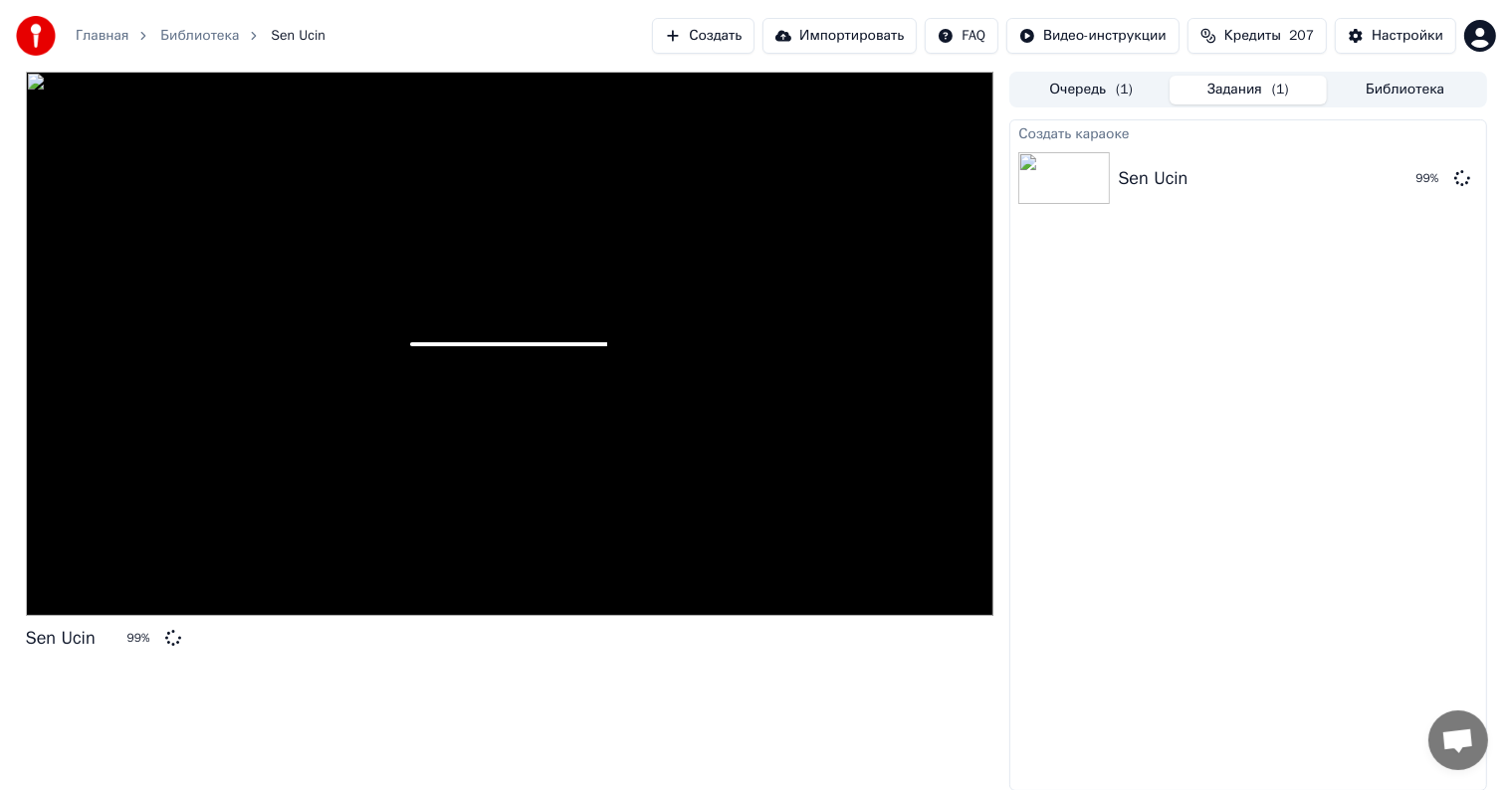 click on "Очередь ( 1 )" at bounding box center (1091, 90) 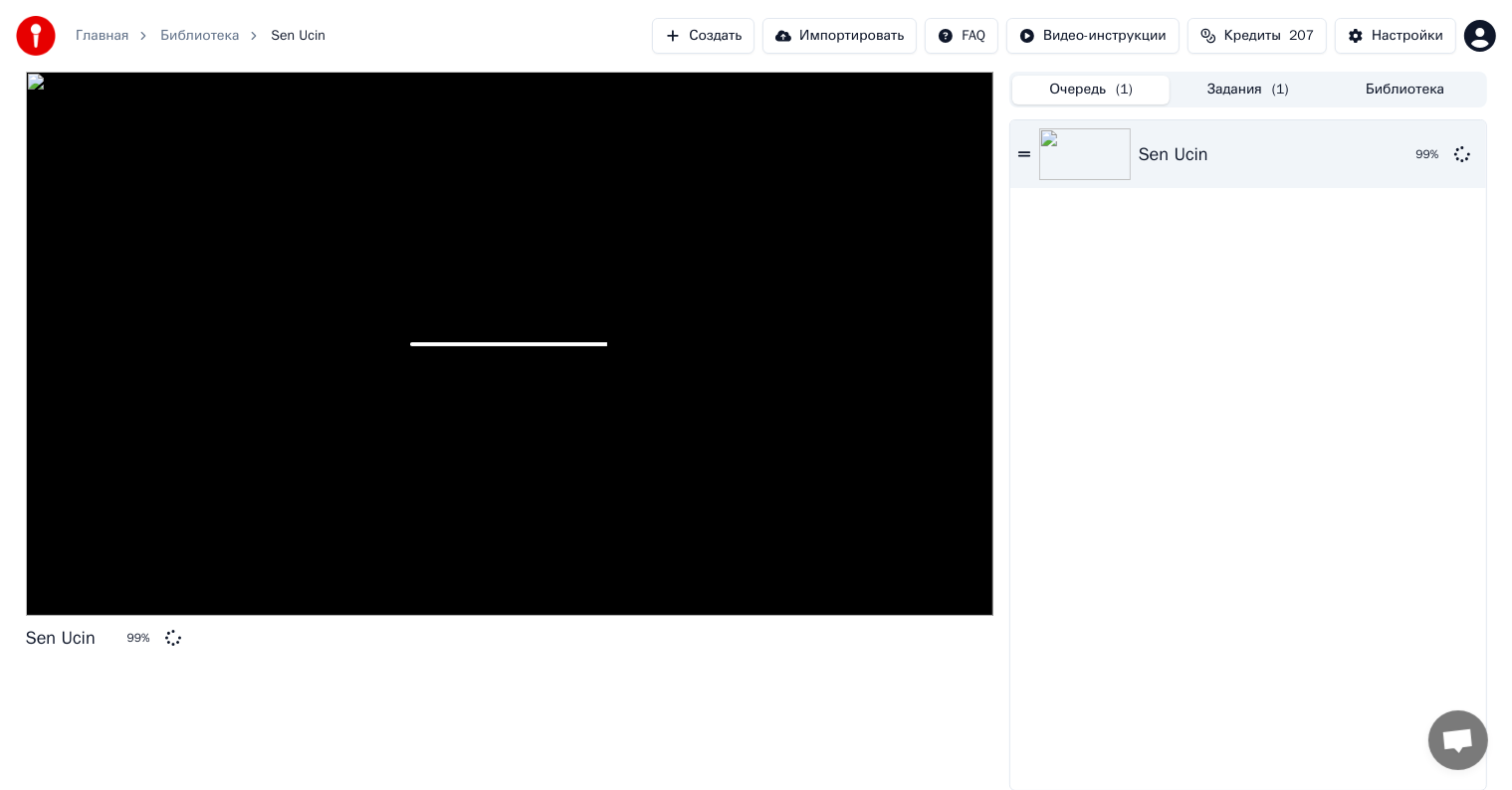 click on "Задания ( 1 )" at bounding box center (1248, 90) 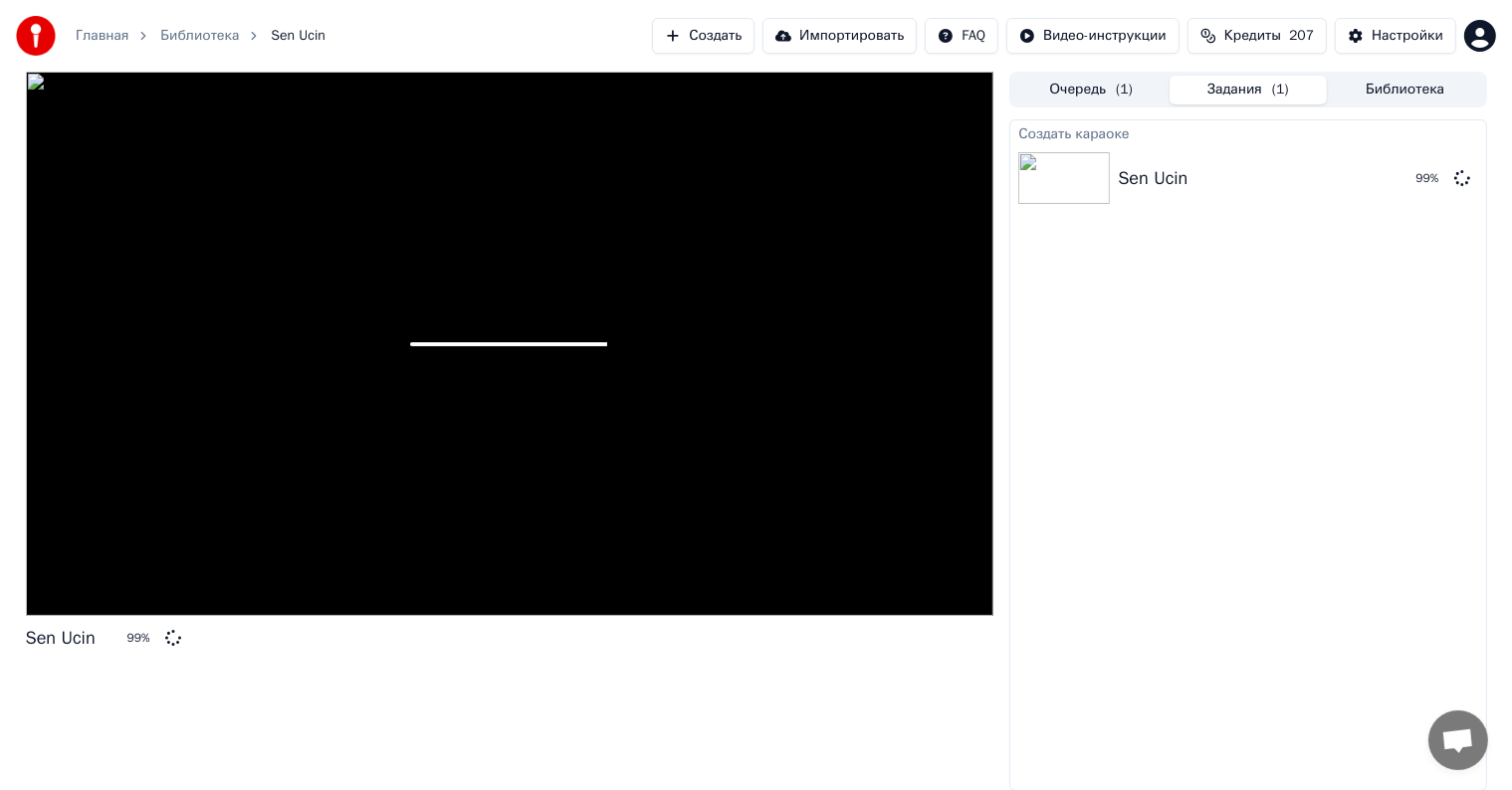 click on "Библиотека" at bounding box center (1405, 90) 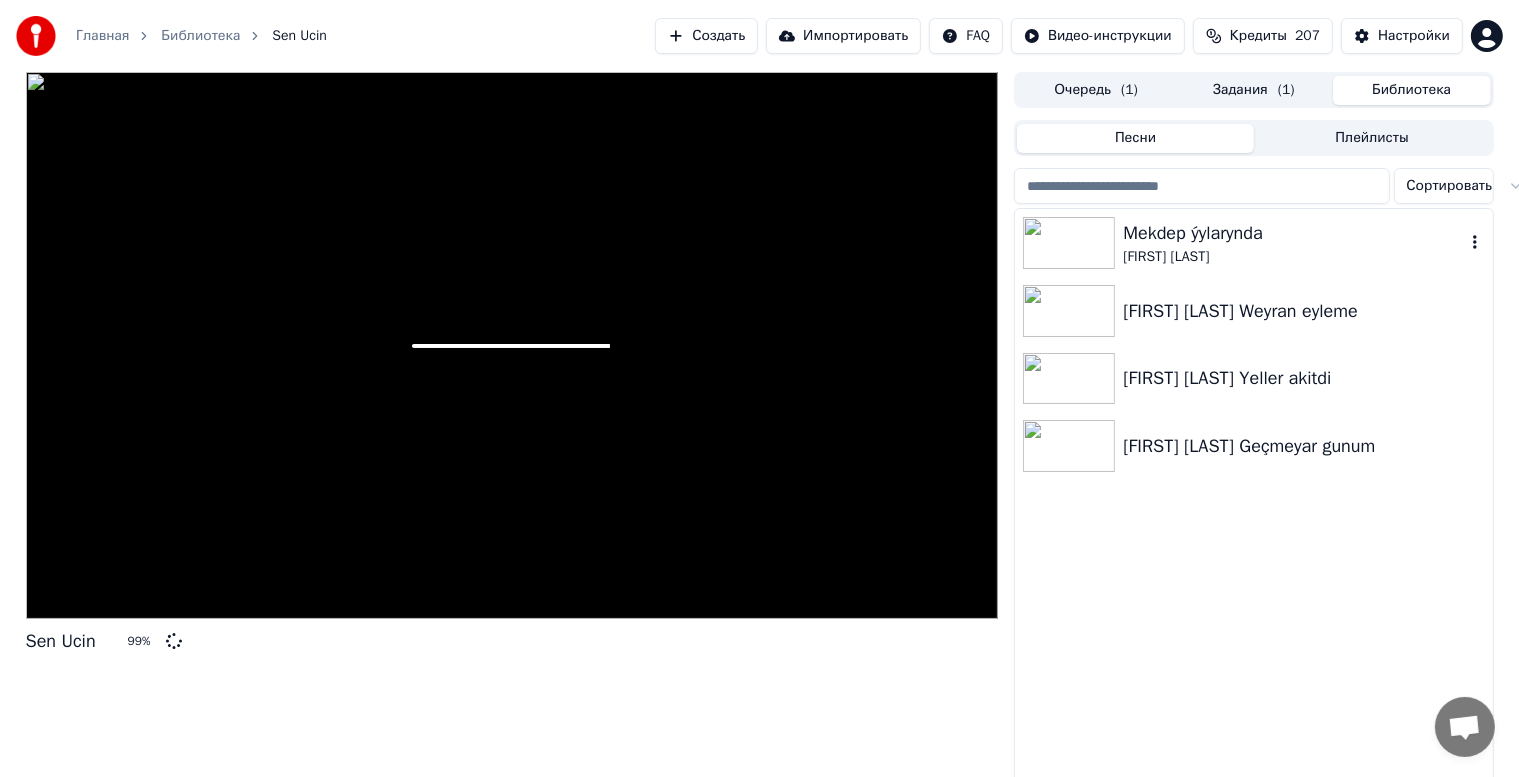 click on "[FULL_NAME]" at bounding box center [1293, 257] 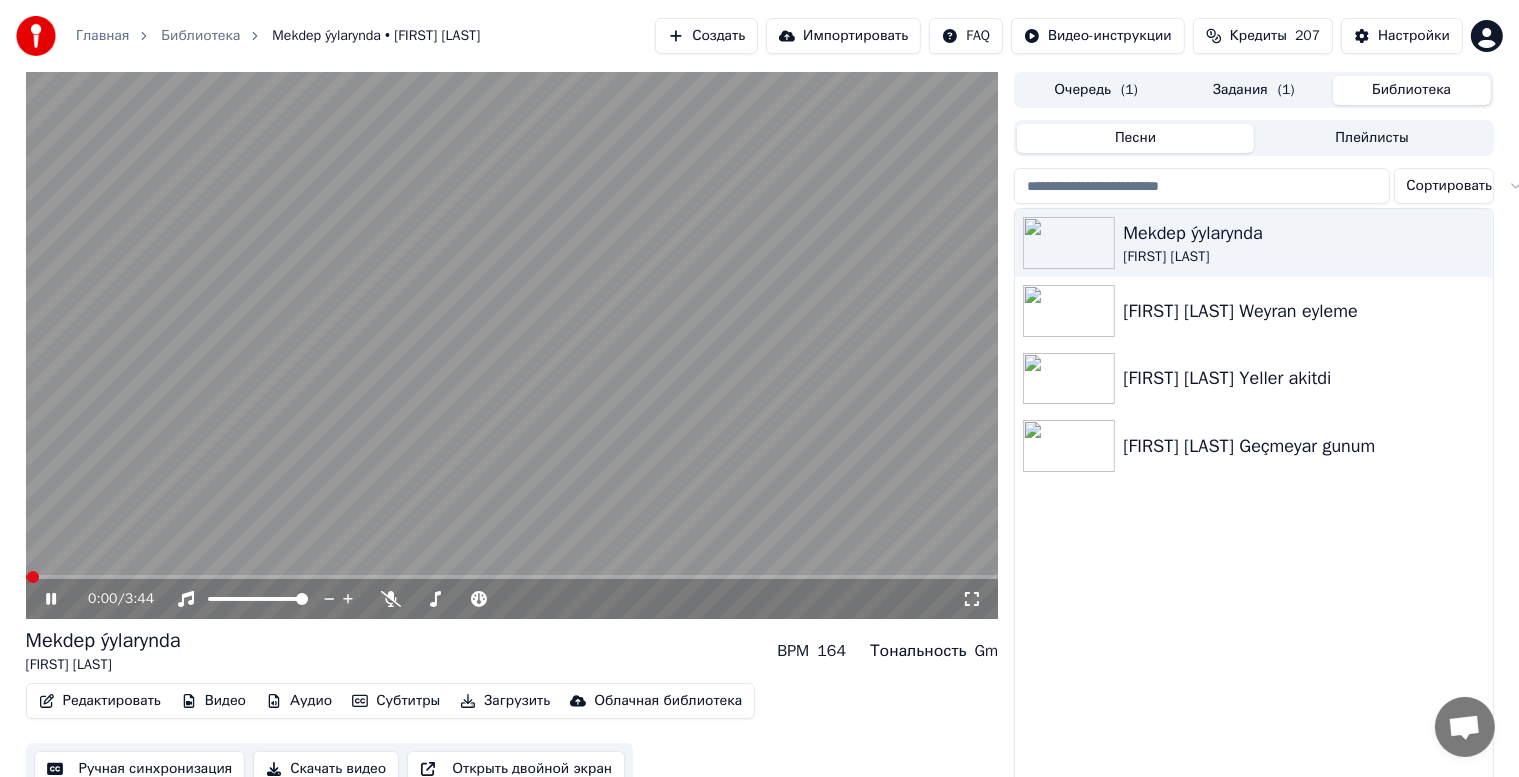 click at bounding box center [512, 345] 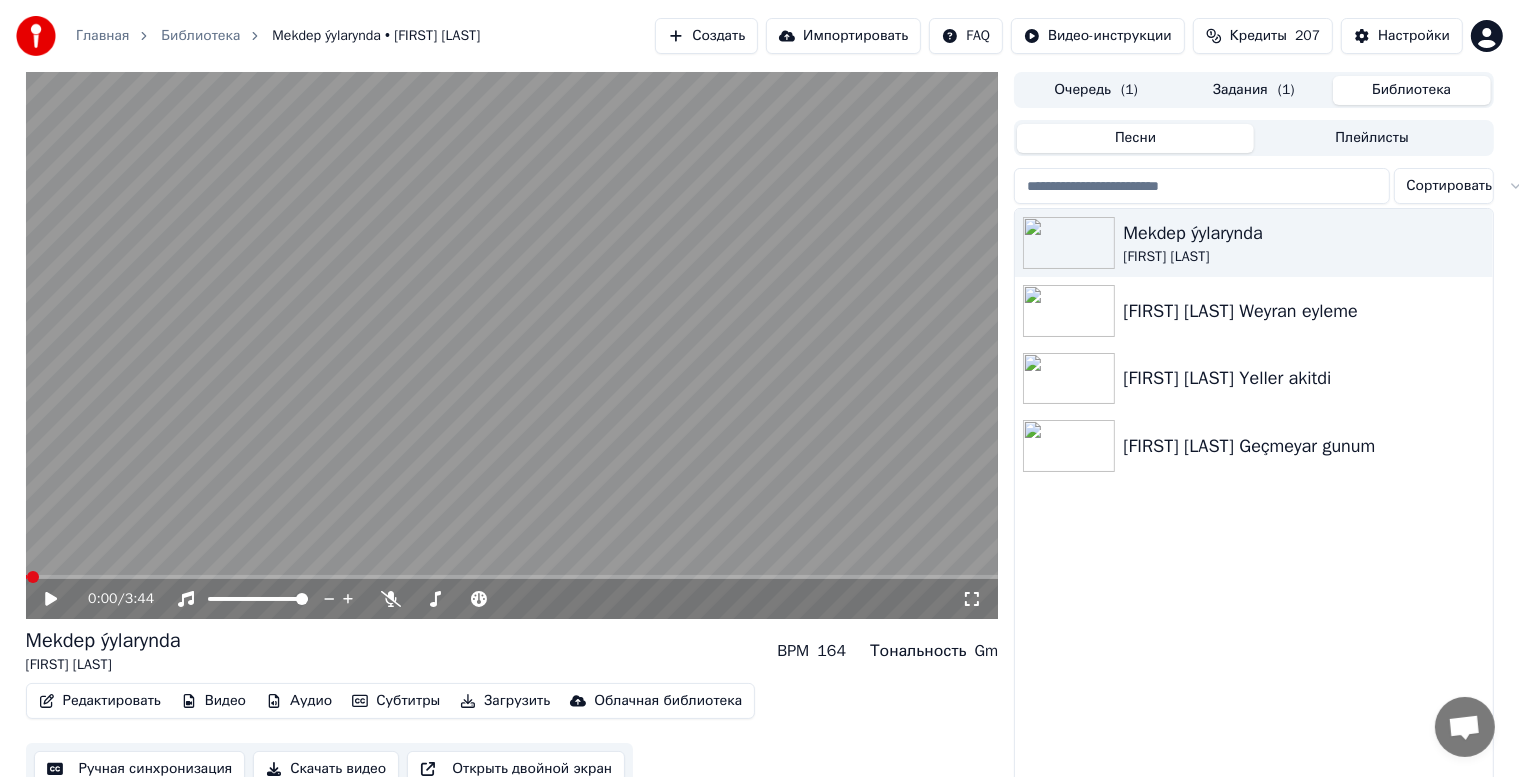 click at bounding box center [512, 345] 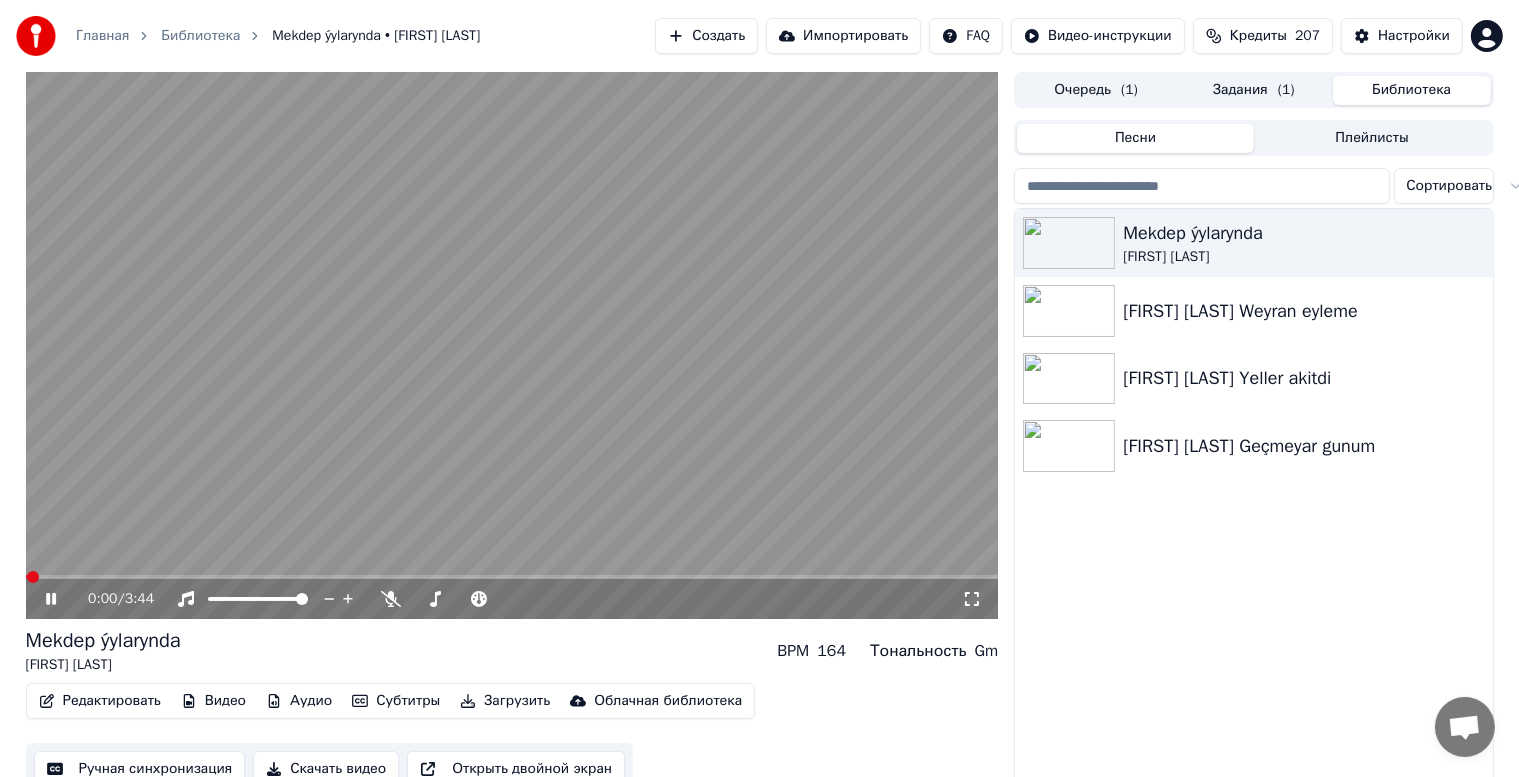 click at bounding box center [33, 577] 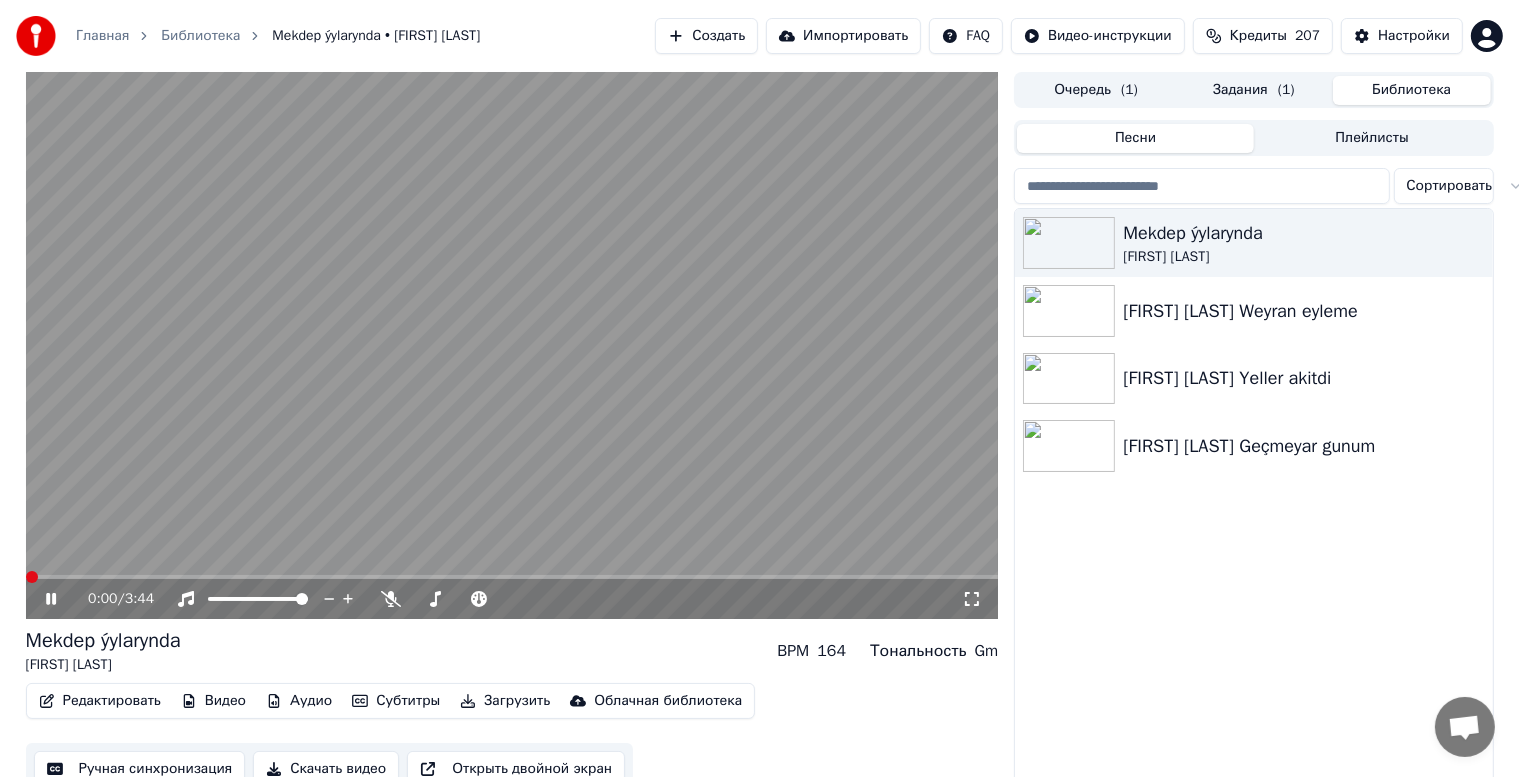 click at bounding box center (512, 345) 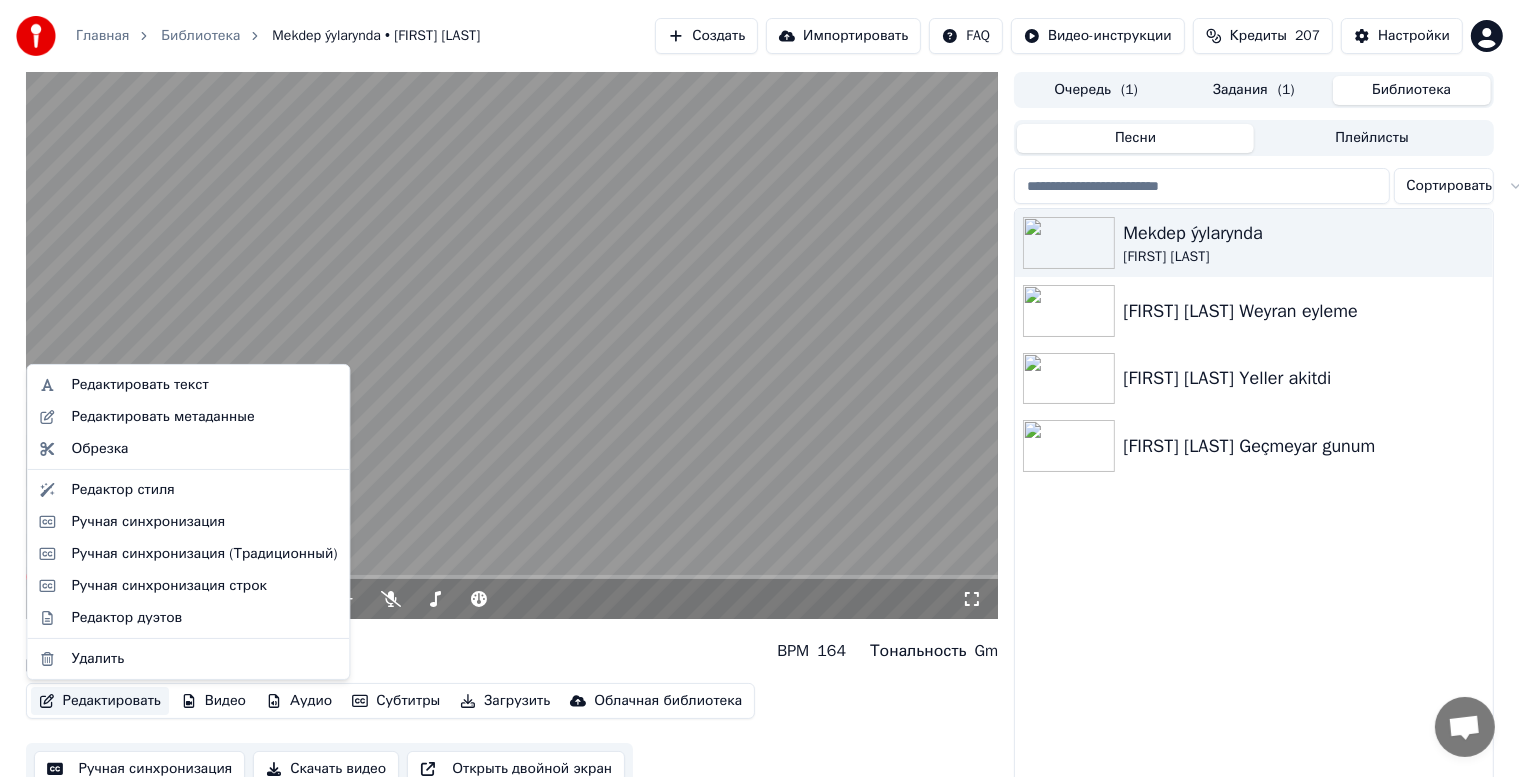 click on "Редактировать" at bounding box center [100, 701] 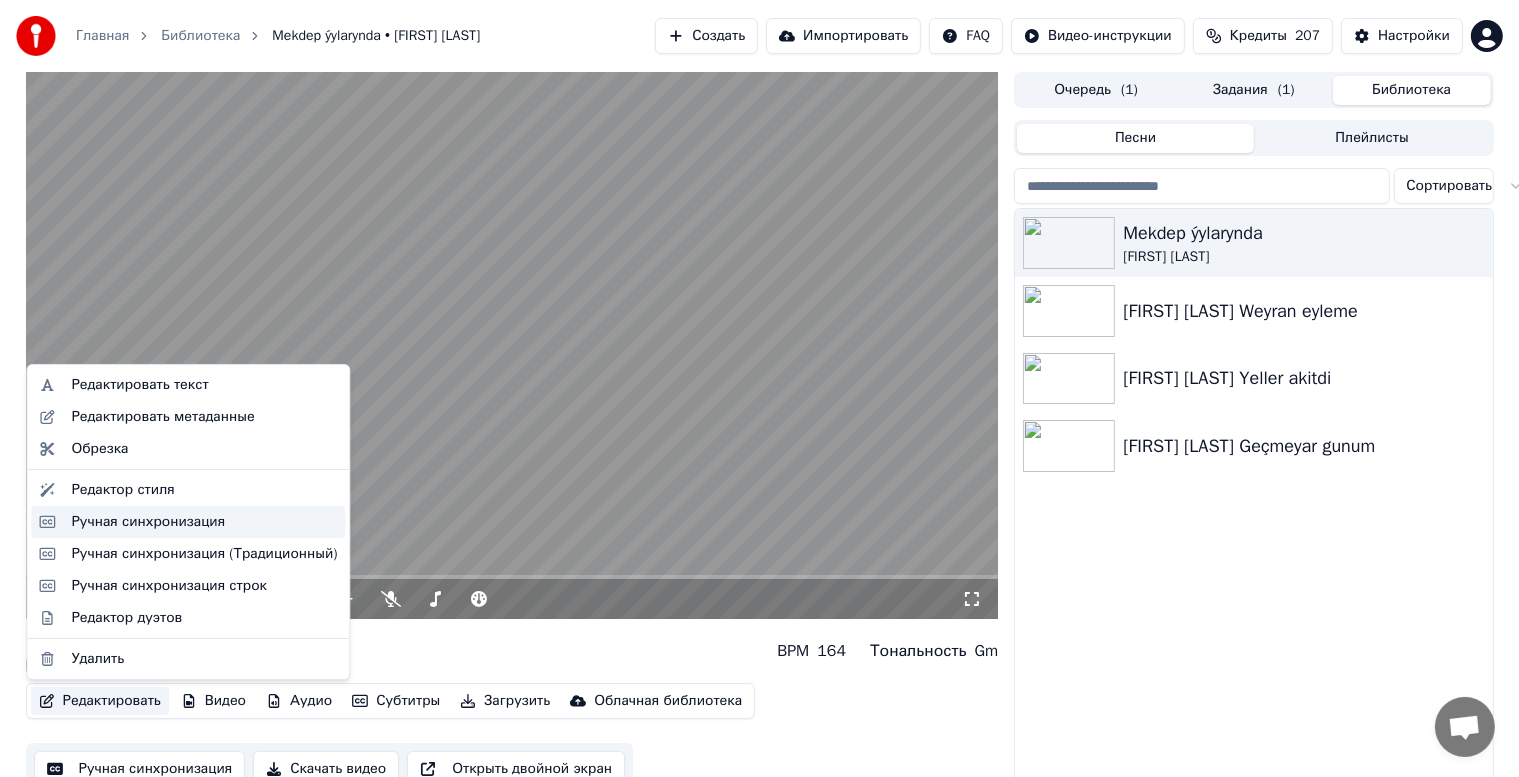 click on "Ручная синхронизация" at bounding box center [148, 522] 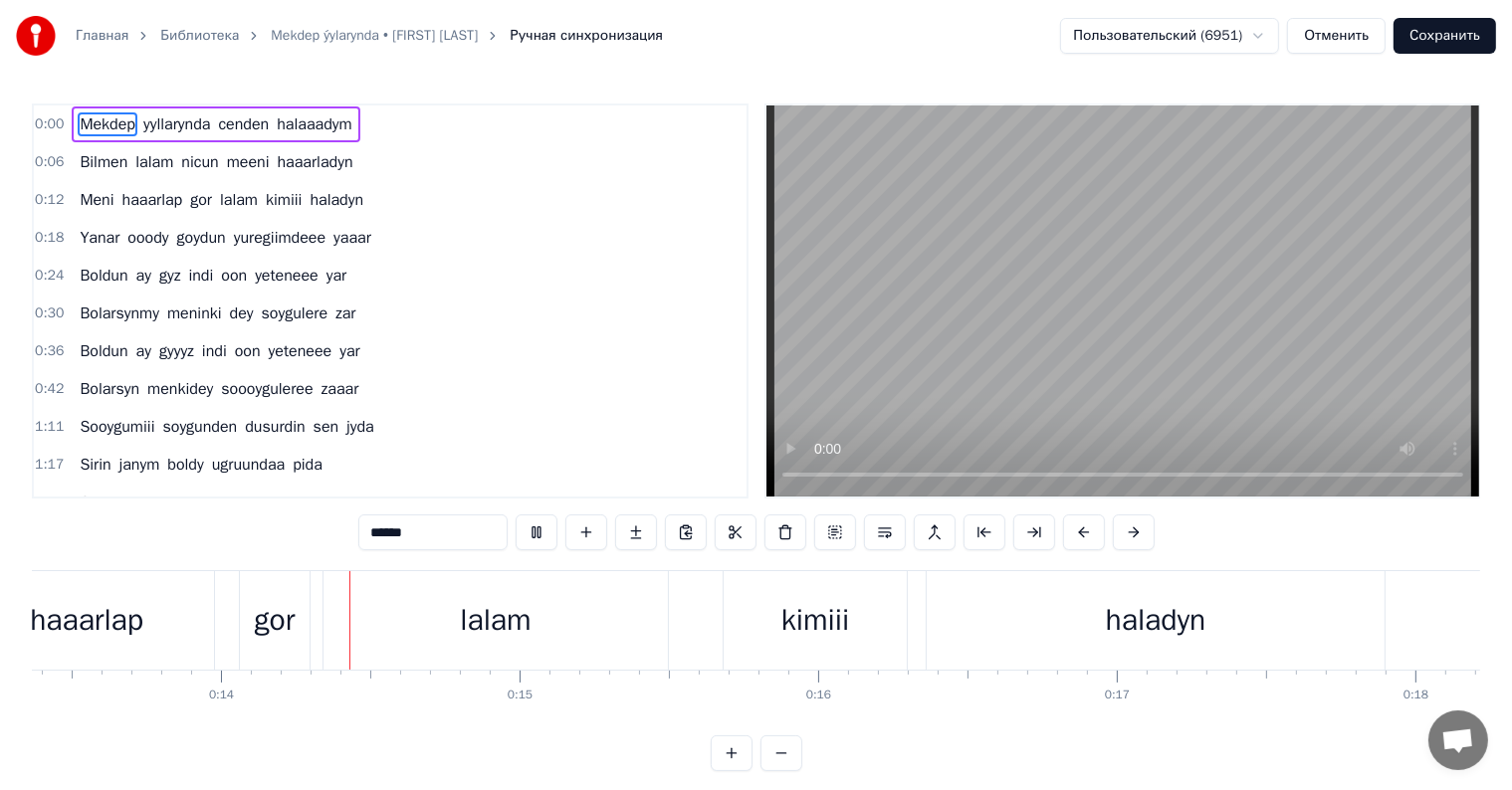 scroll, scrollTop: 0, scrollLeft: 3994, axis: horizontal 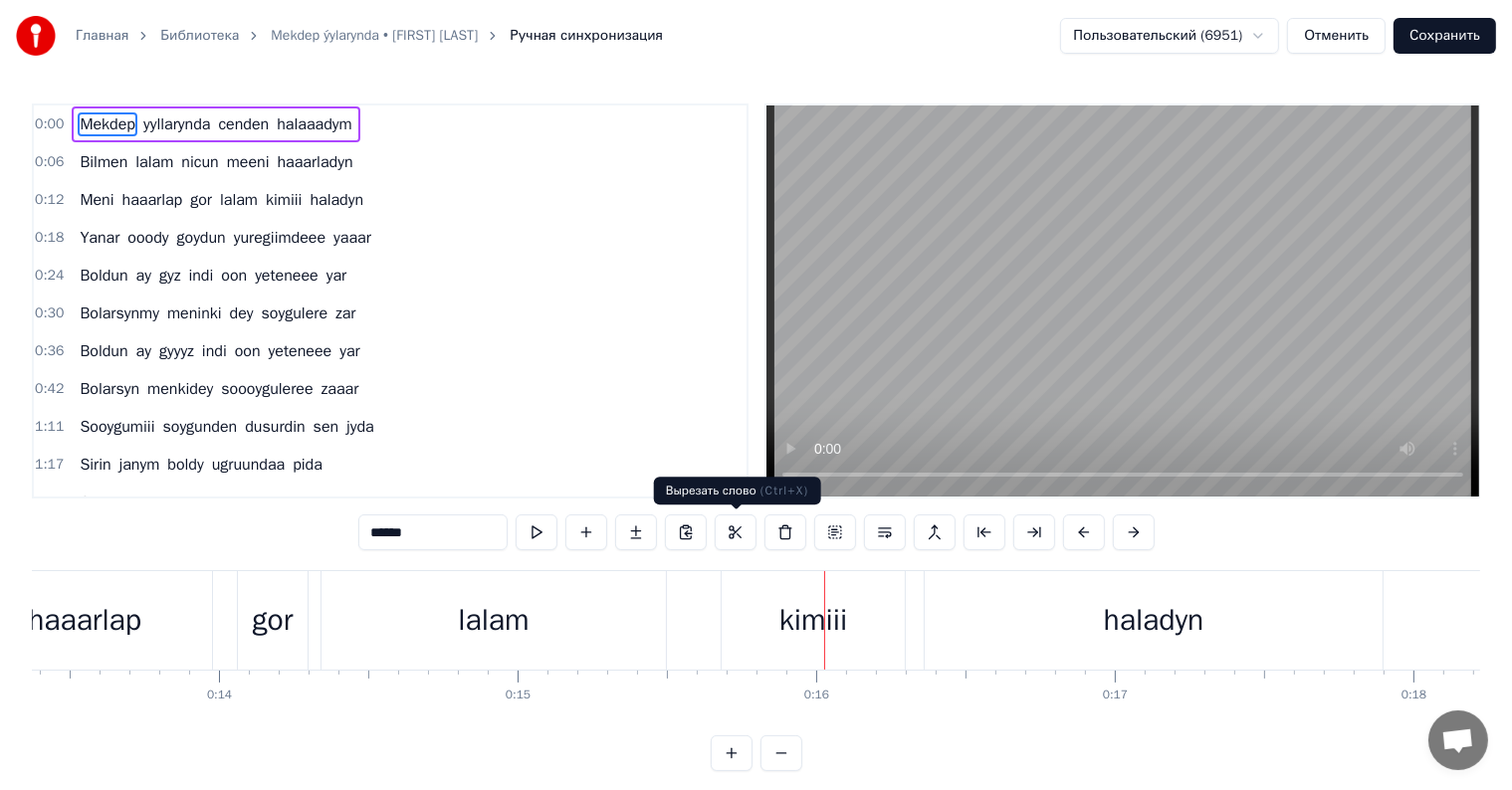 click on "lalam" at bounding box center [494, 620] 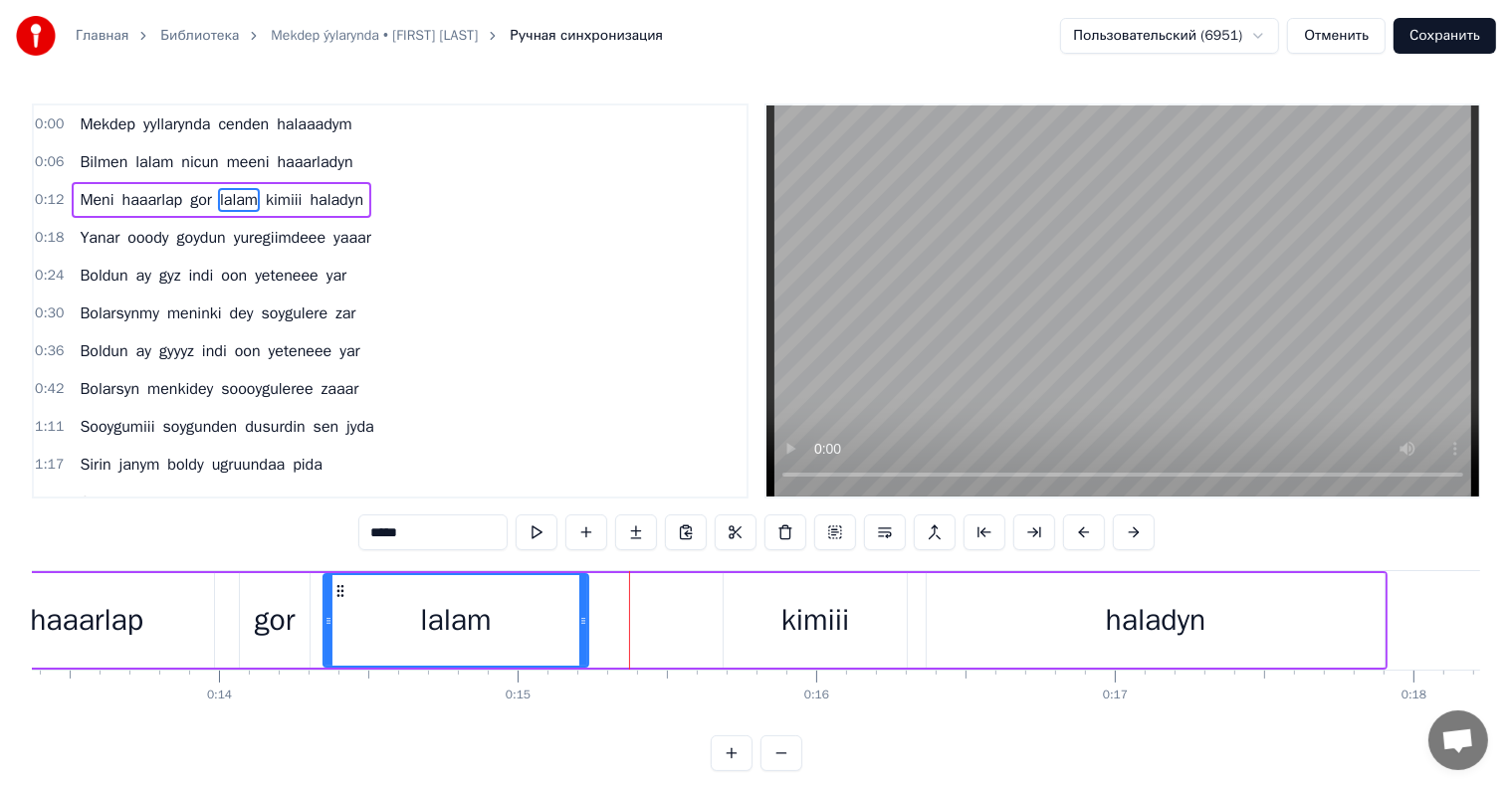 drag, startPoint x: 665, startPoint y: 609, endPoint x: 585, endPoint y: 603, distance: 80.224684 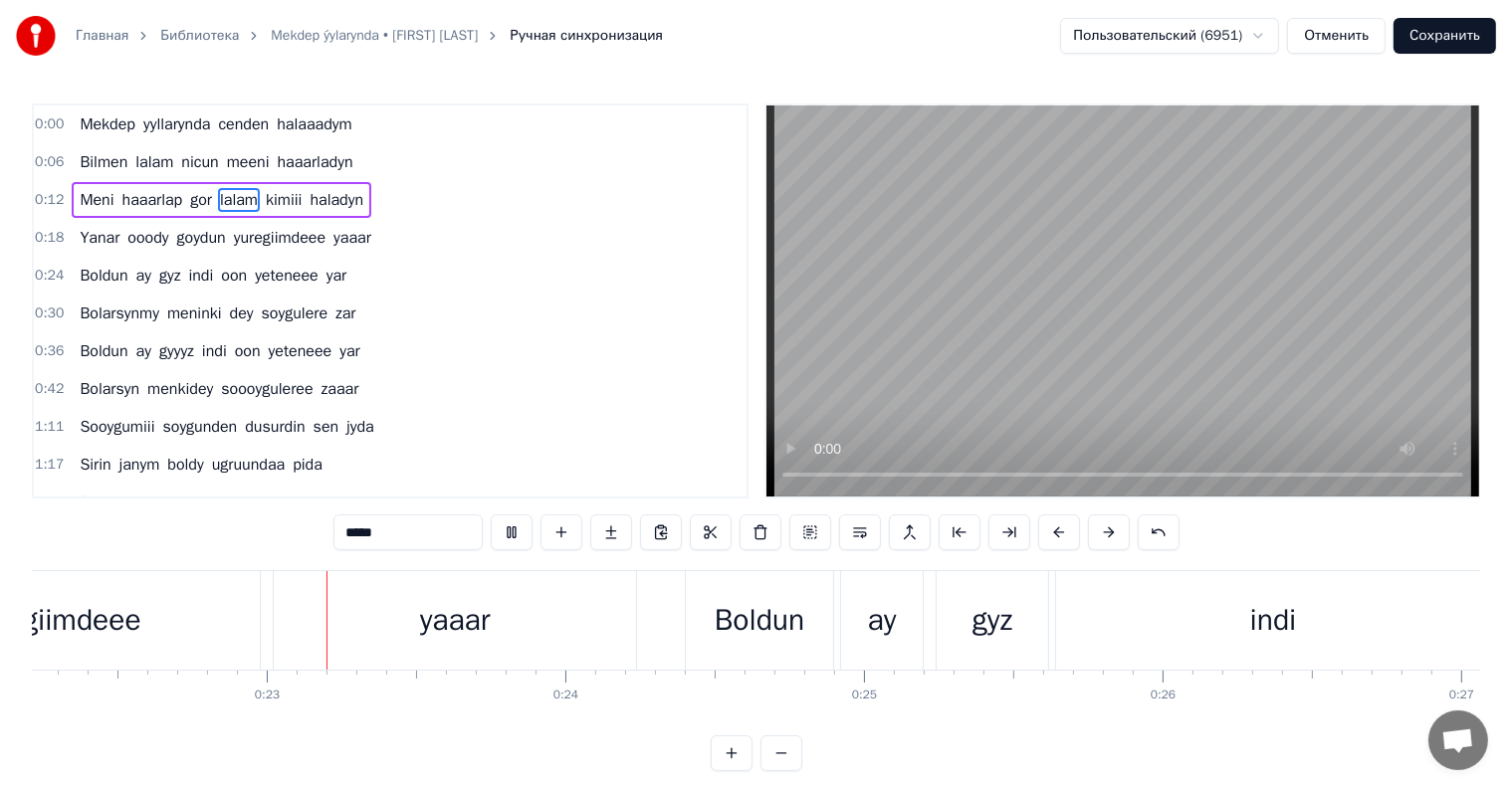 scroll, scrollTop: 0, scrollLeft: 6635, axis: horizontal 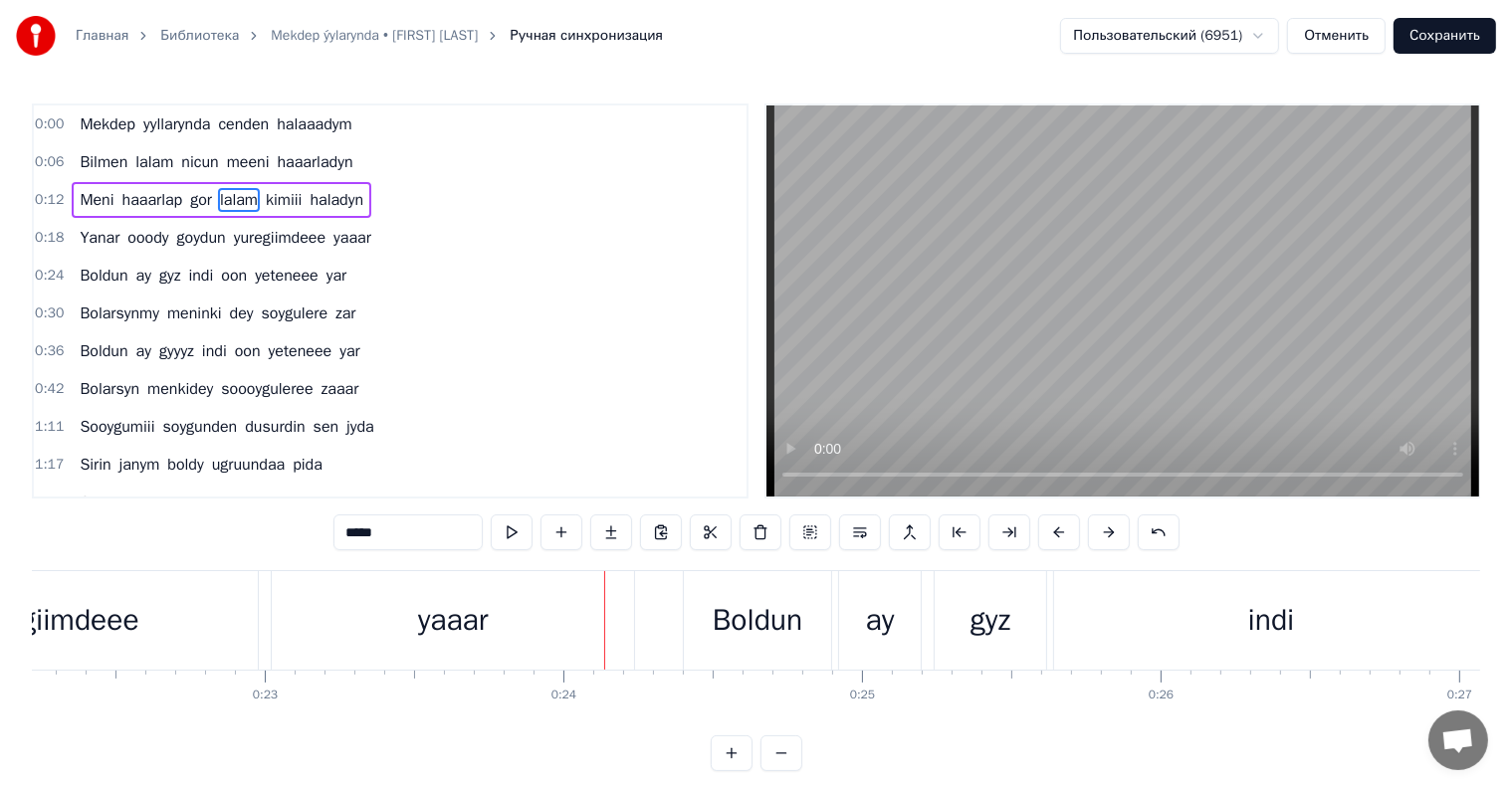 click on "yaaar" at bounding box center (453, 620) 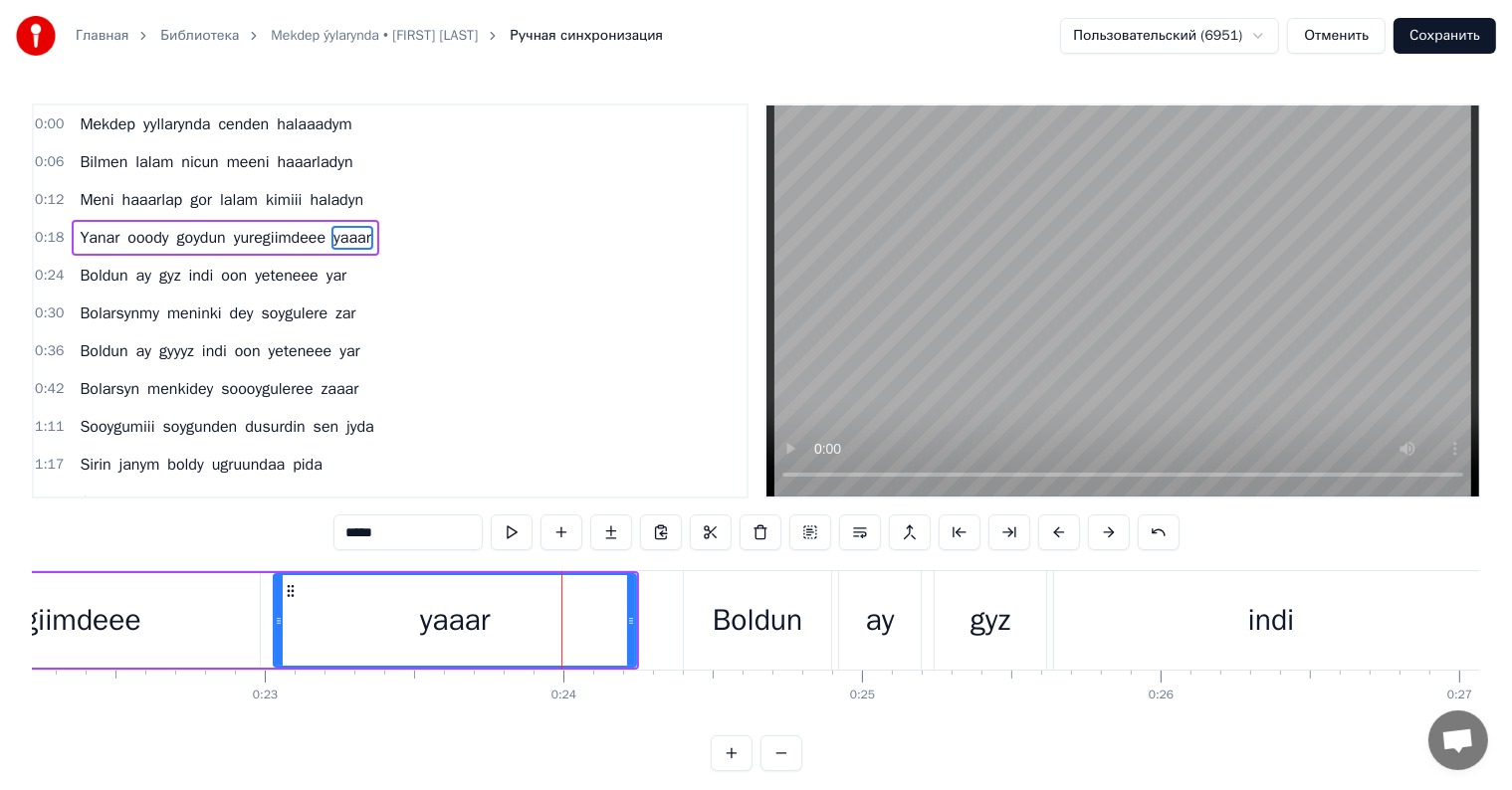 click on "*****" at bounding box center [408, 532] 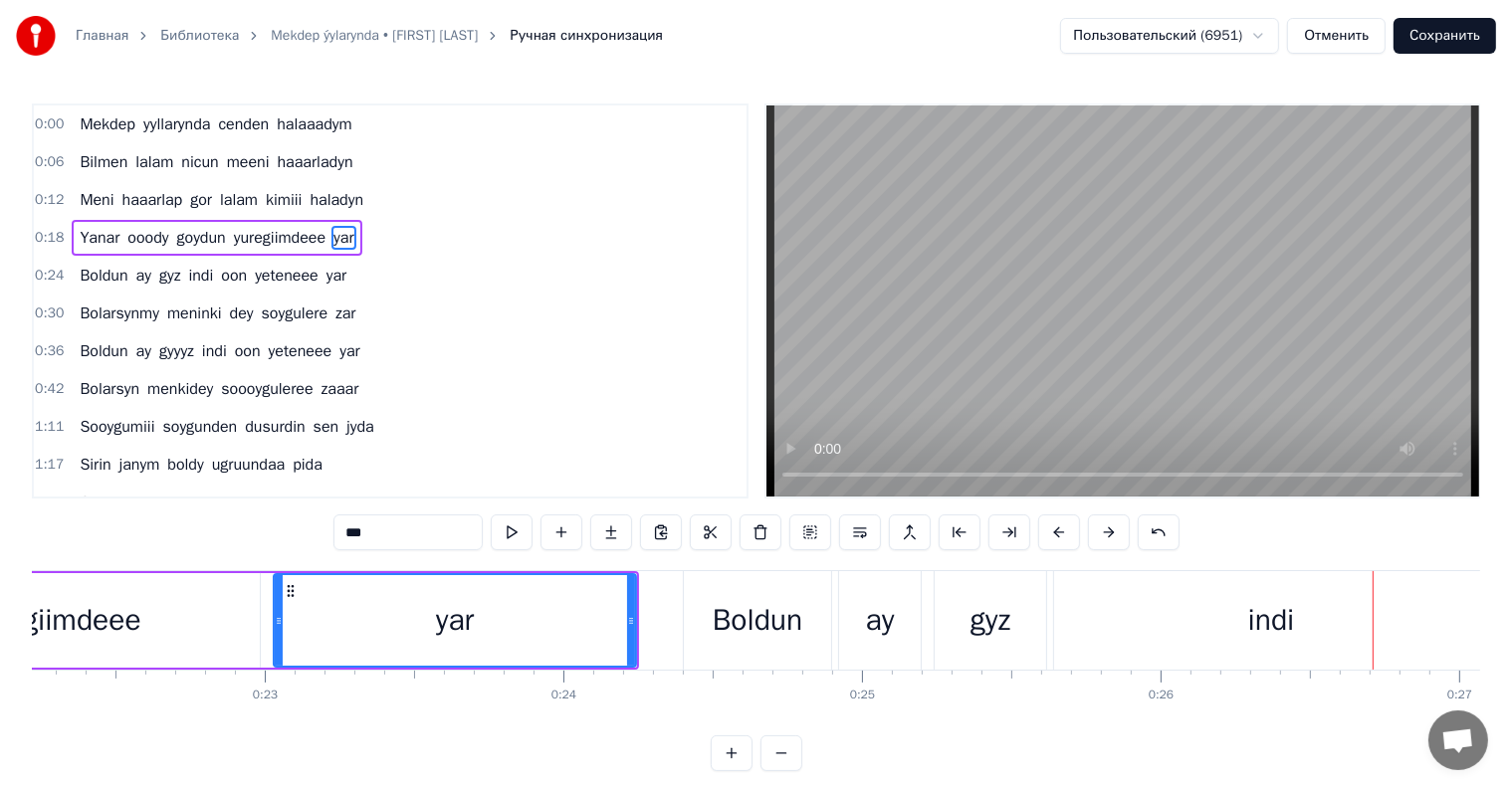 click on "indi" at bounding box center [1271, 620] 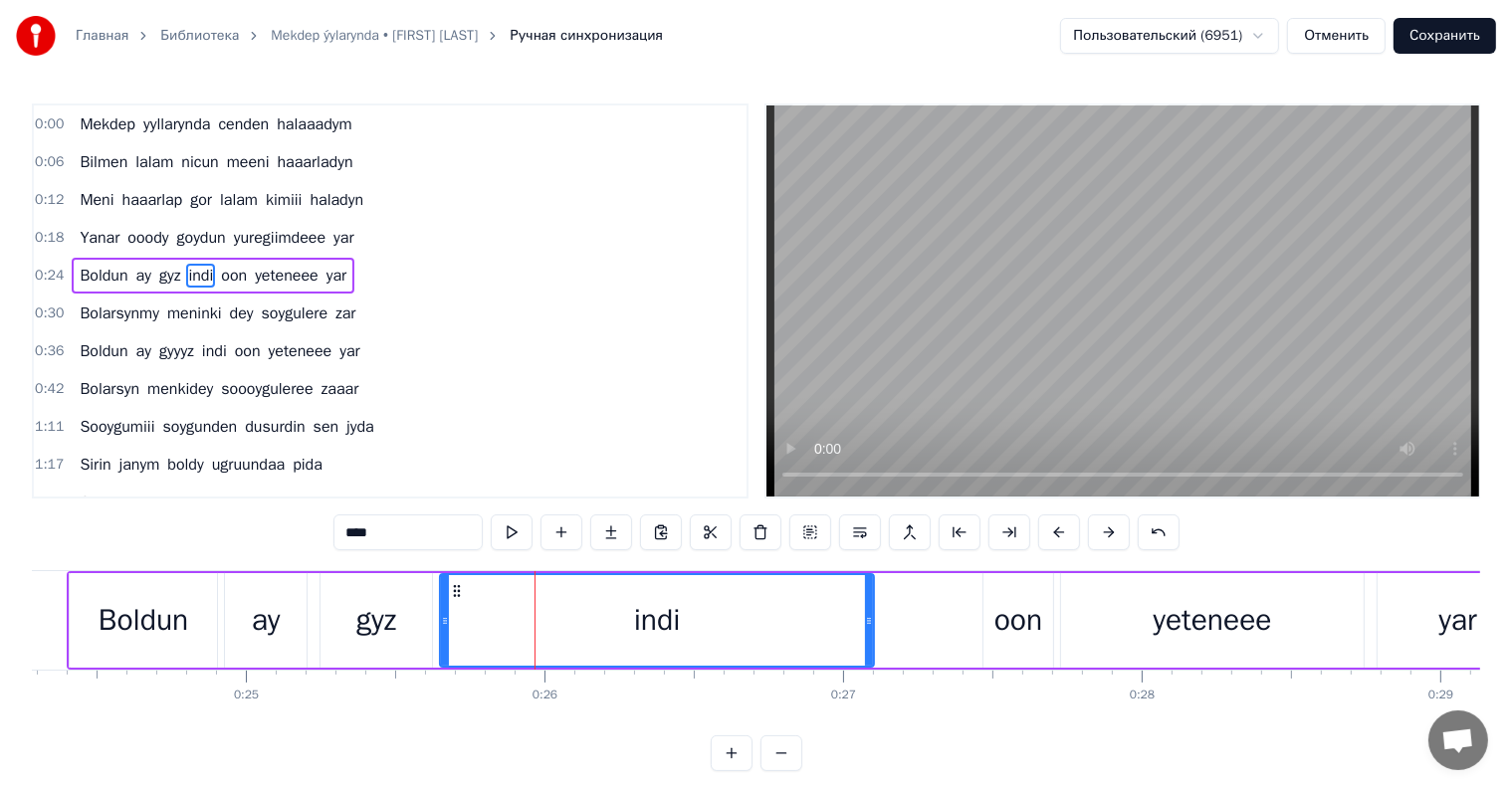 scroll, scrollTop: 0, scrollLeft: 7100, axis: horizontal 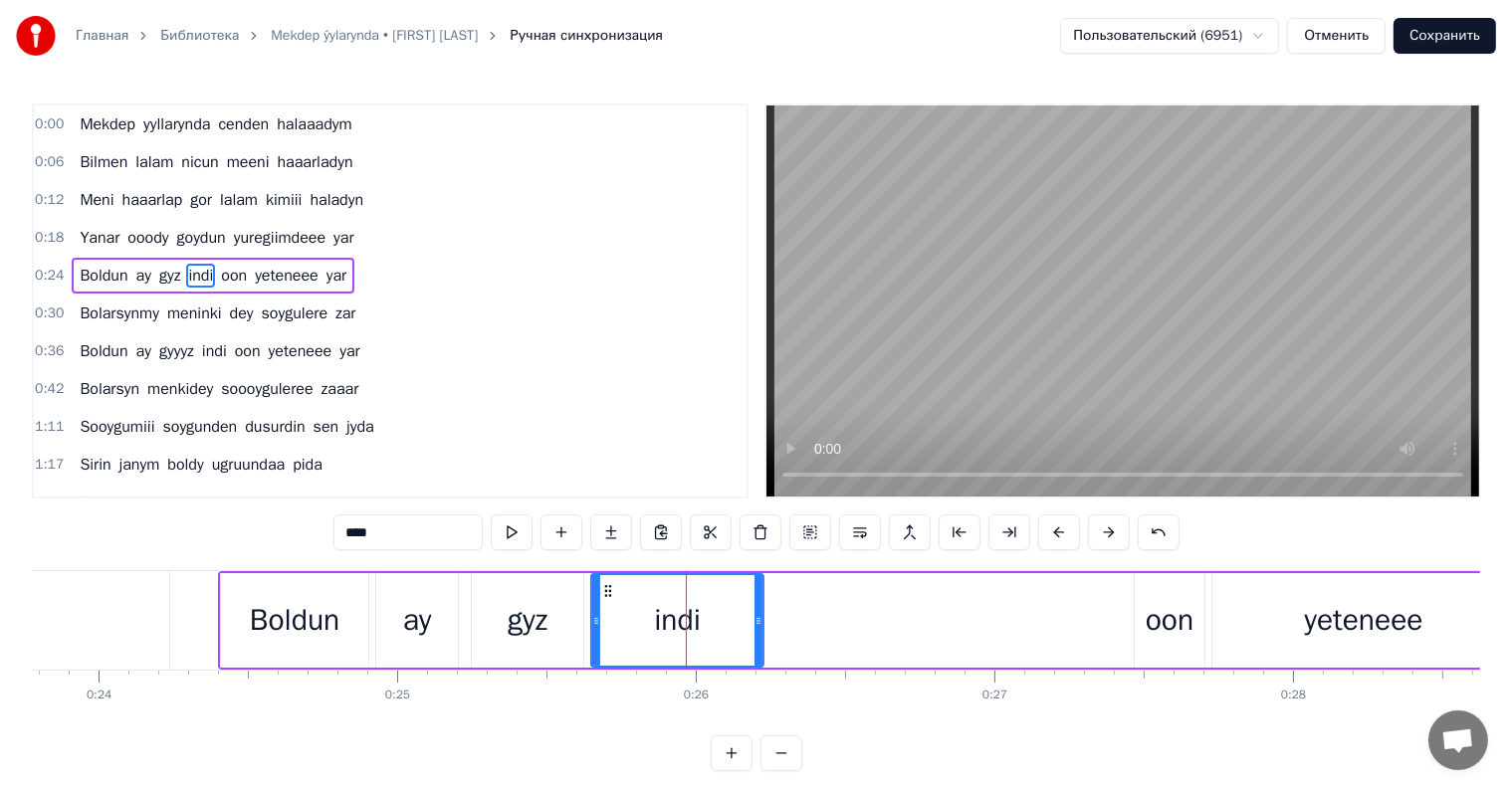drag, startPoint x: 1017, startPoint y: 609, endPoint x: 756, endPoint y: 604, distance: 261.04789 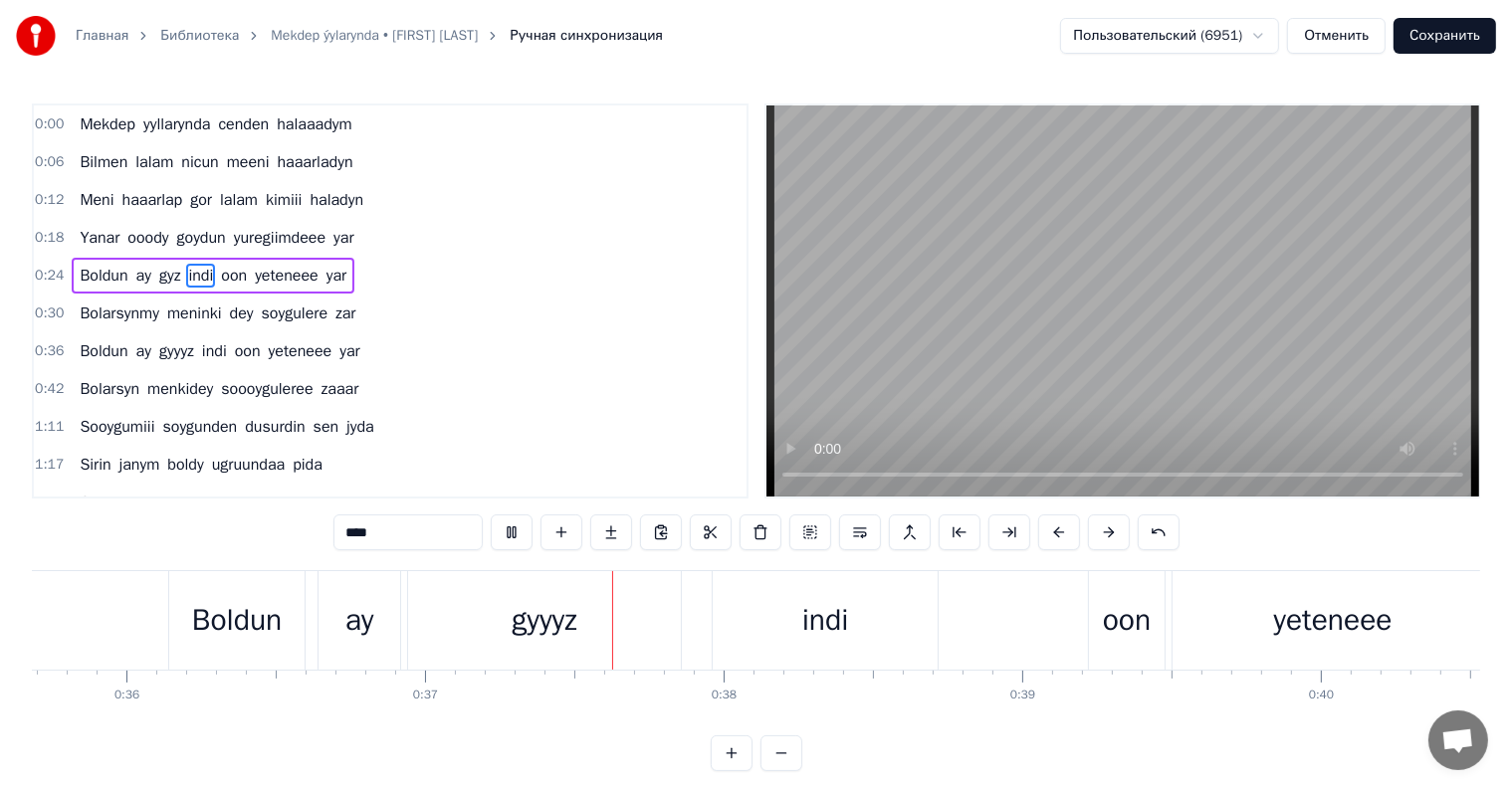 scroll, scrollTop: 0, scrollLeft: 10981, axis: horizontal 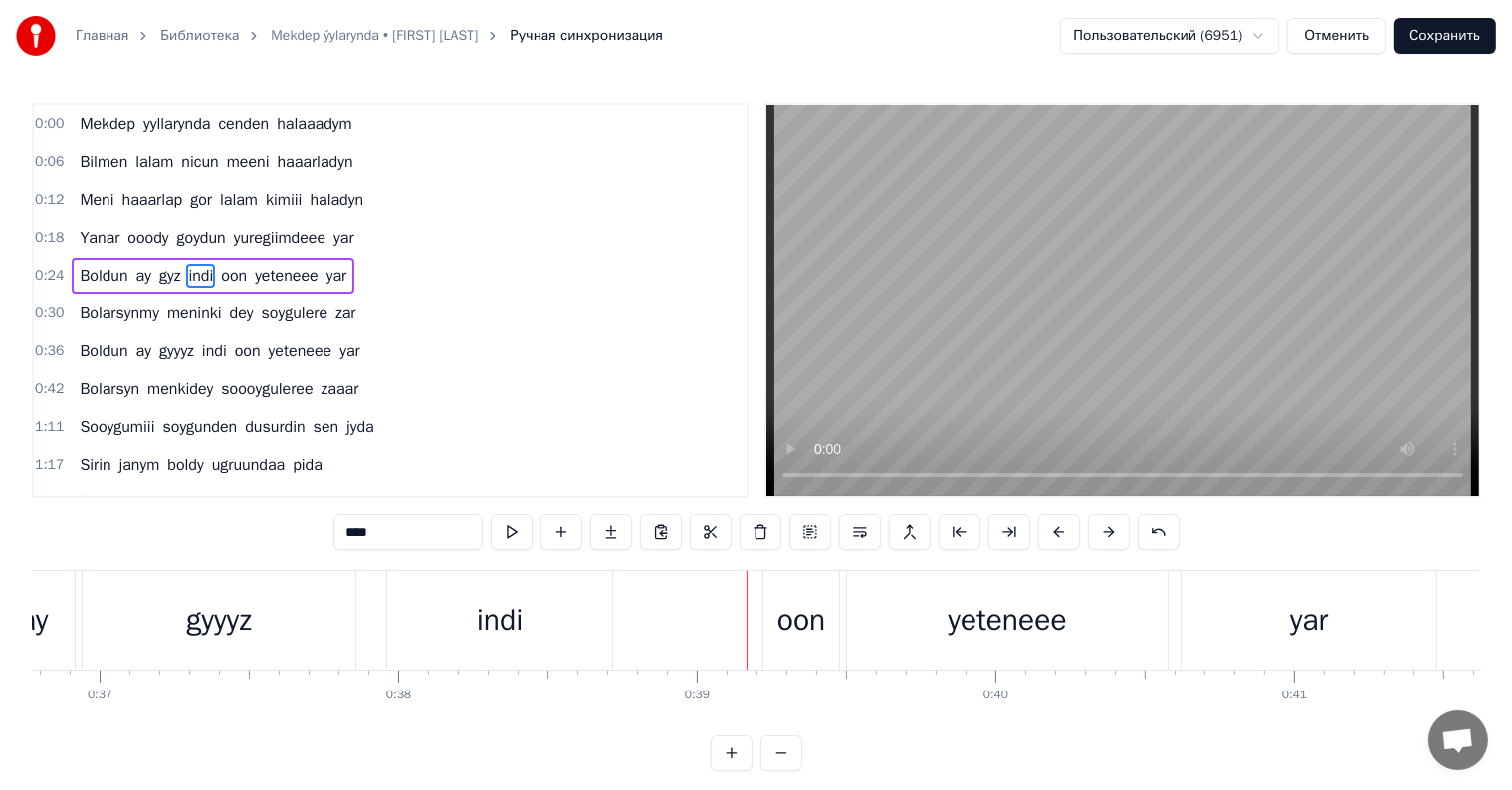 click on "gyyyz" at bounding box center [219, 620] 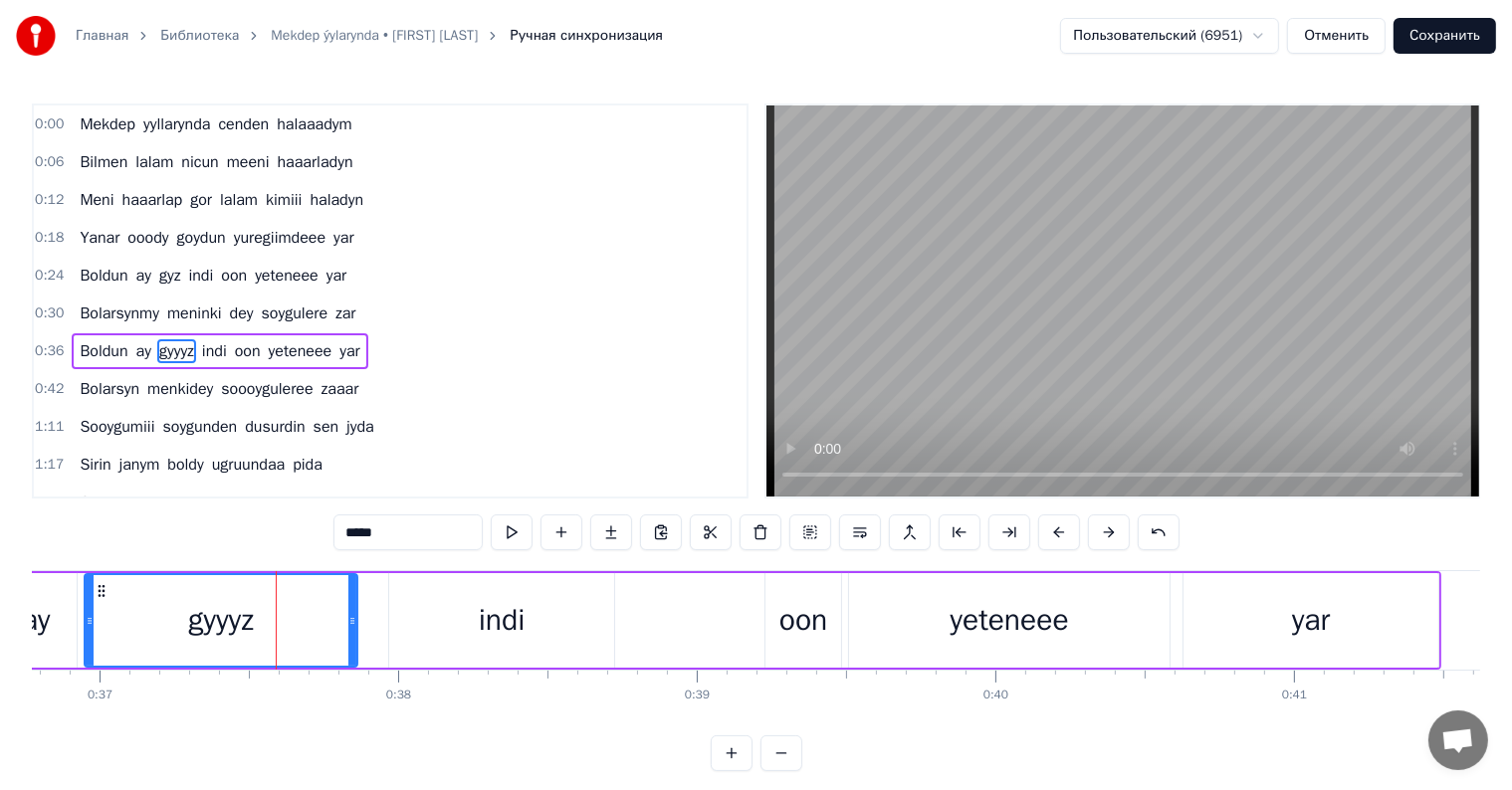 scroll, scrollTop: 42, scrollLeft: 0, axis: vertical 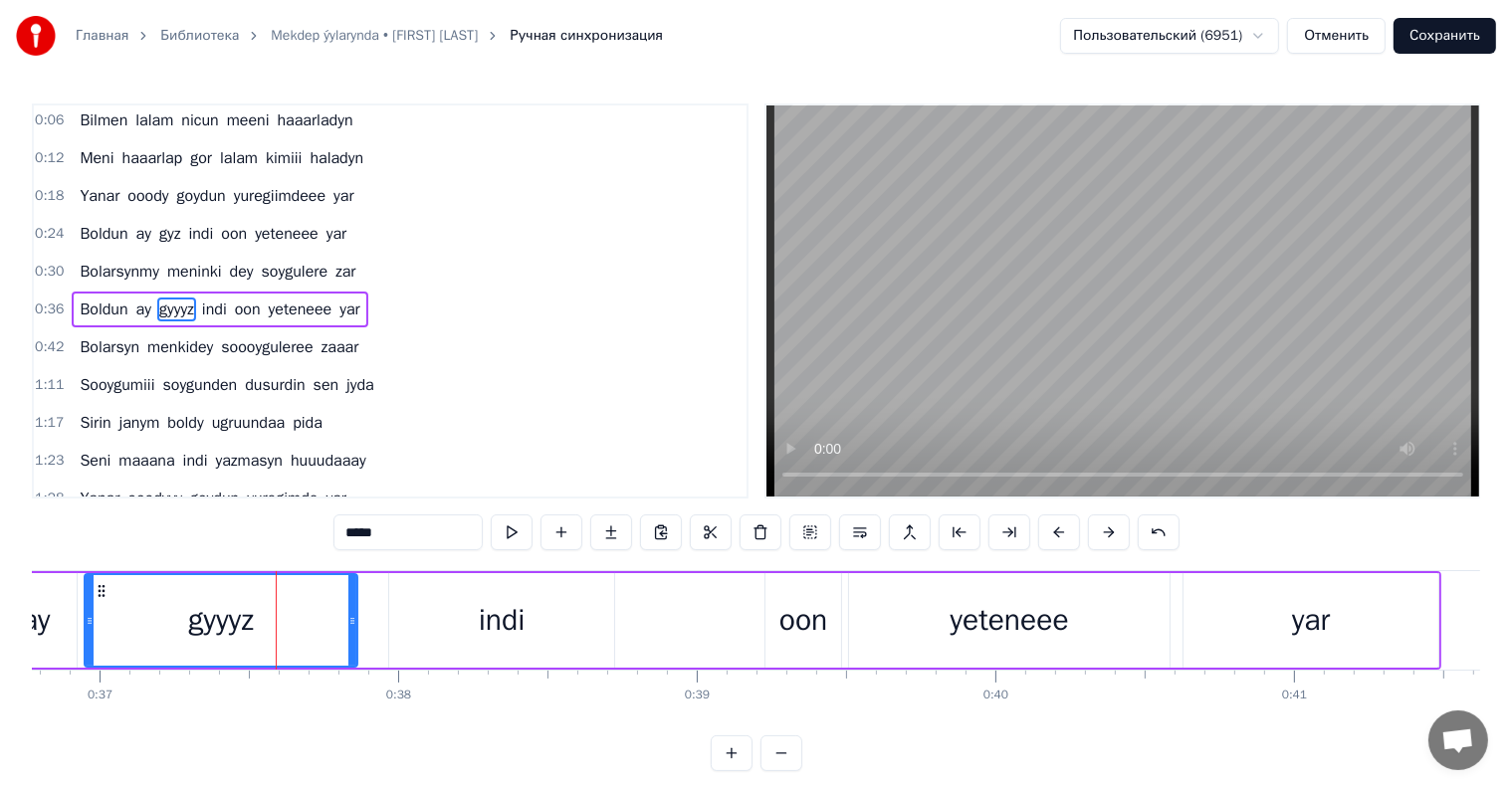 click on "*****" at bounding box center [408, 532] 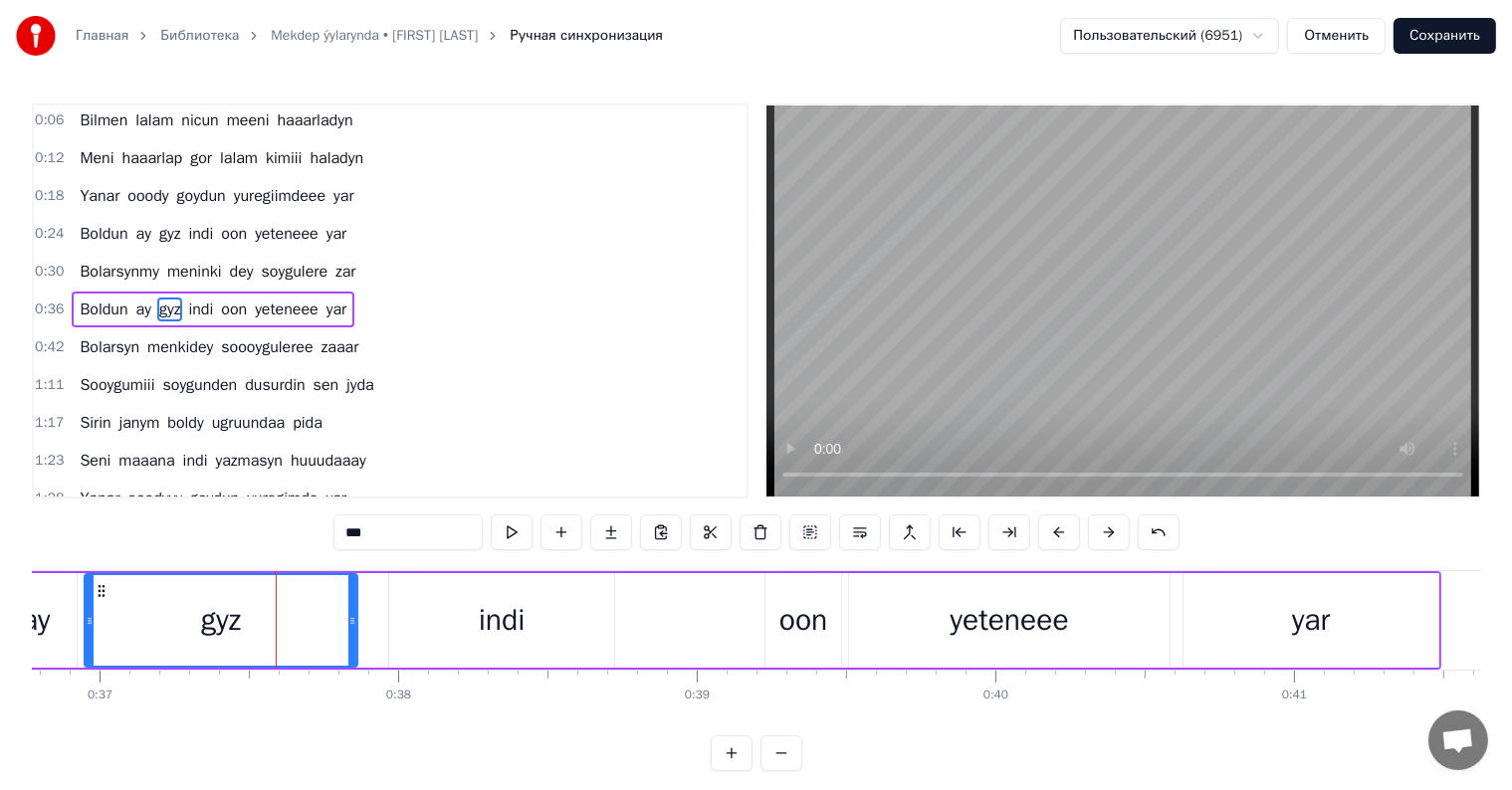 click on "indi" at bounding box center [502, 620] 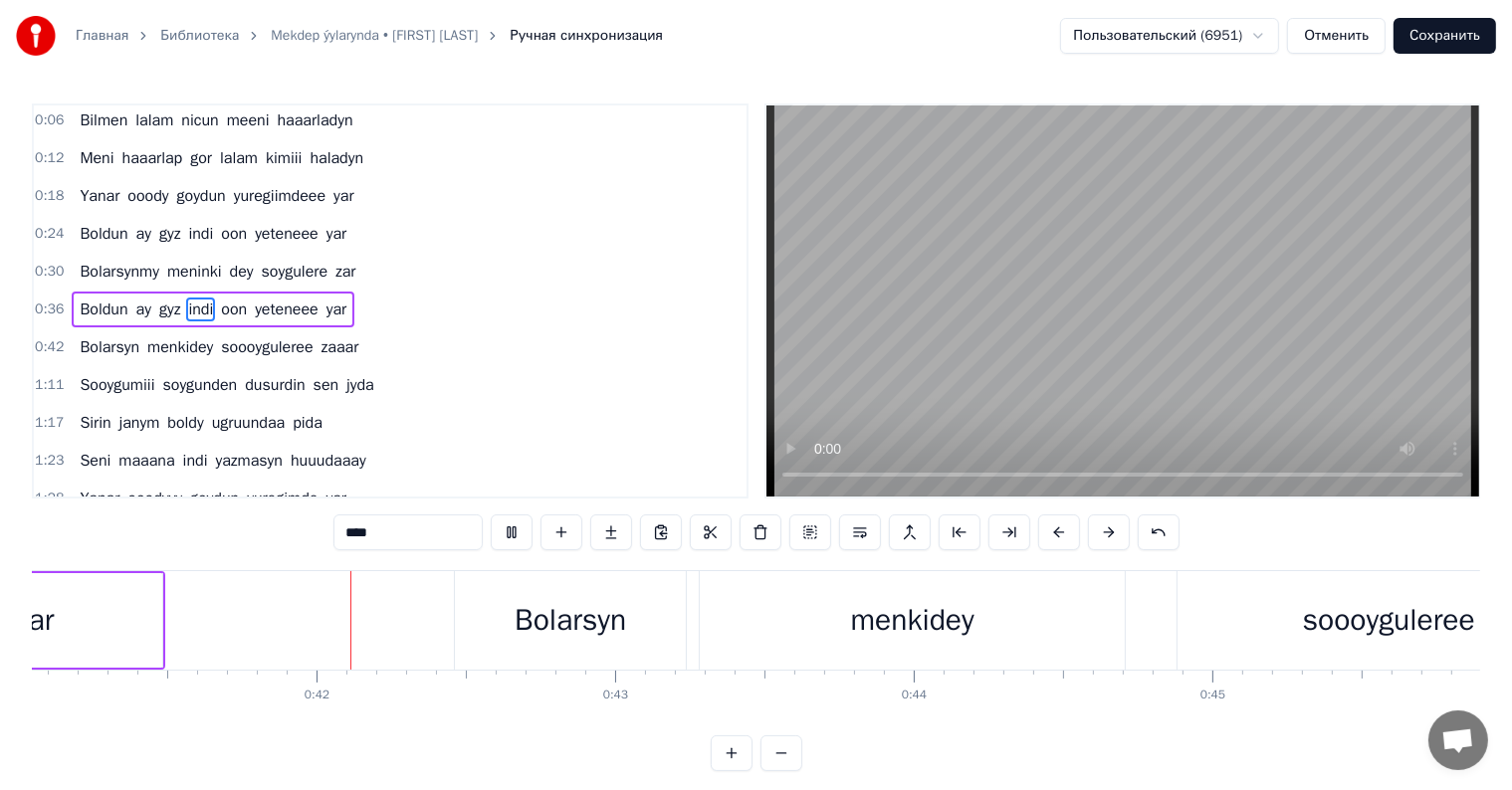 scroll, scrollTop: 0, scrollLeft: 12269, axis: horizontal 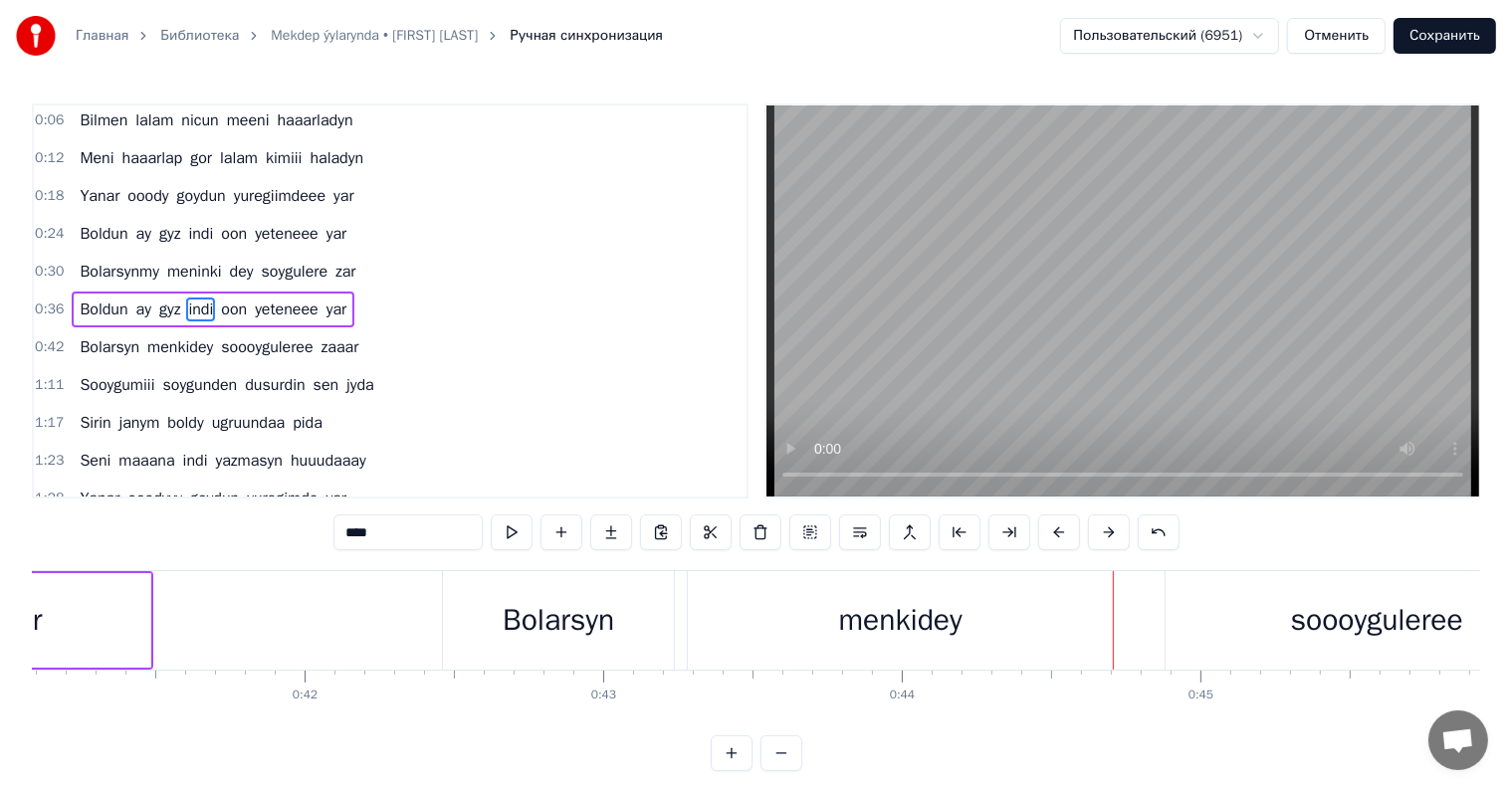 click on "menkidey" at bounding box center [901, 620] 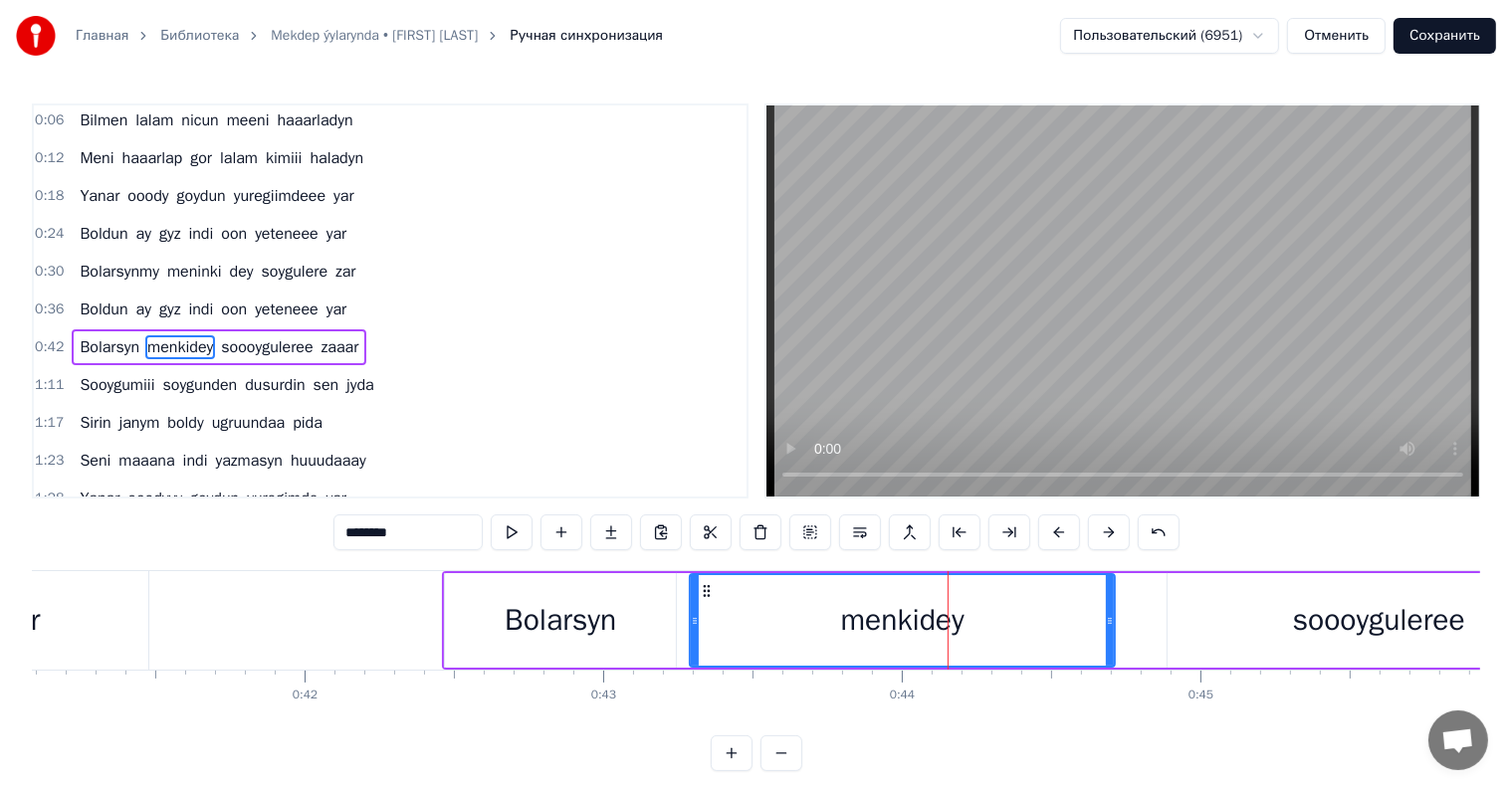 scroll, scrollTop: 79, scrollLeft: 0, axis: vertical 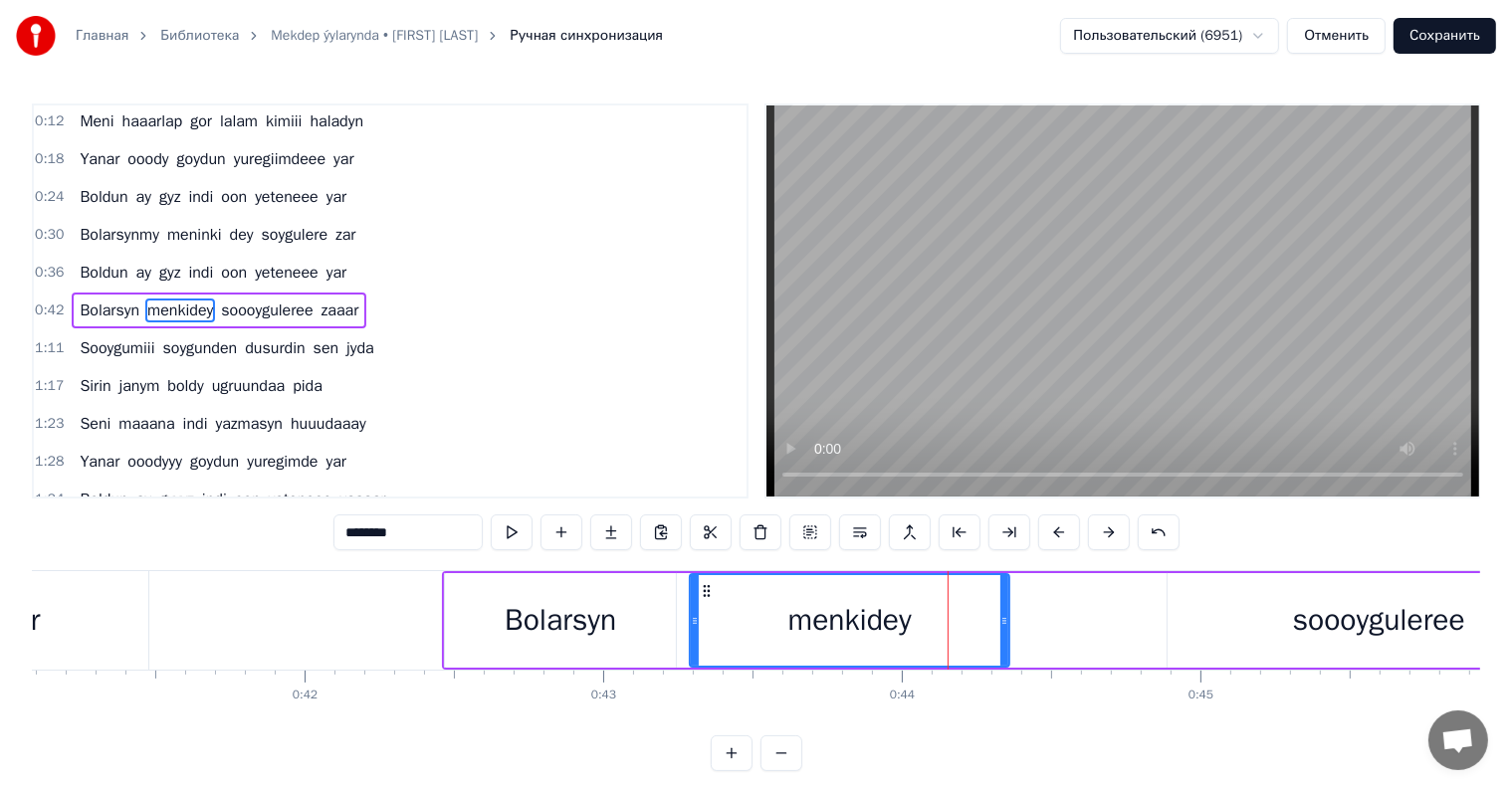 drag, startPoint x: 1109, startPoint y: 605, endPoint x: 1003, endPoint y: 608, distance: 106.04244 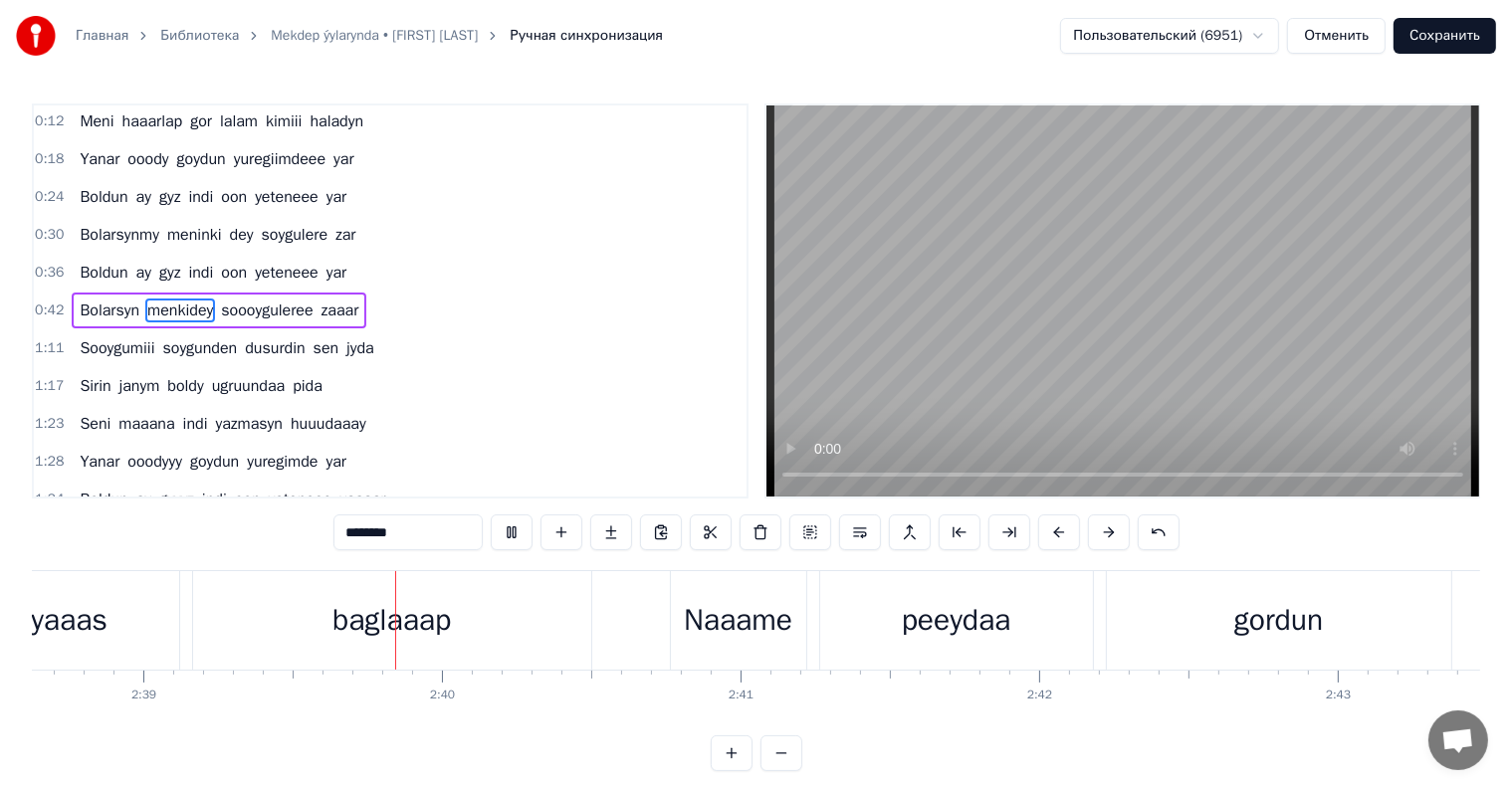scroll, scrollTop: 0, scrollLeft: 47397, axis: horizontal 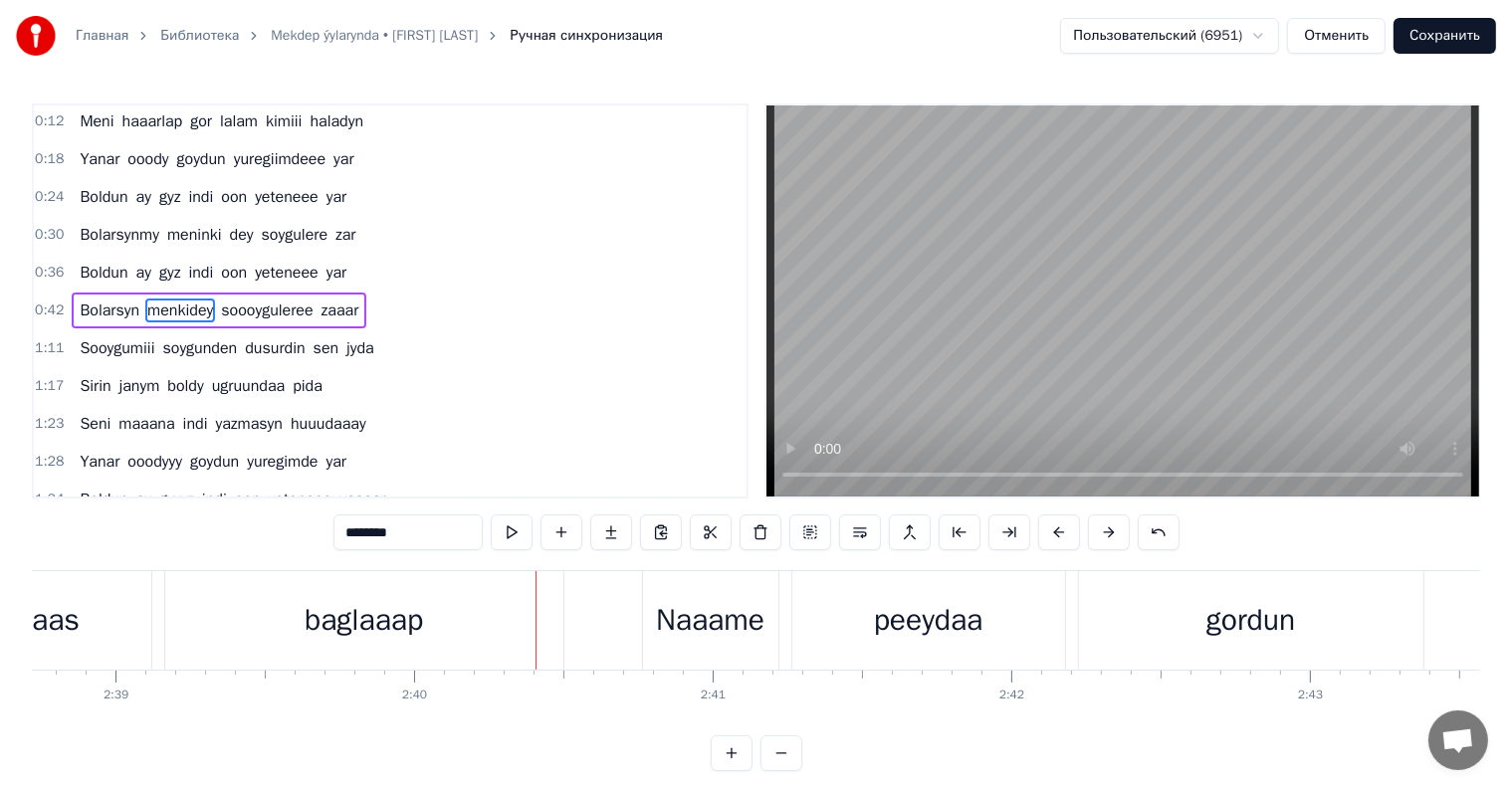click on "baglaaap" at bounding box center [364, 620] 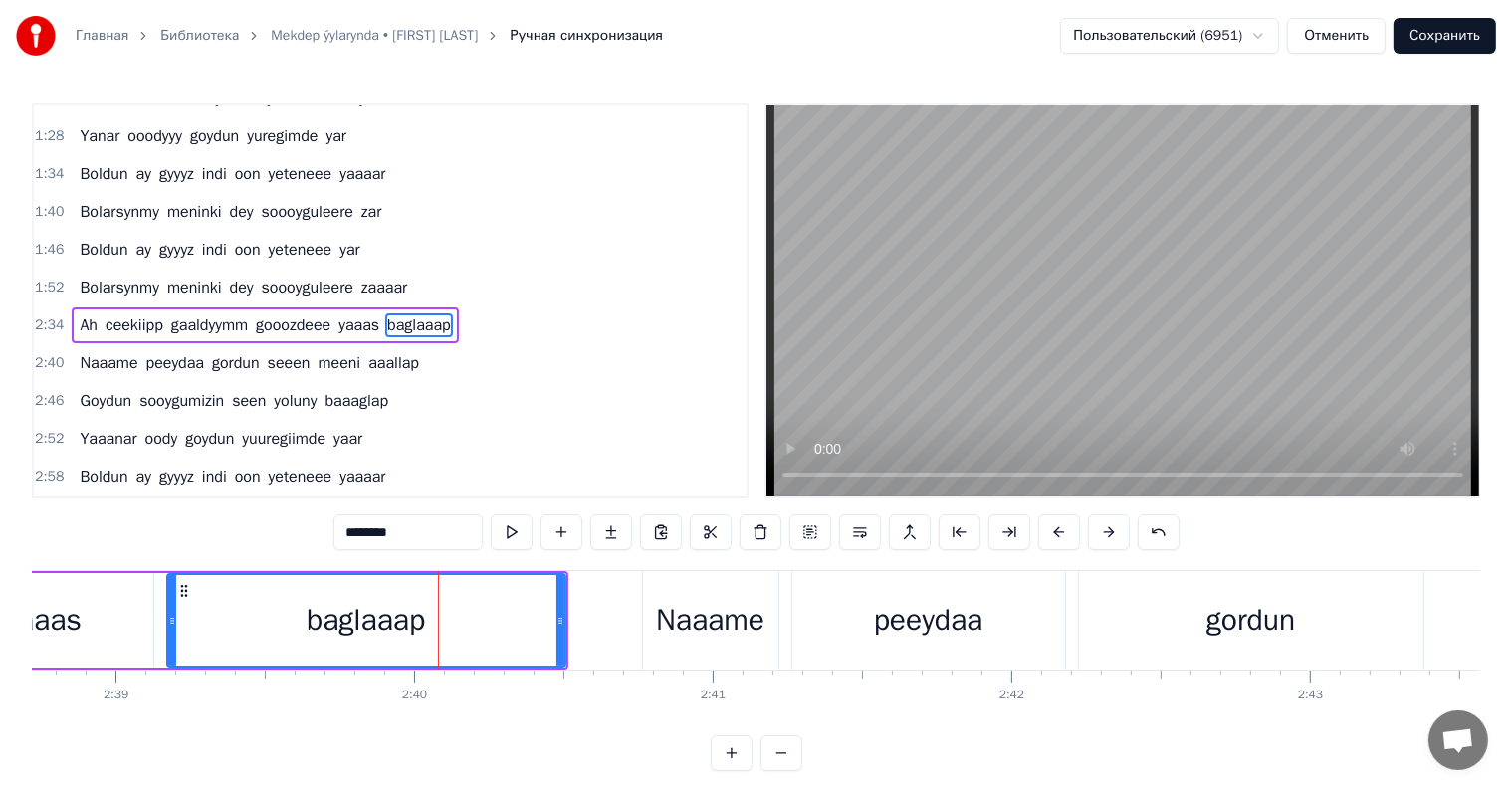scroll, scrollTop: 408, scrollLeft: 0, axis: vertical 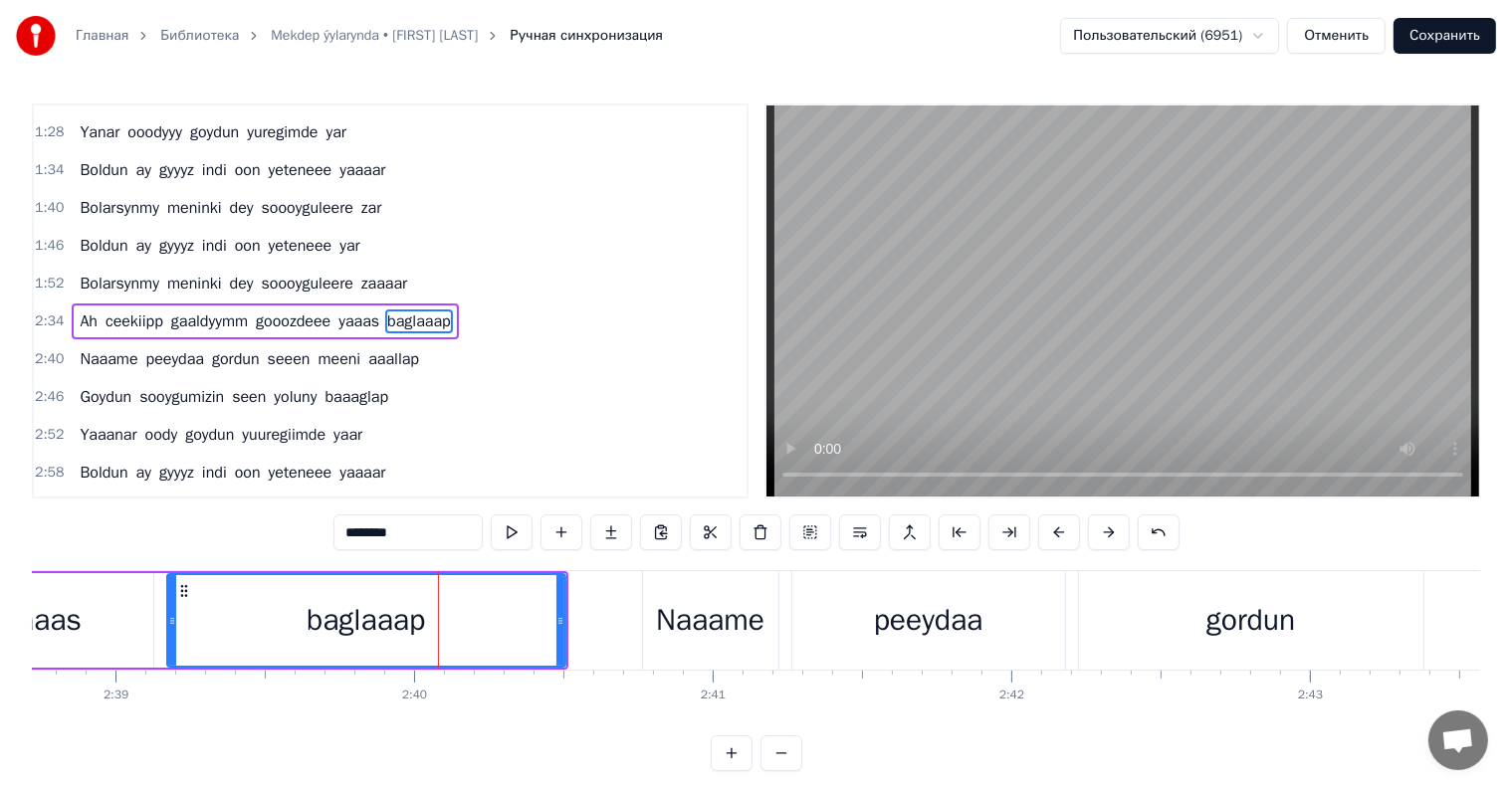 click on "********" at bounding box center (408, 532) 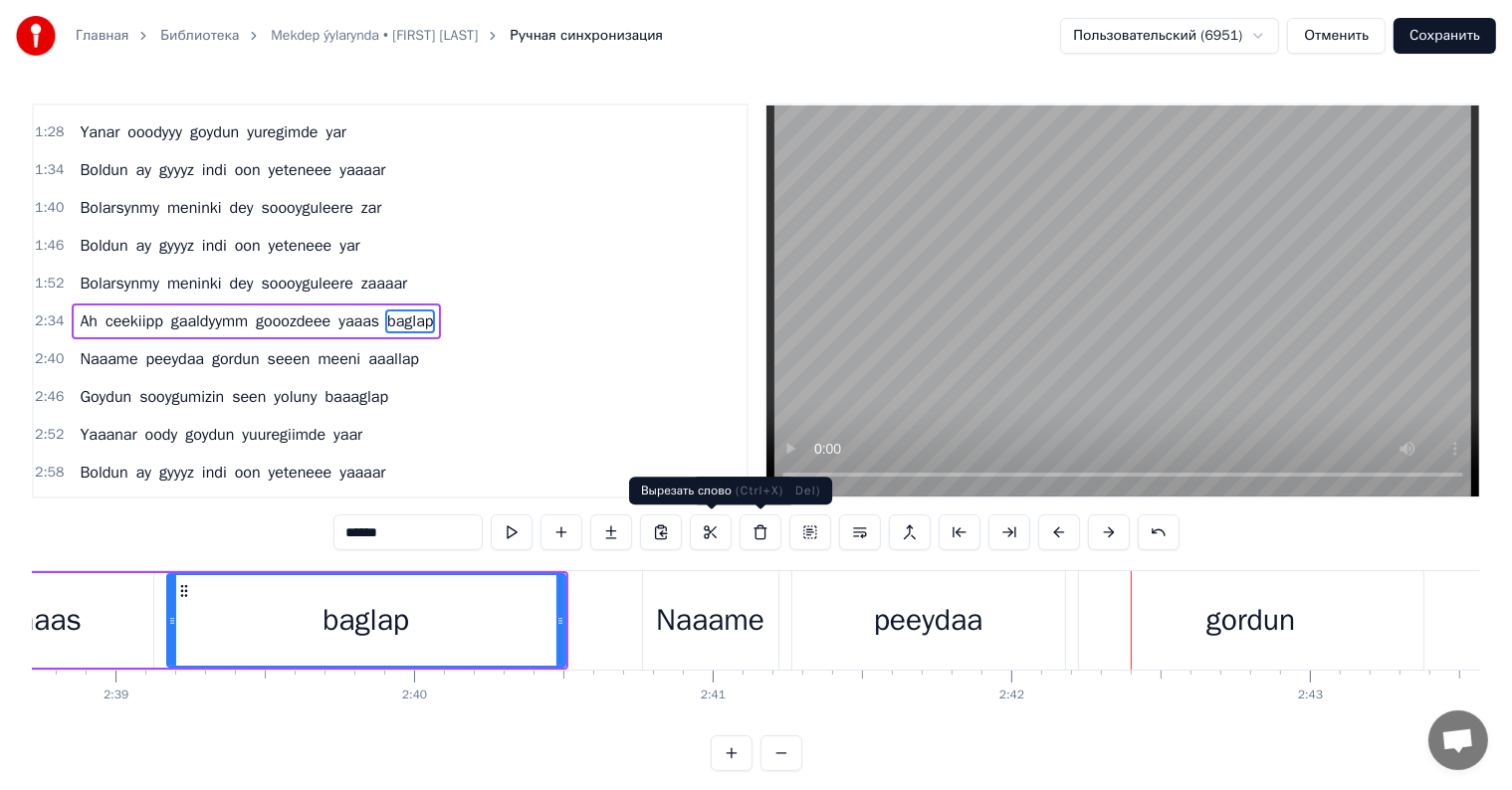 click on "Naaame" at bounding box center [711, 620] 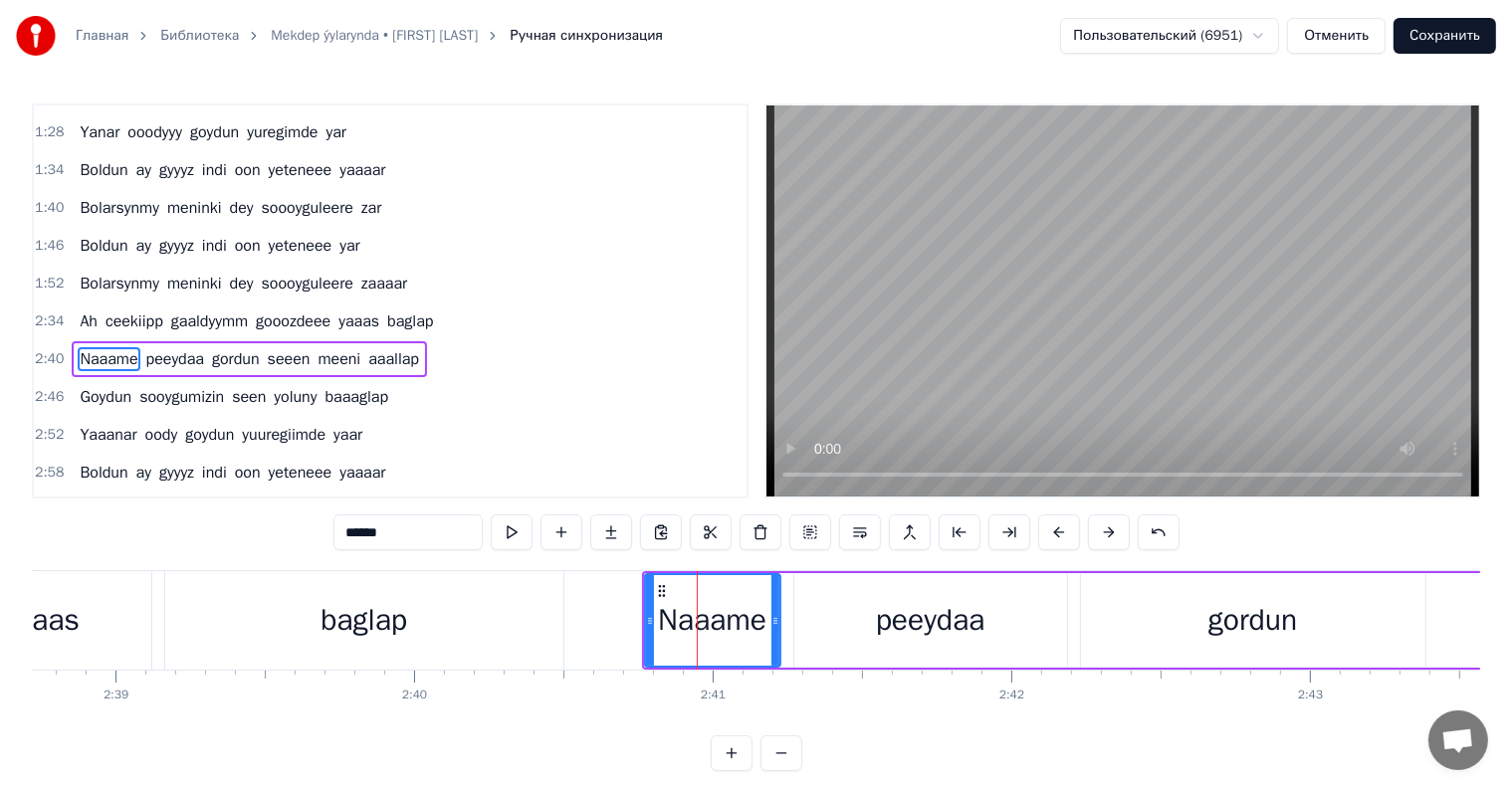 scroll, scrollTop: 445, scrollLeft: 0, axis: vertical 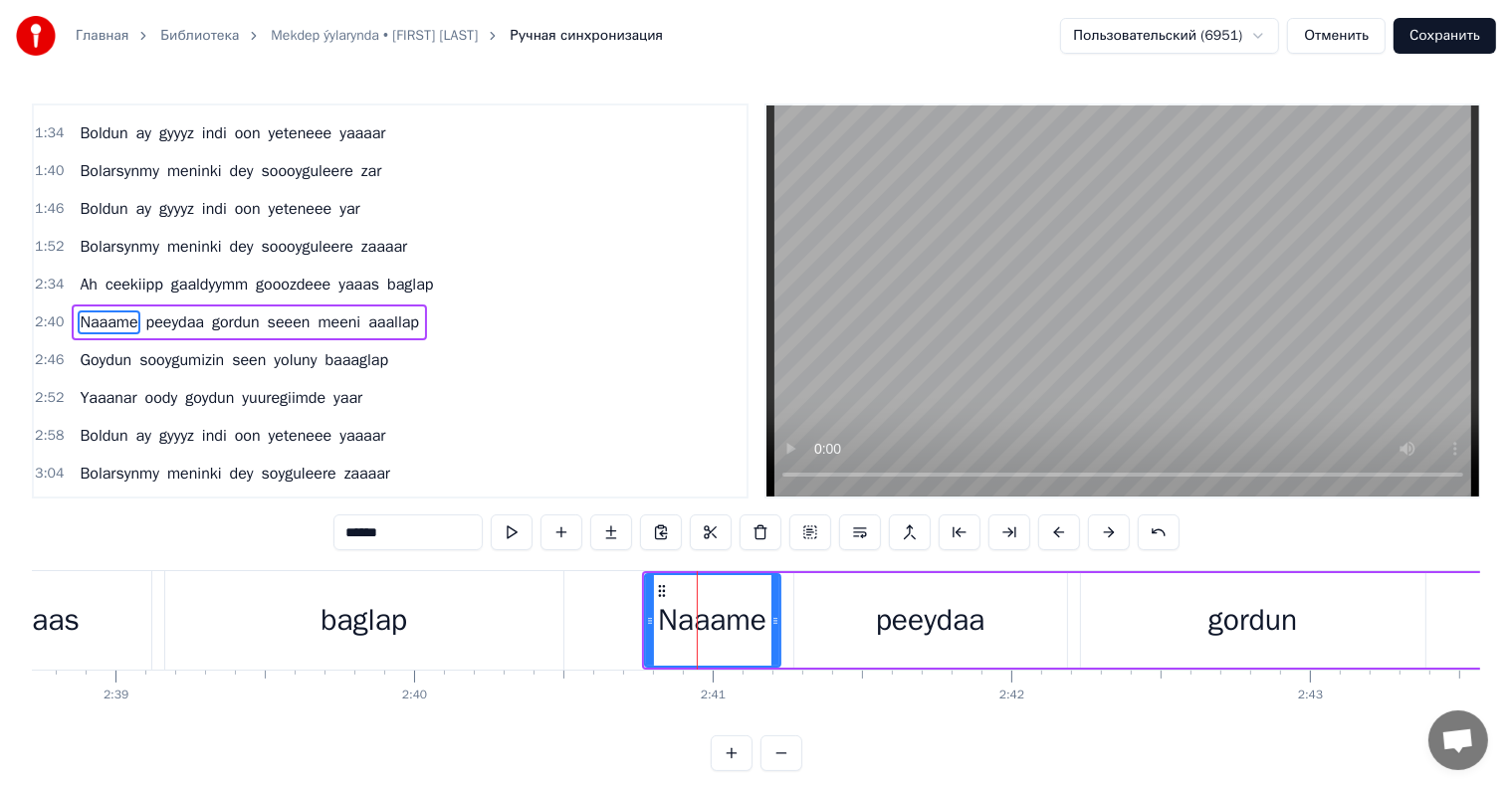 click on "******" at bounding box center [408, 532] 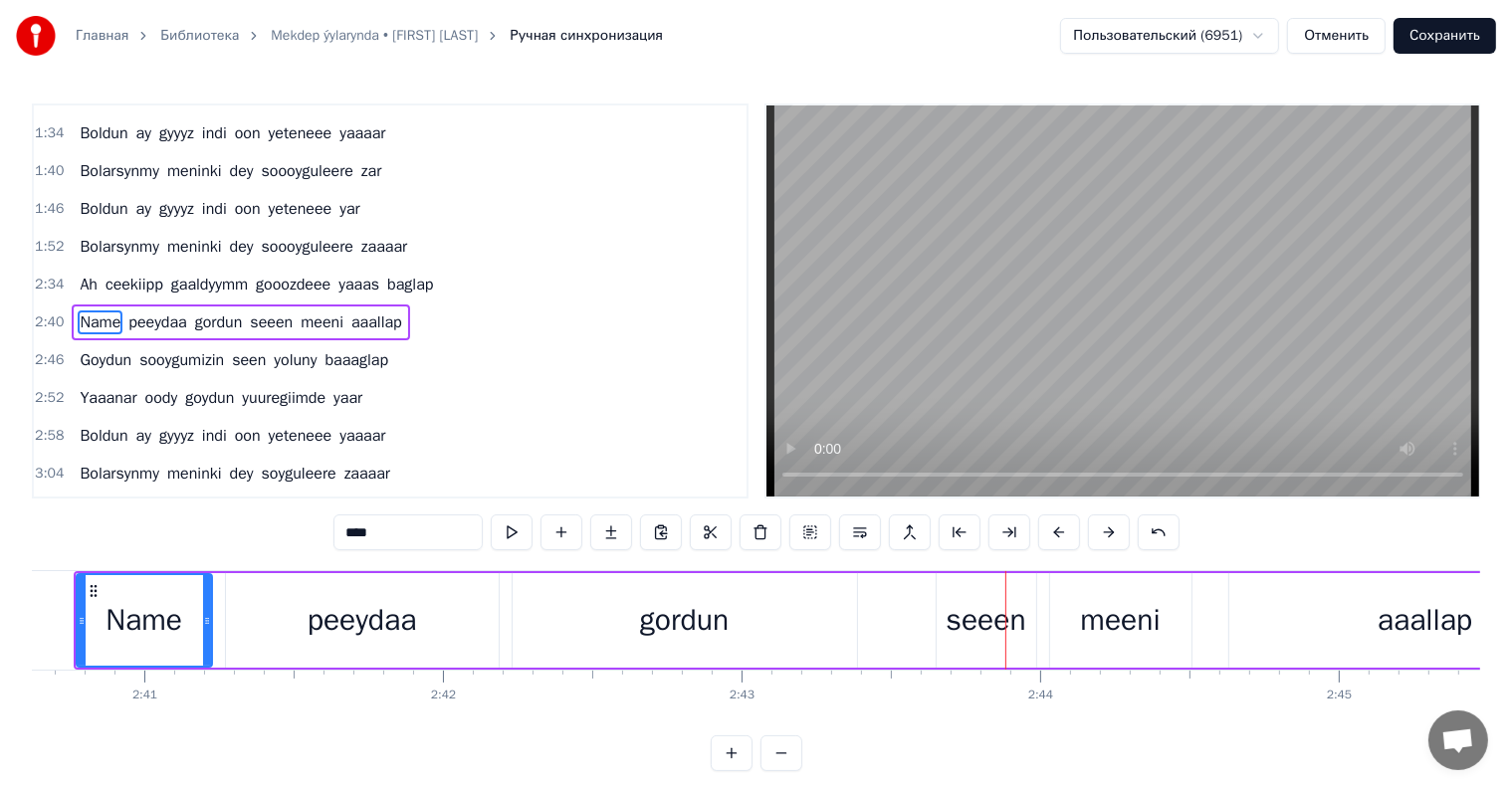 scroll, scrollTop: 0, scrollLeft: 48684, axis: horizontal 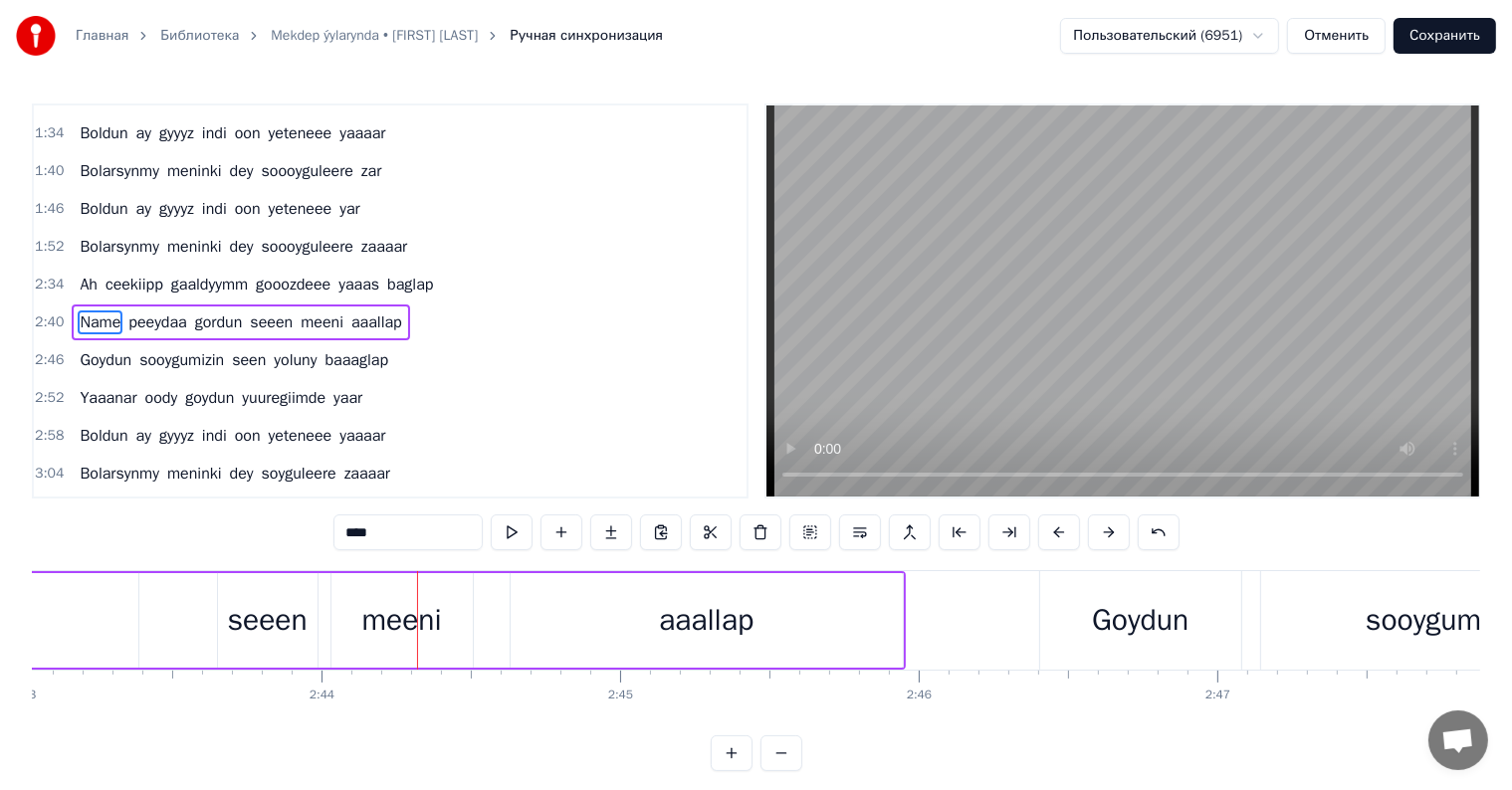 click on "seeen" at bounding box center [267, 620] 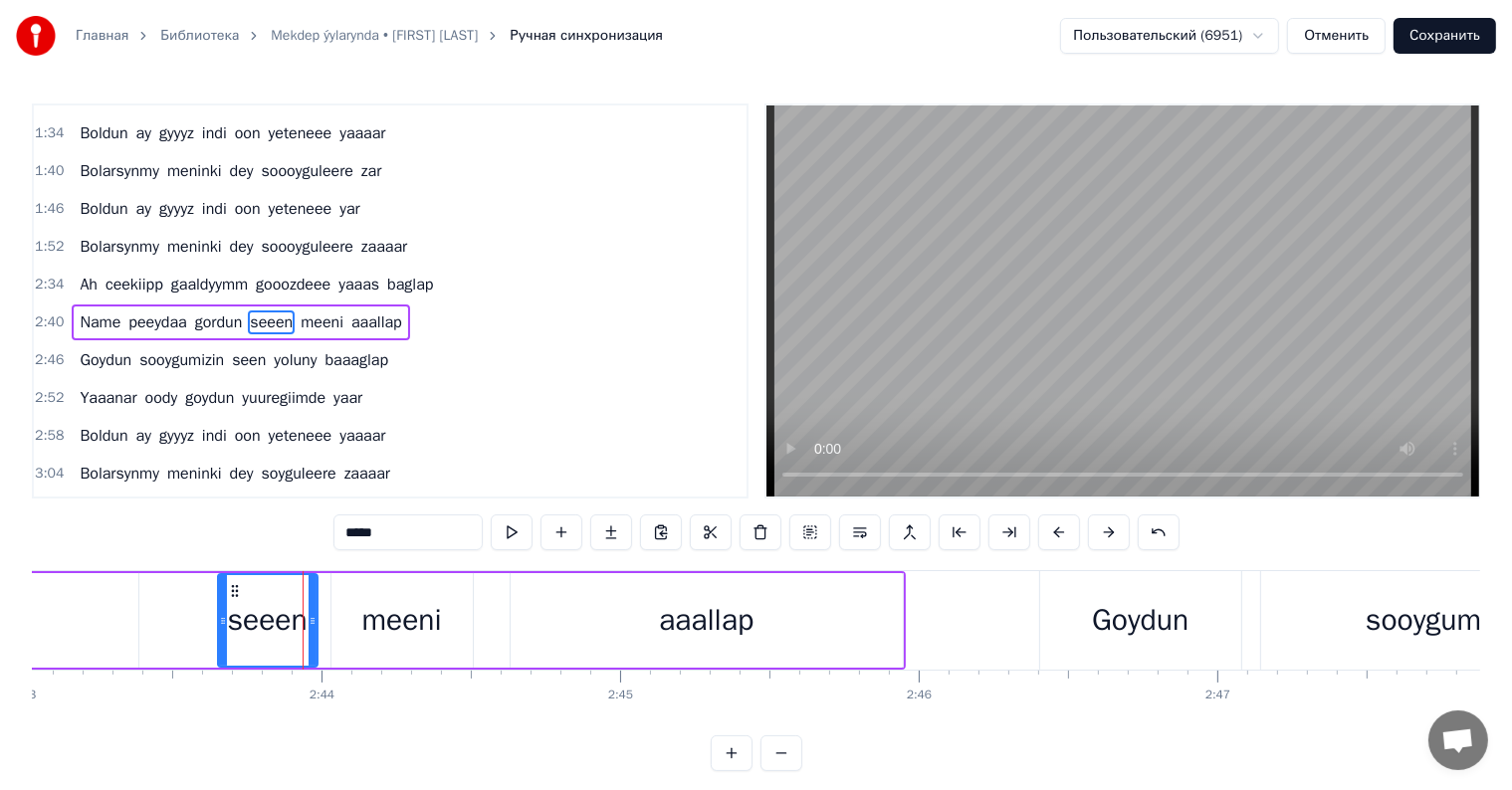 click on "*****" at bounding box center (408, 532) 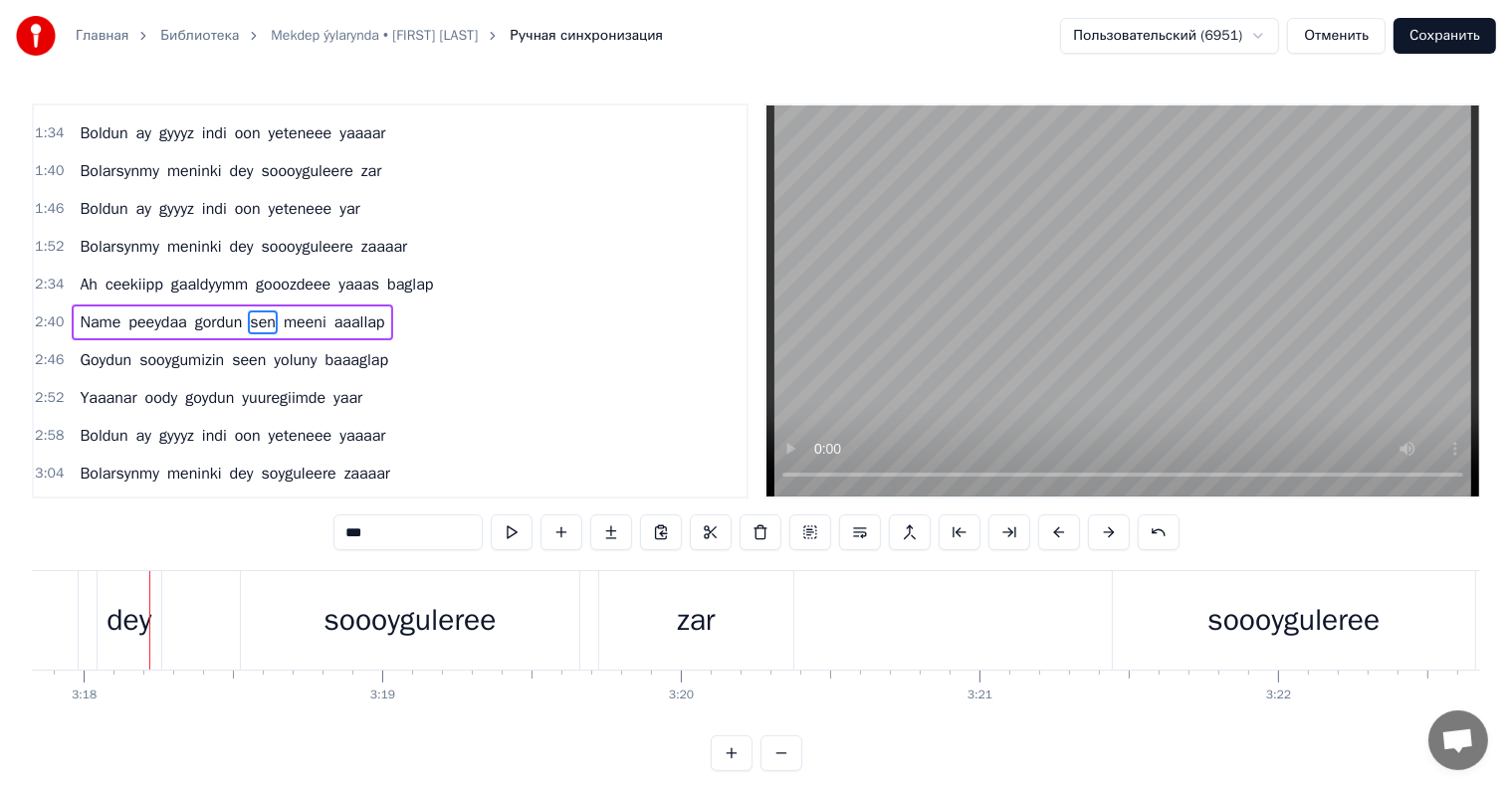 scroll, scrollTop: 0, scrollLeft: 59091, axis: horizontal 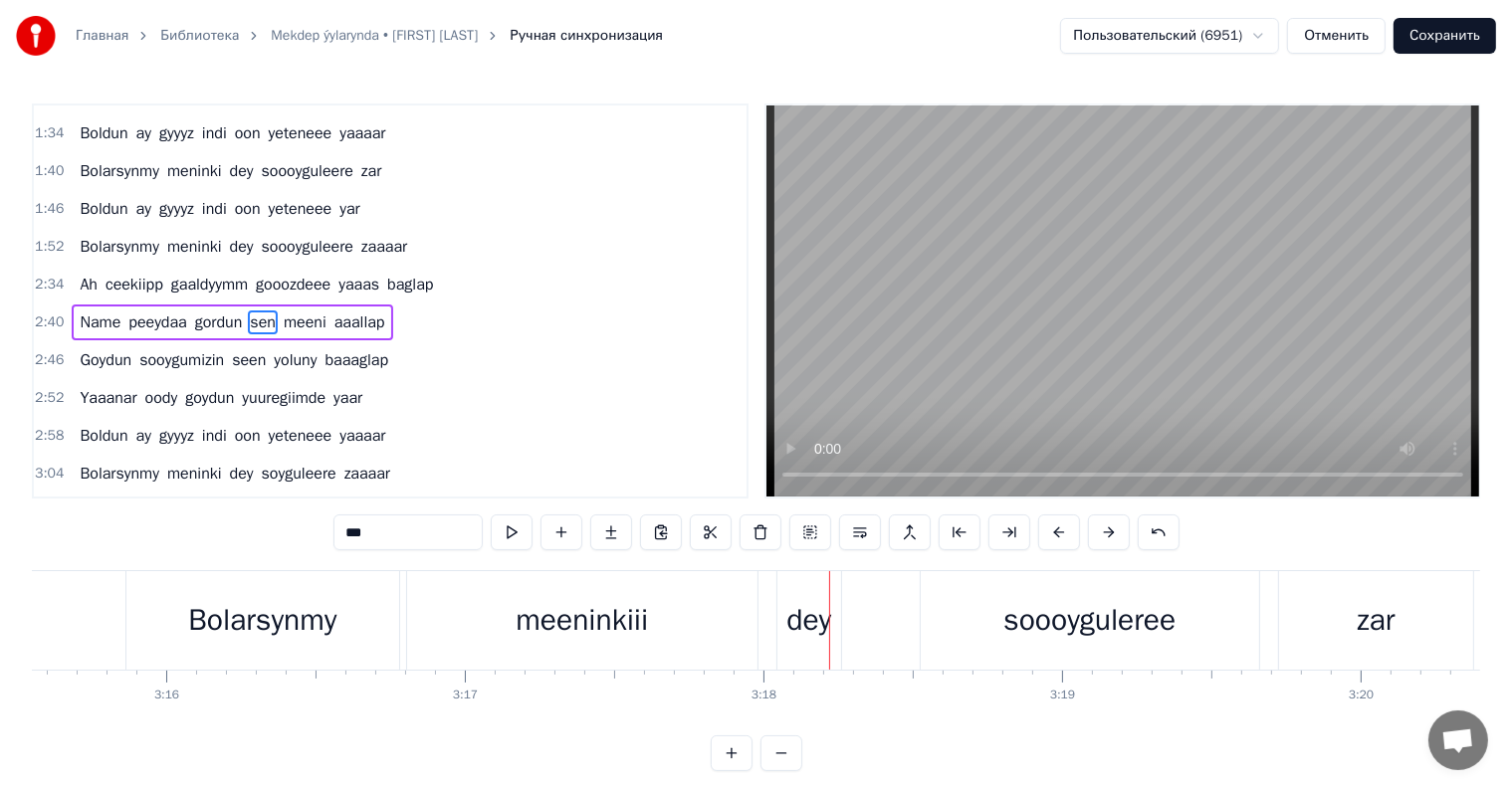 click on "meeninkiii" at bounding box center [582, 620] 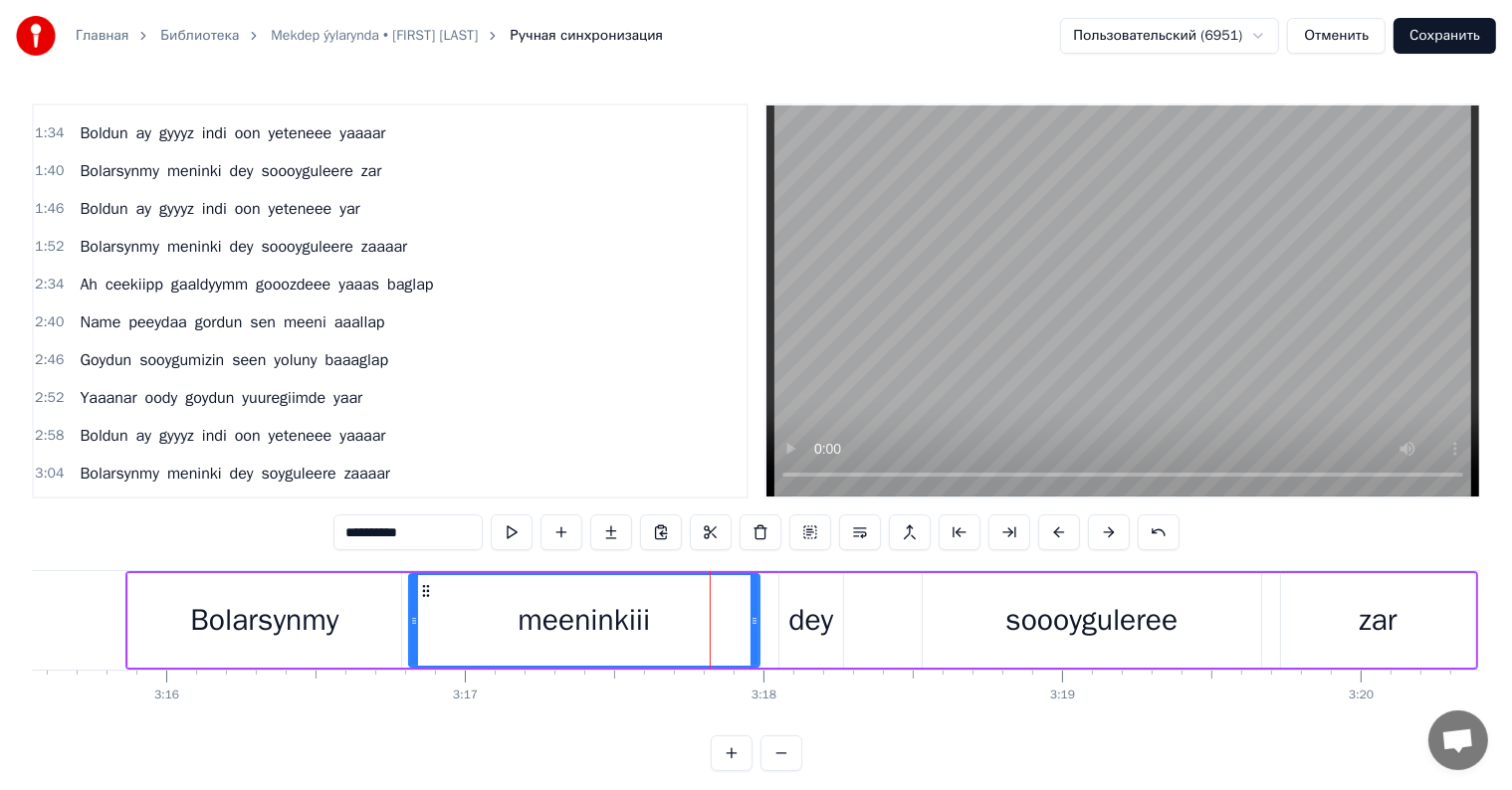 scroll, scrollTop: 9, scrollLeft: 0, axis: vertical 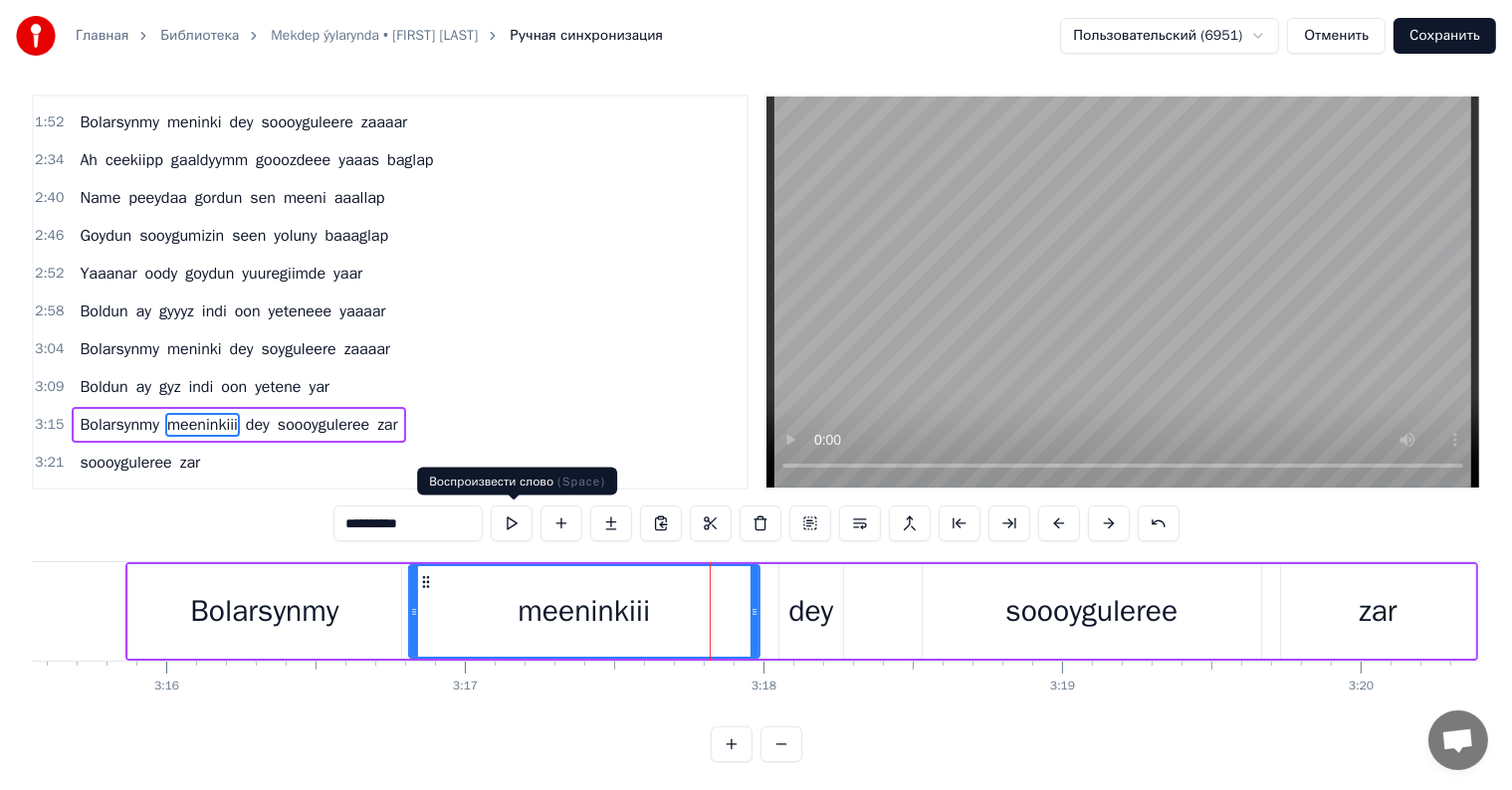click on "**********" at bounding box center [408, 523] 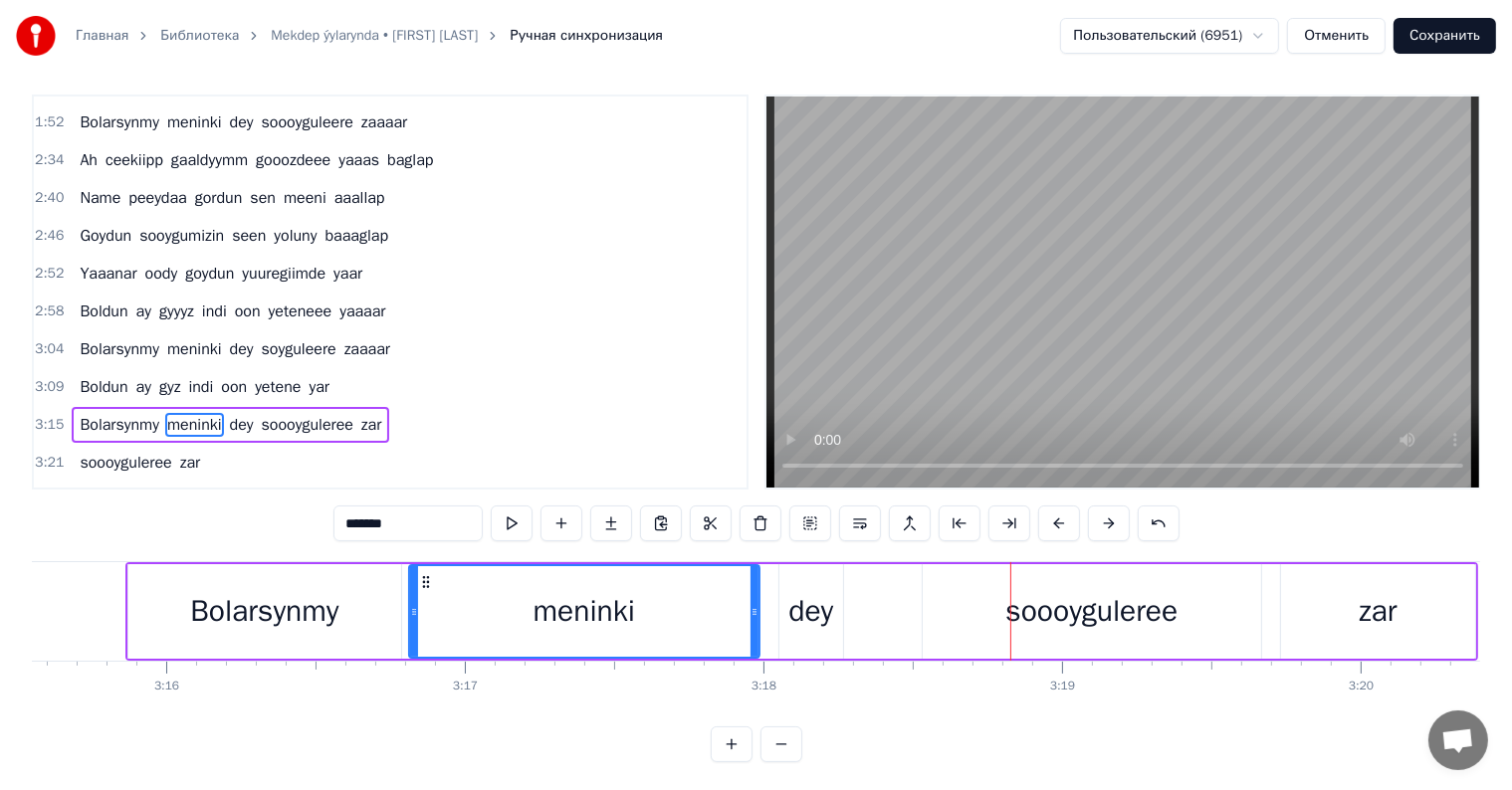 click on "dey" at bounding box center [810, 611] 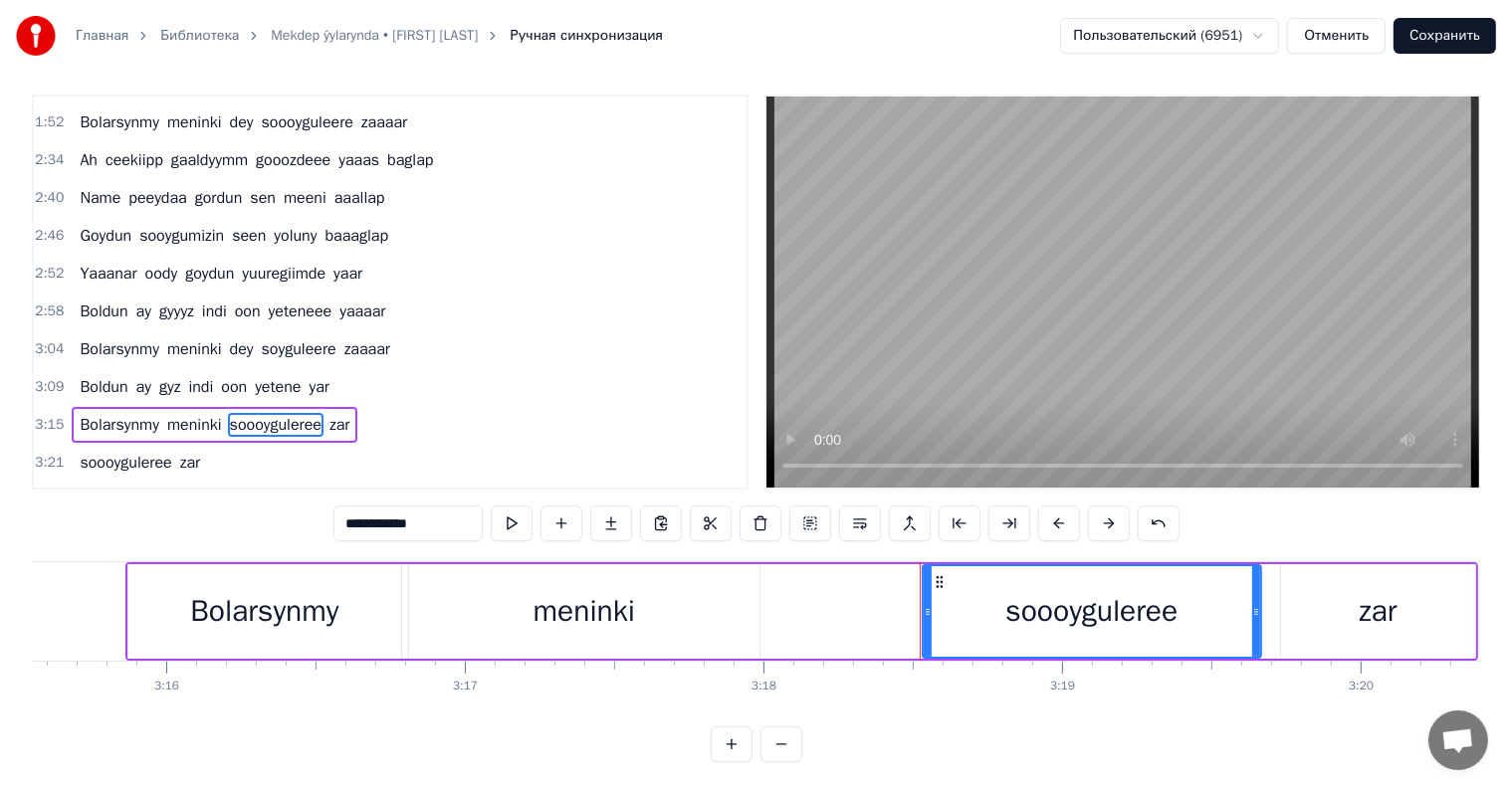 click on "meninki" at bounding box center (584, 611) 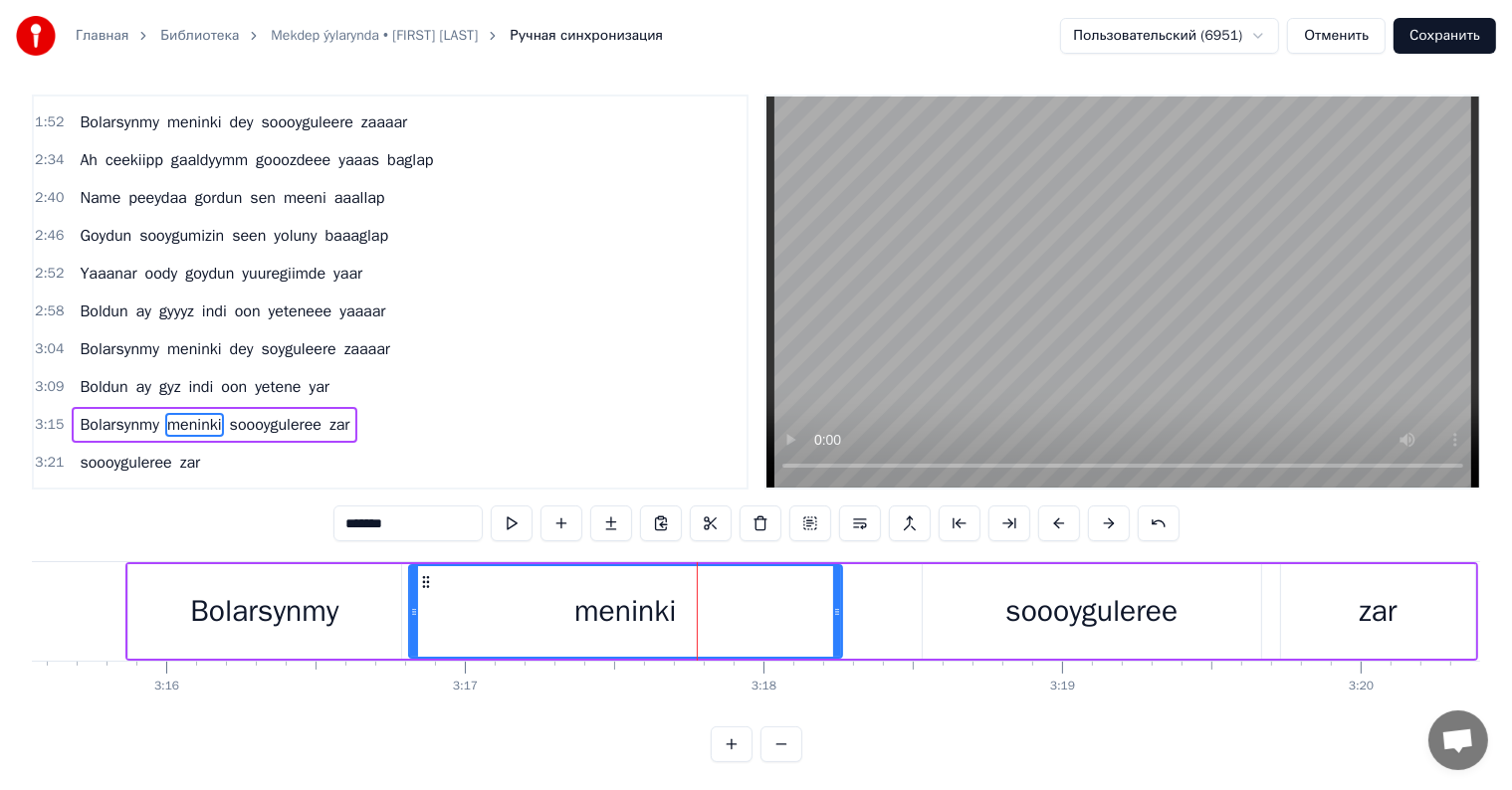 drag, startPoint x: 754, startPoint y: 592, endPoint x: 836, endPoint y: 600, distance: 82.38932 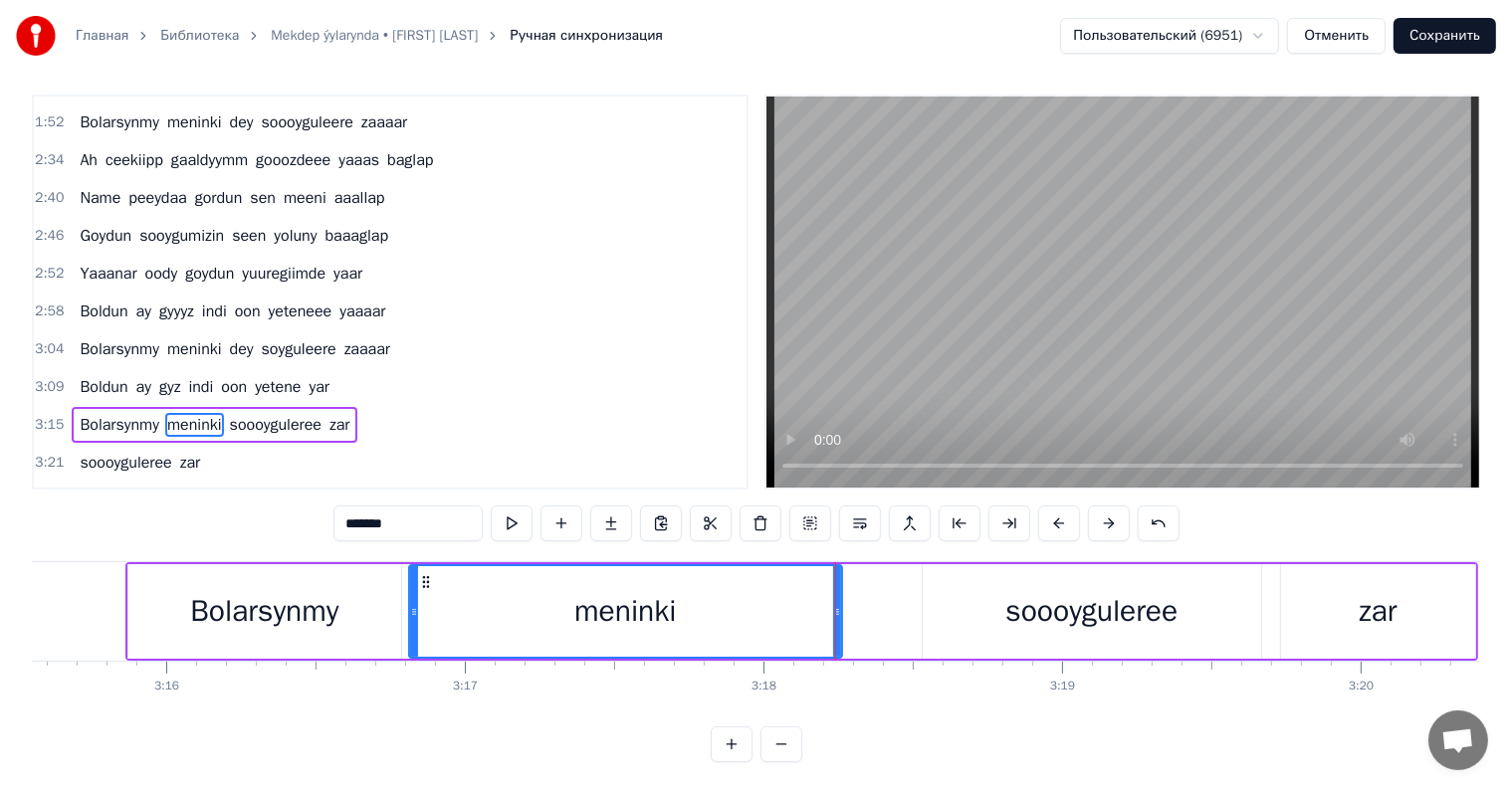 click on "*******" at bounding box center [408, 523] 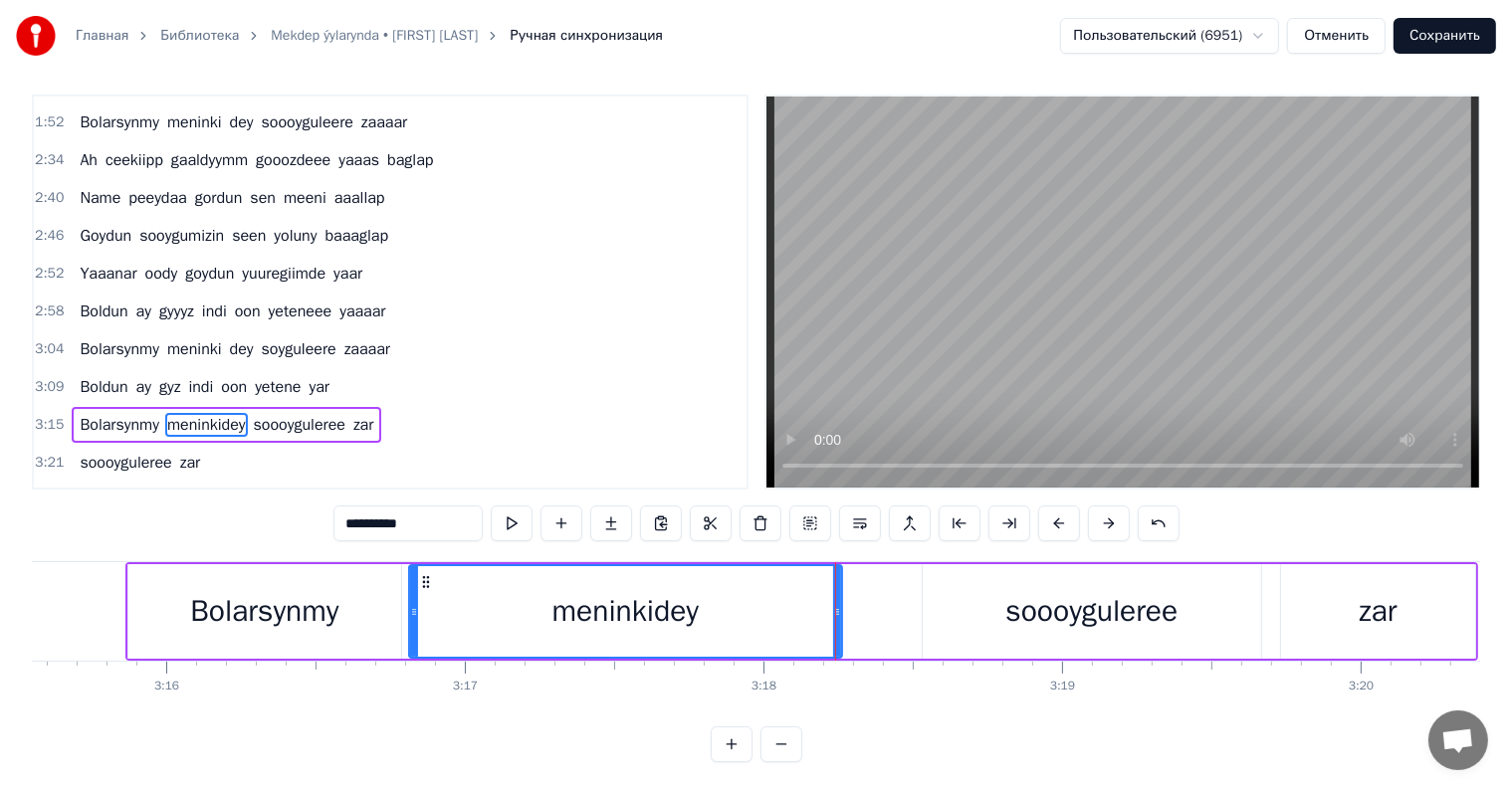 type on "**********" 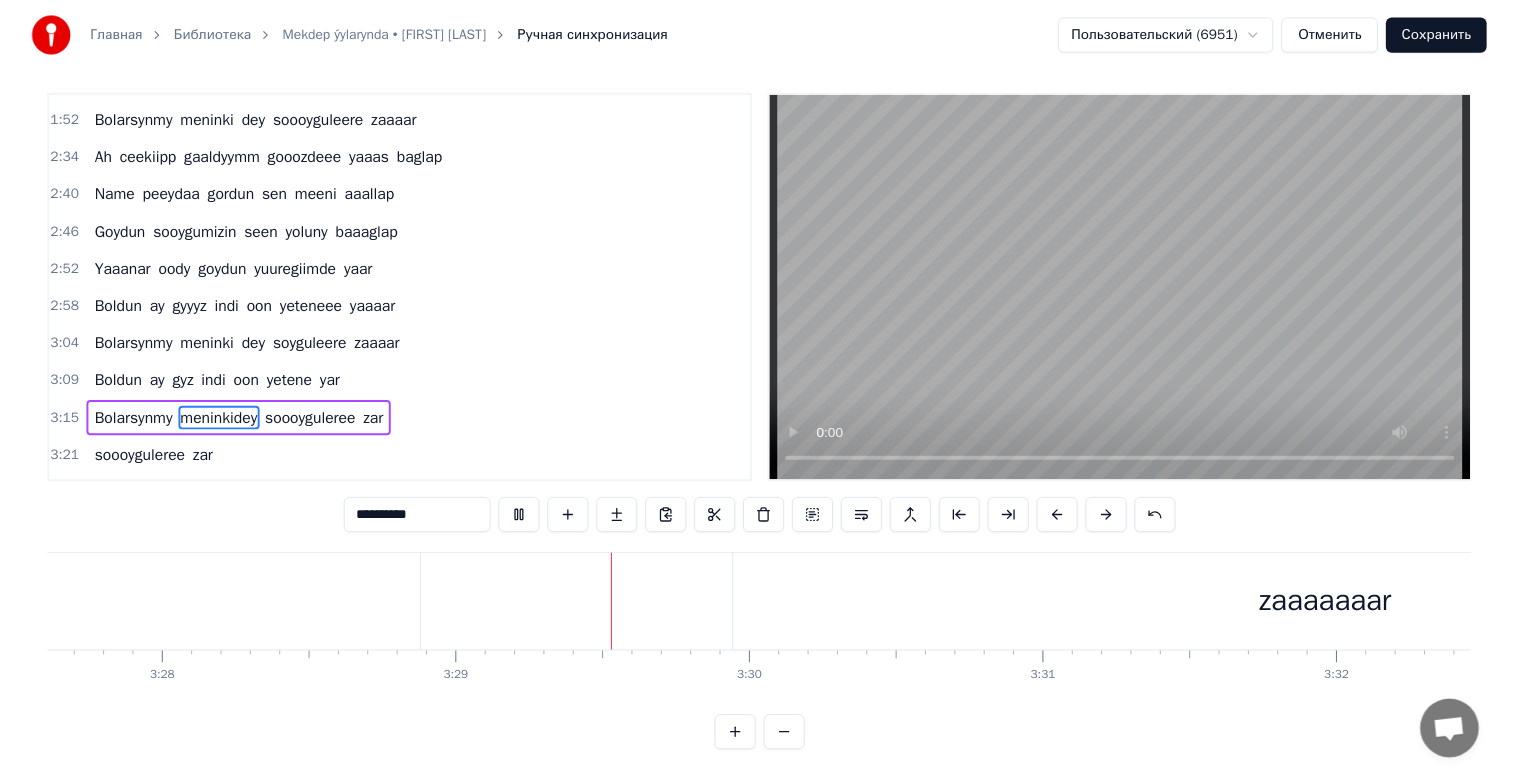 scroll, scrollTop: 0, scrollLeft: 62581, axis: horizontal 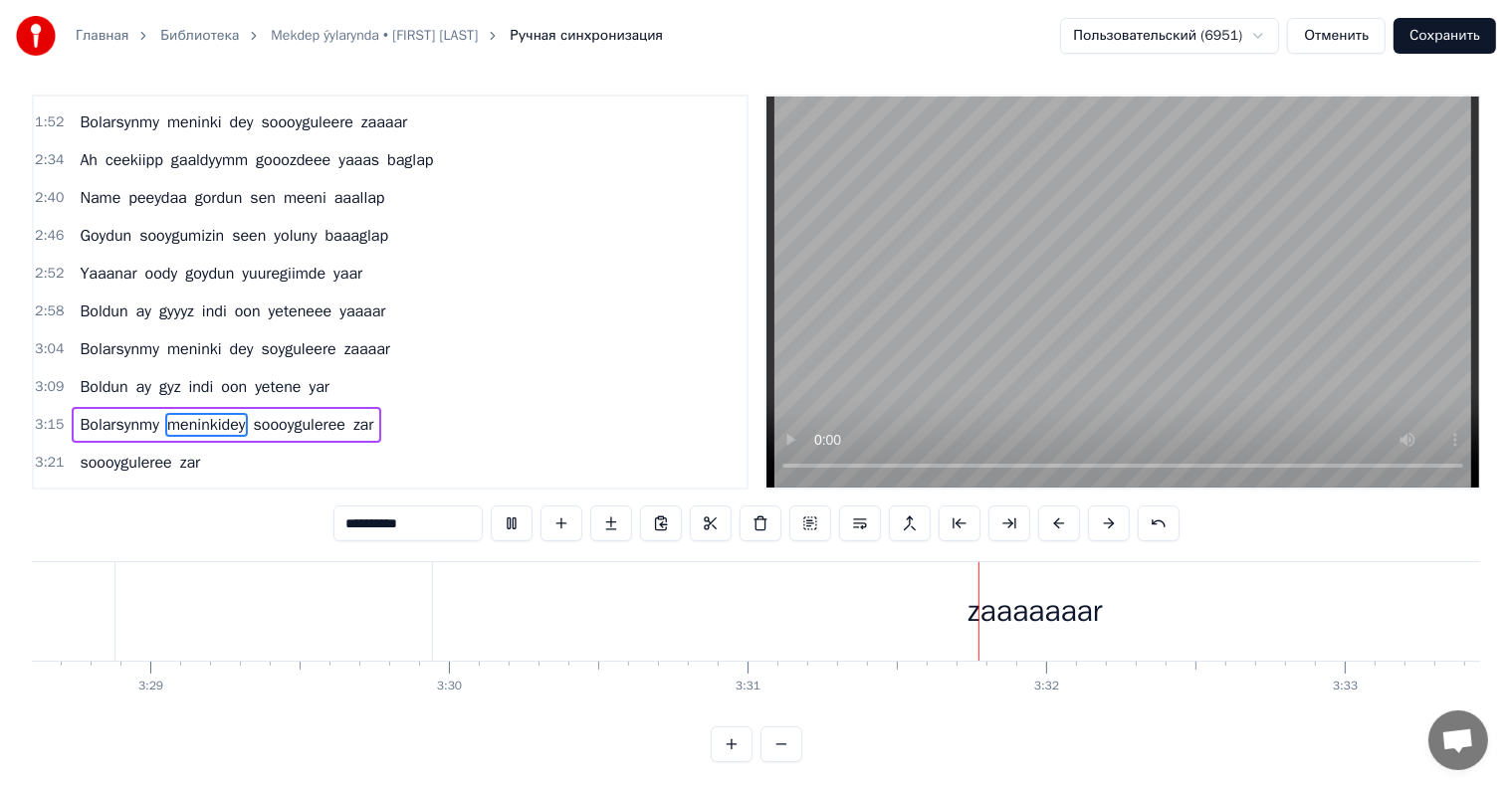 click on "Сохранить" at bounding box center [1444, 36] 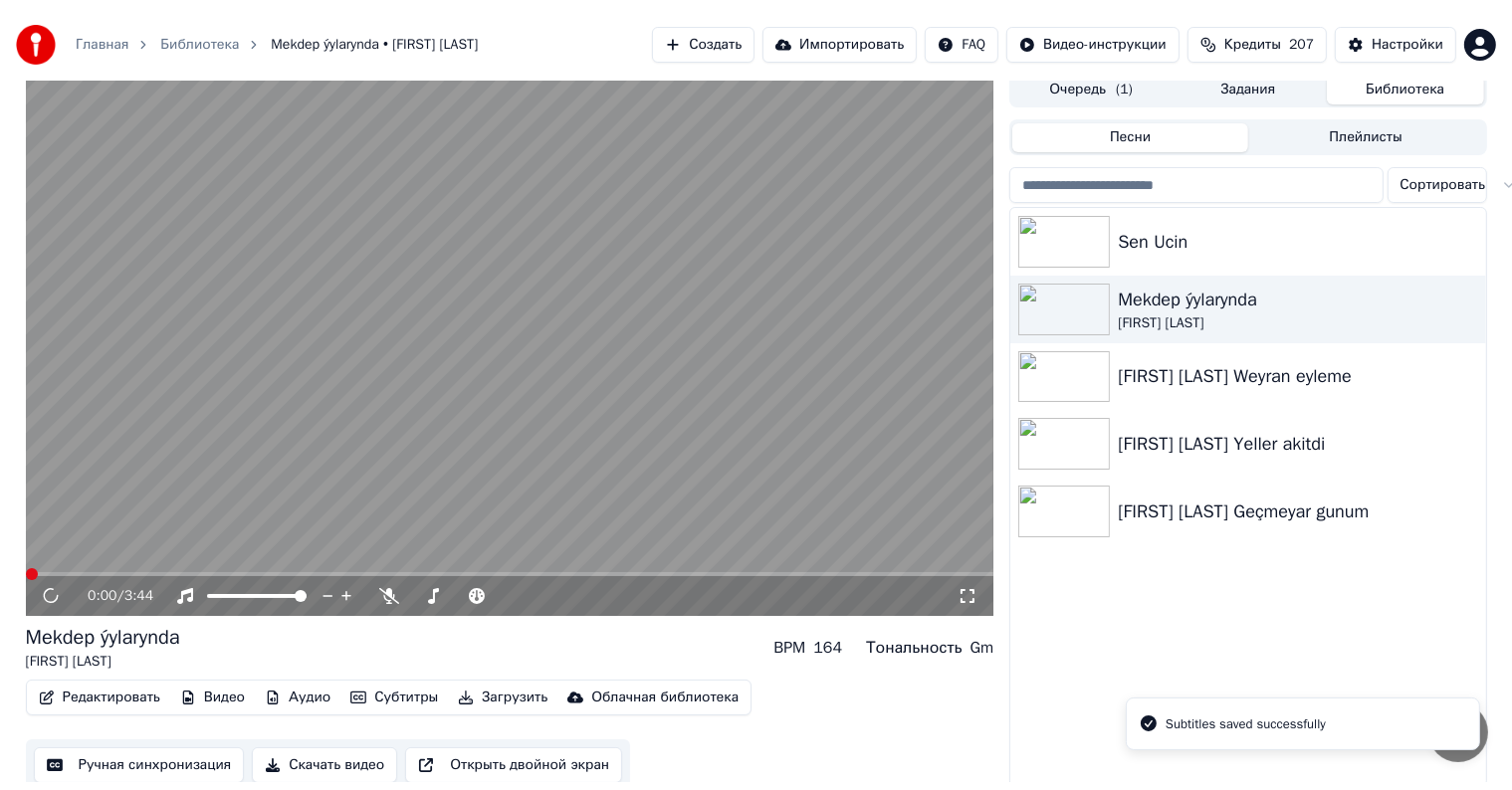 scroll, scrollTop: 0, scrollLeft: 0, axis: both 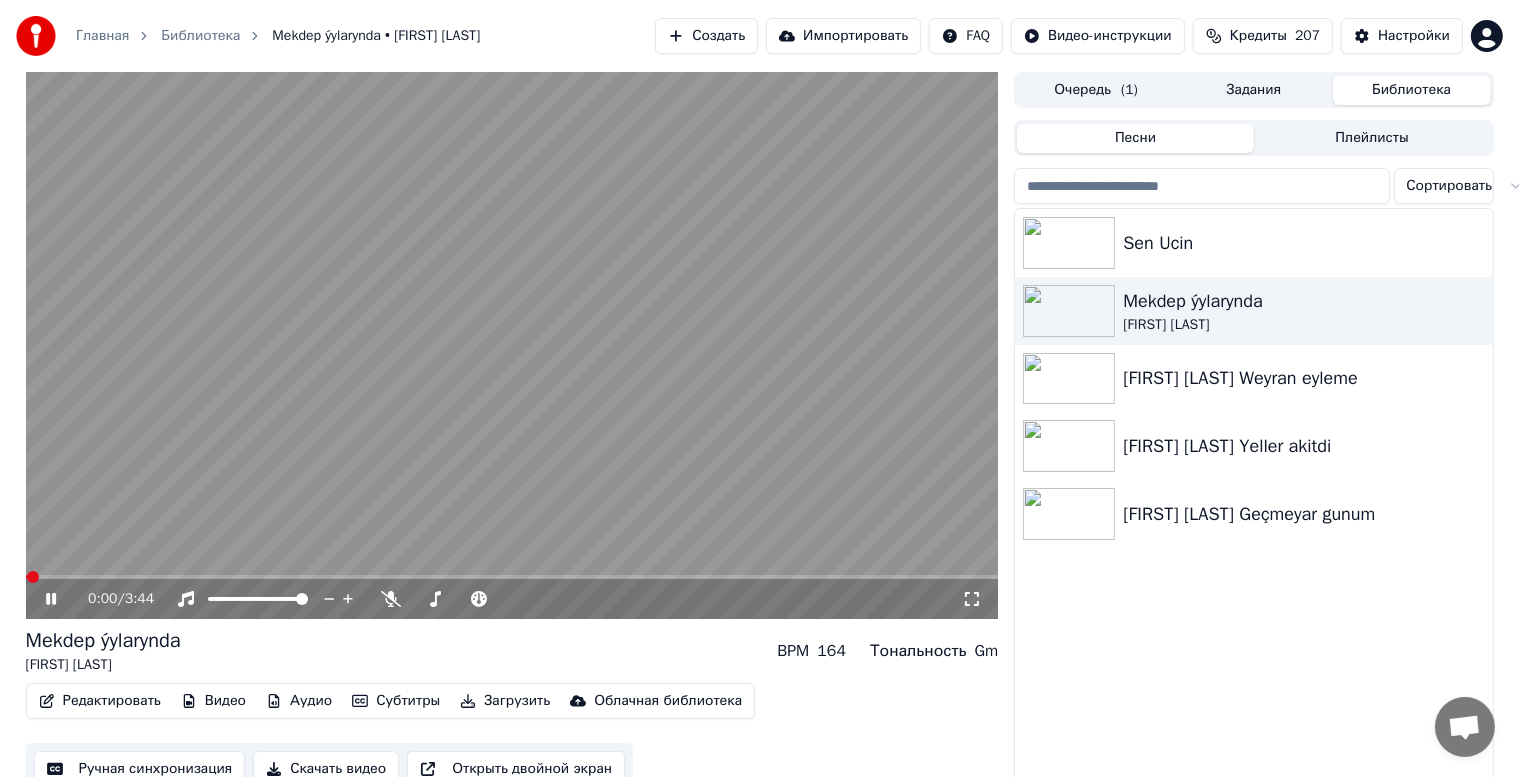 click at bounding box center [512, 345] 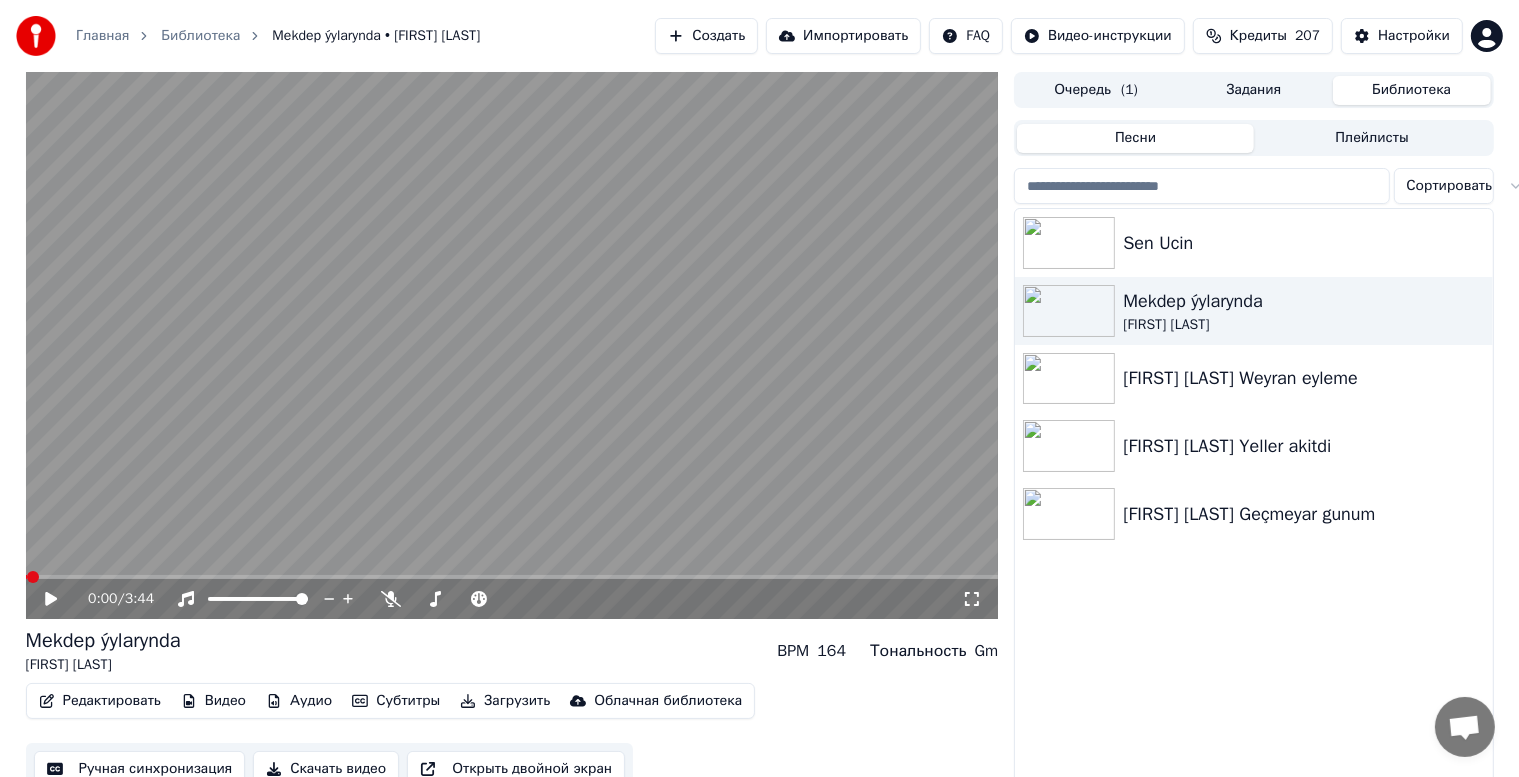 click on "Загрузить" at bounding box center [505, 701] 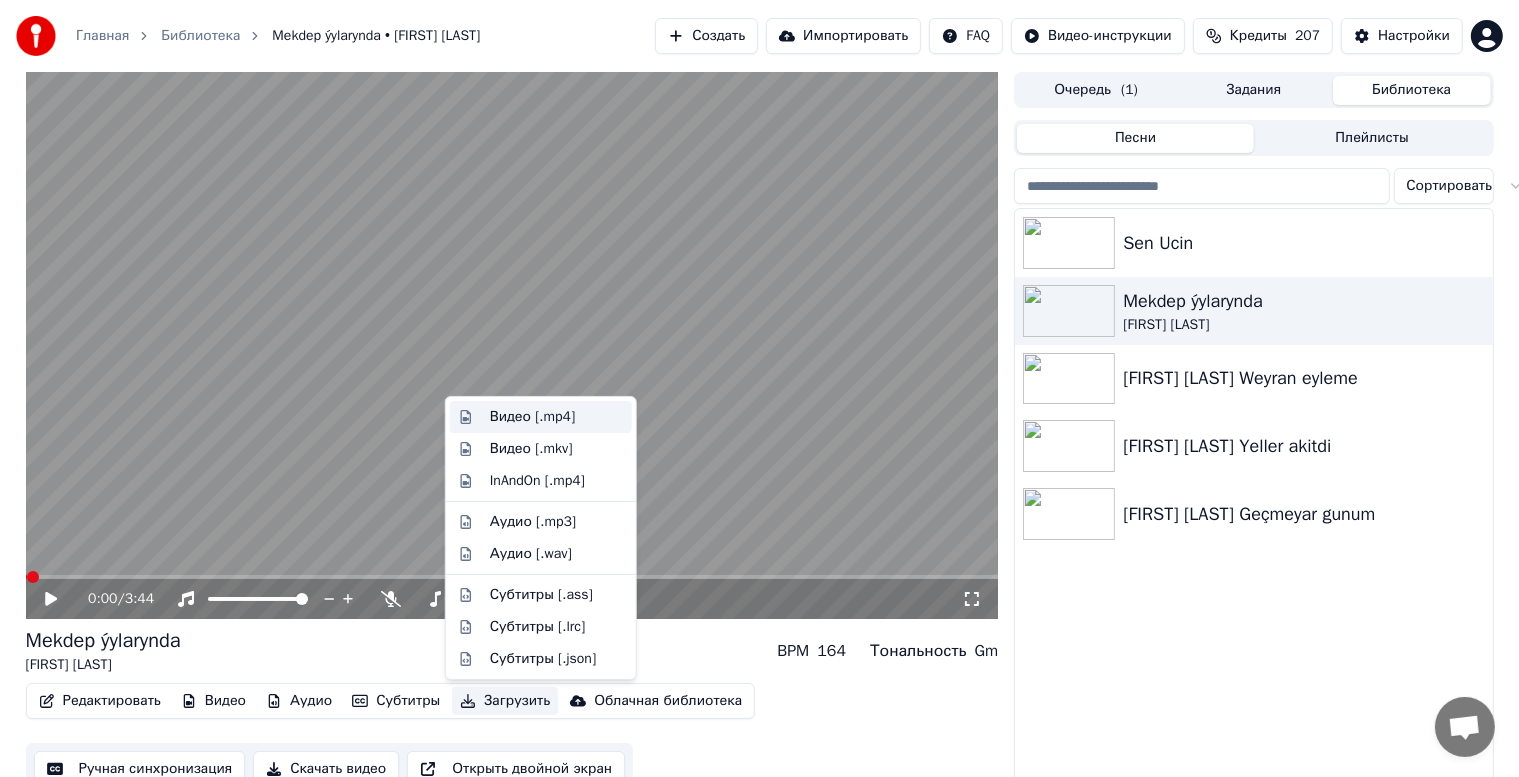 click on "Видео [.mp4]" at bounding box center (532, 417) 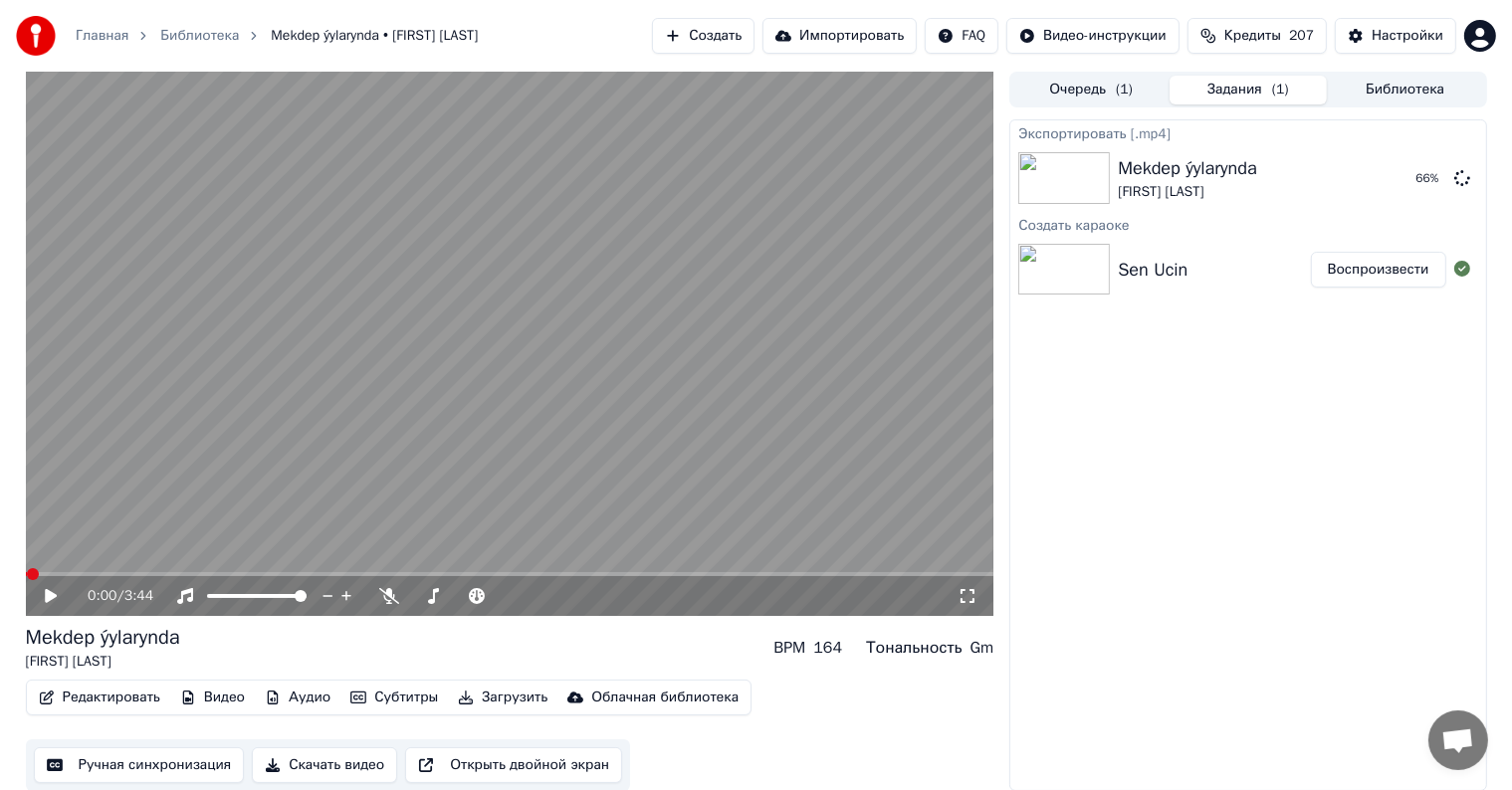 click on "Sen Ucin Воспроизвести" at bounding box center [1247, 270] 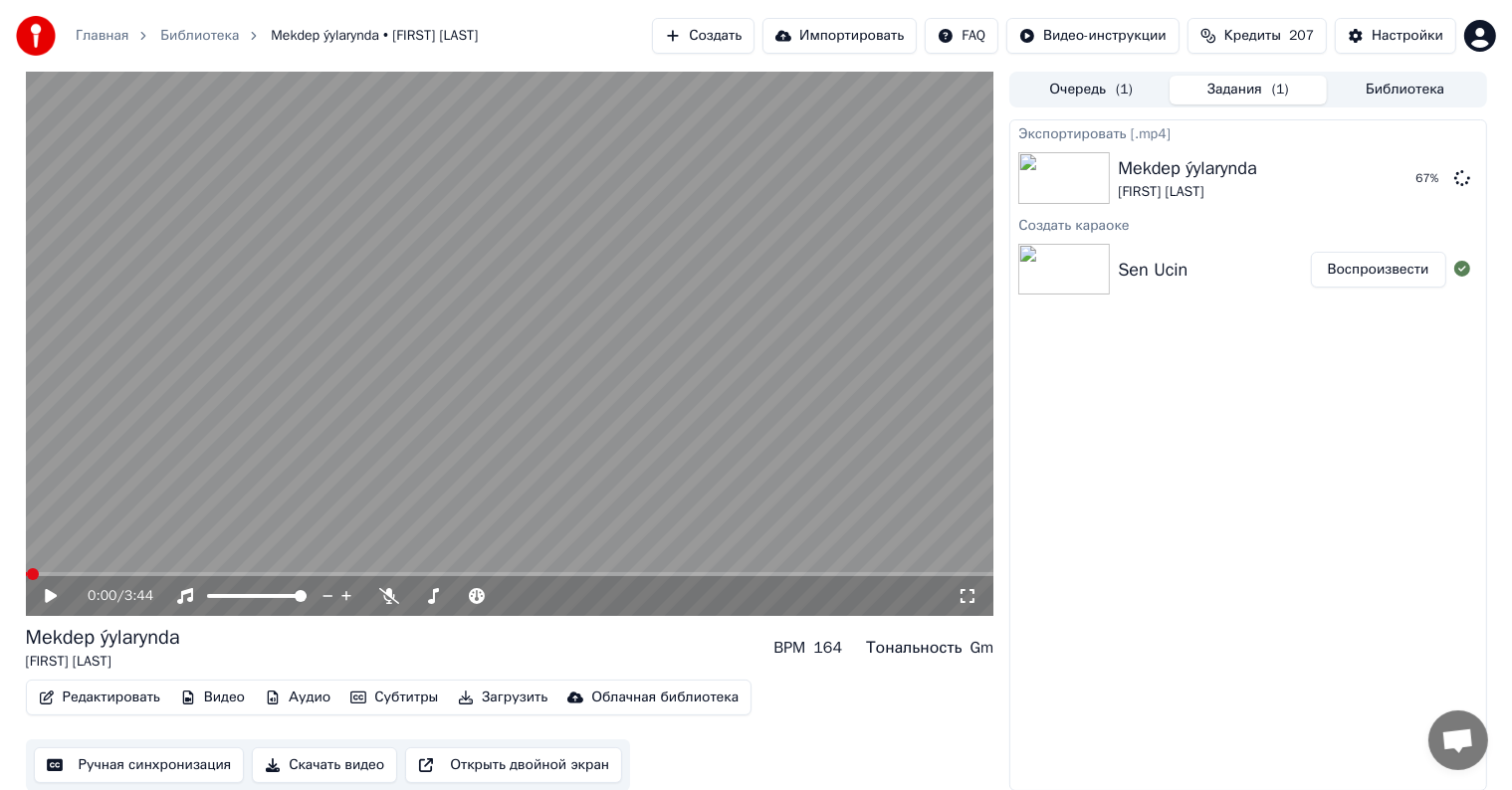 click on "Sen Ucin" at bounding box center (1153, 270) 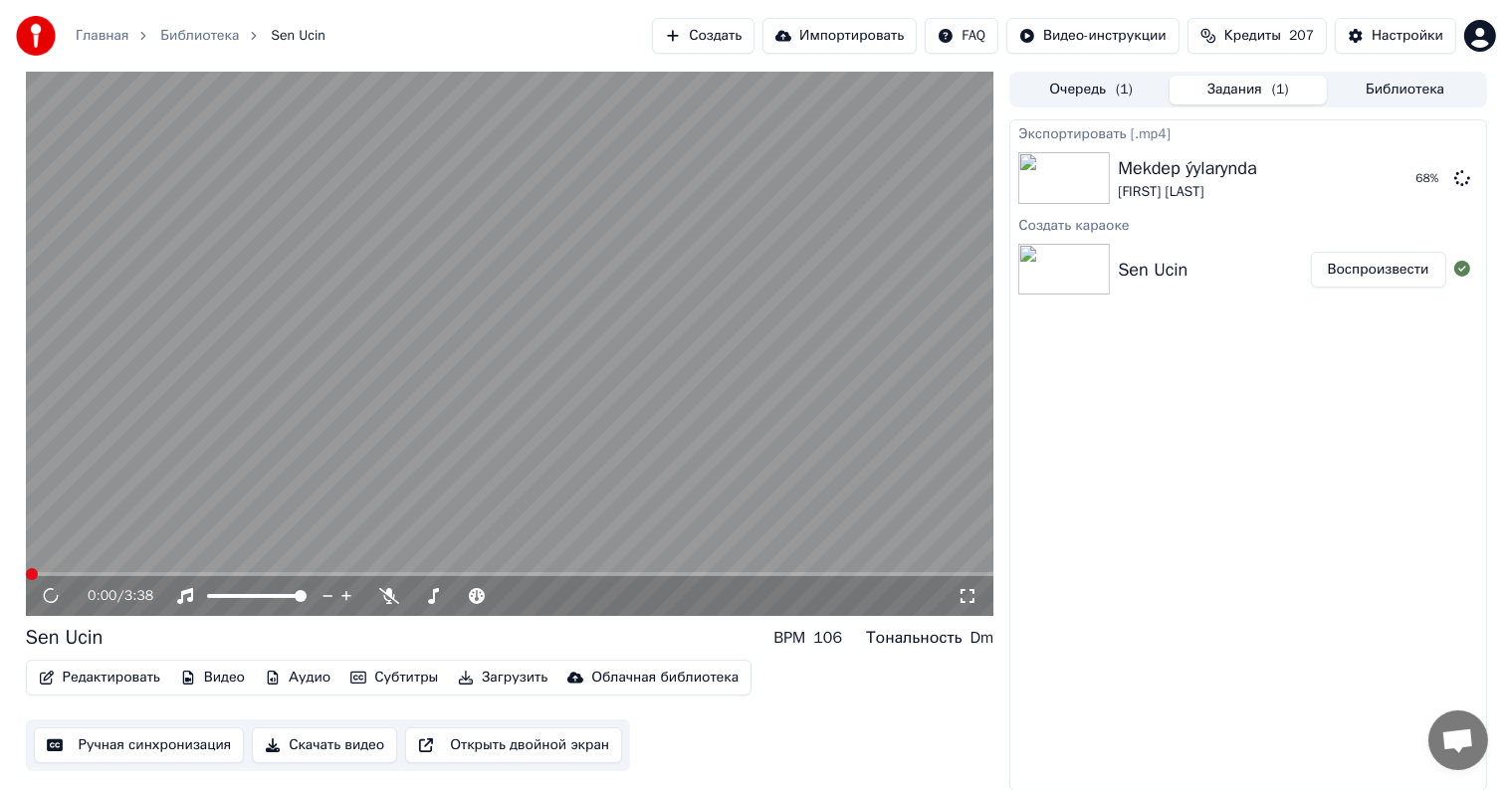 click at bounding box center (510, 343) 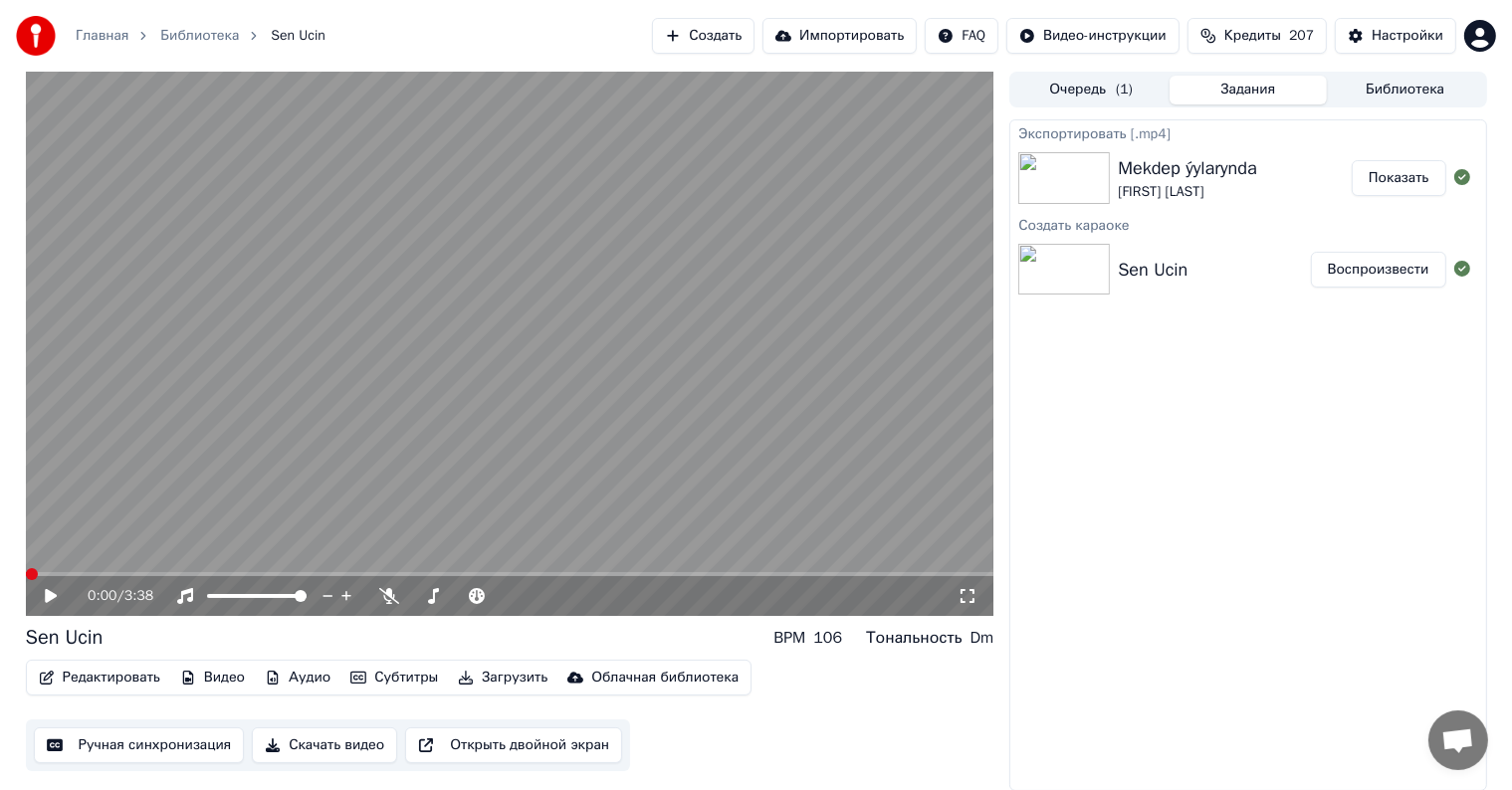 click on "Экспортировать [.mp4] Mekdep ýylarynda Hemra Rejepow Показать Создать караоке Sen Ucin Воспроизвести" at bounding box center (1247, 455) 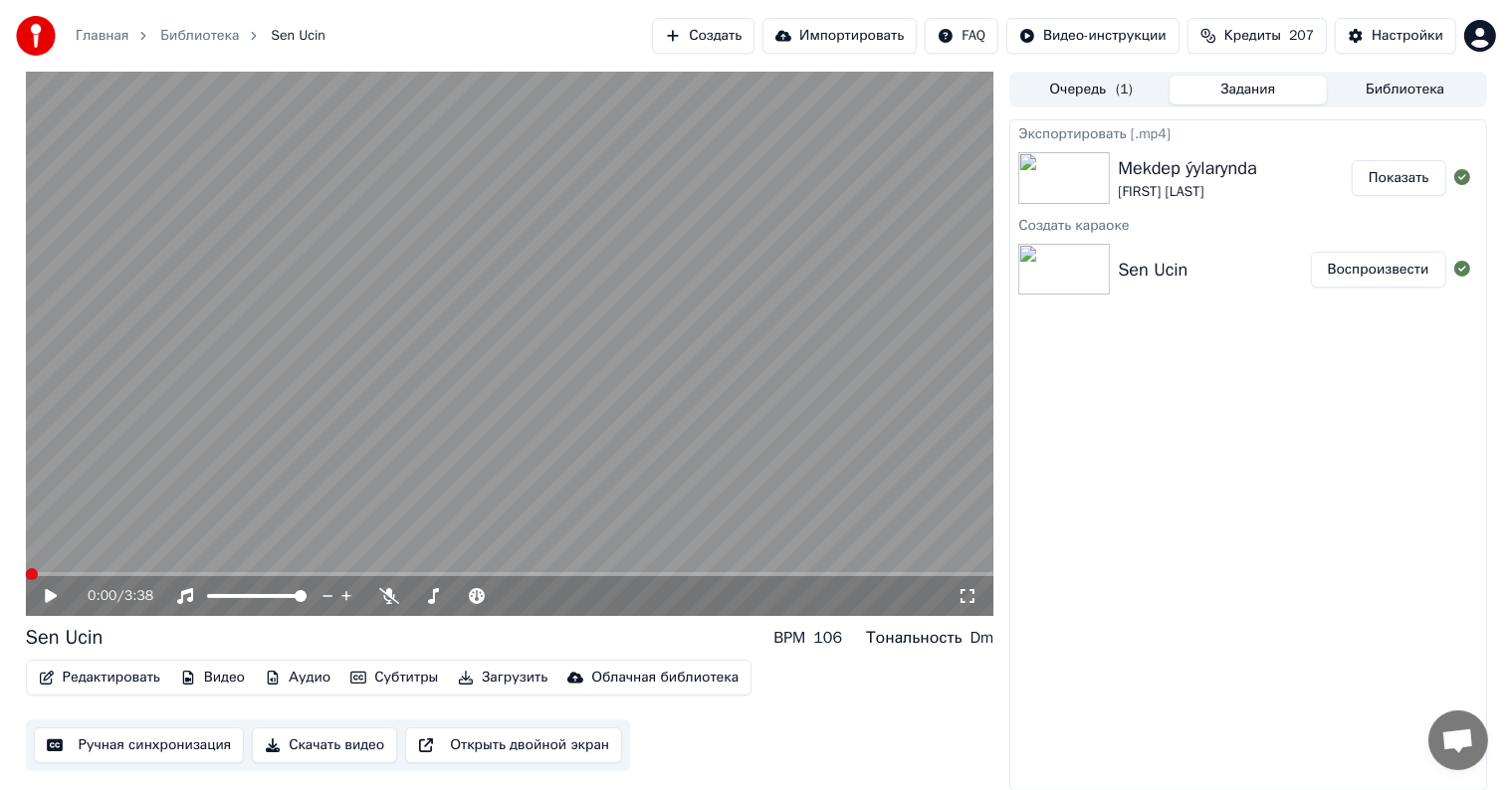 click on "Редактировать" at bounding box center [100, 678] 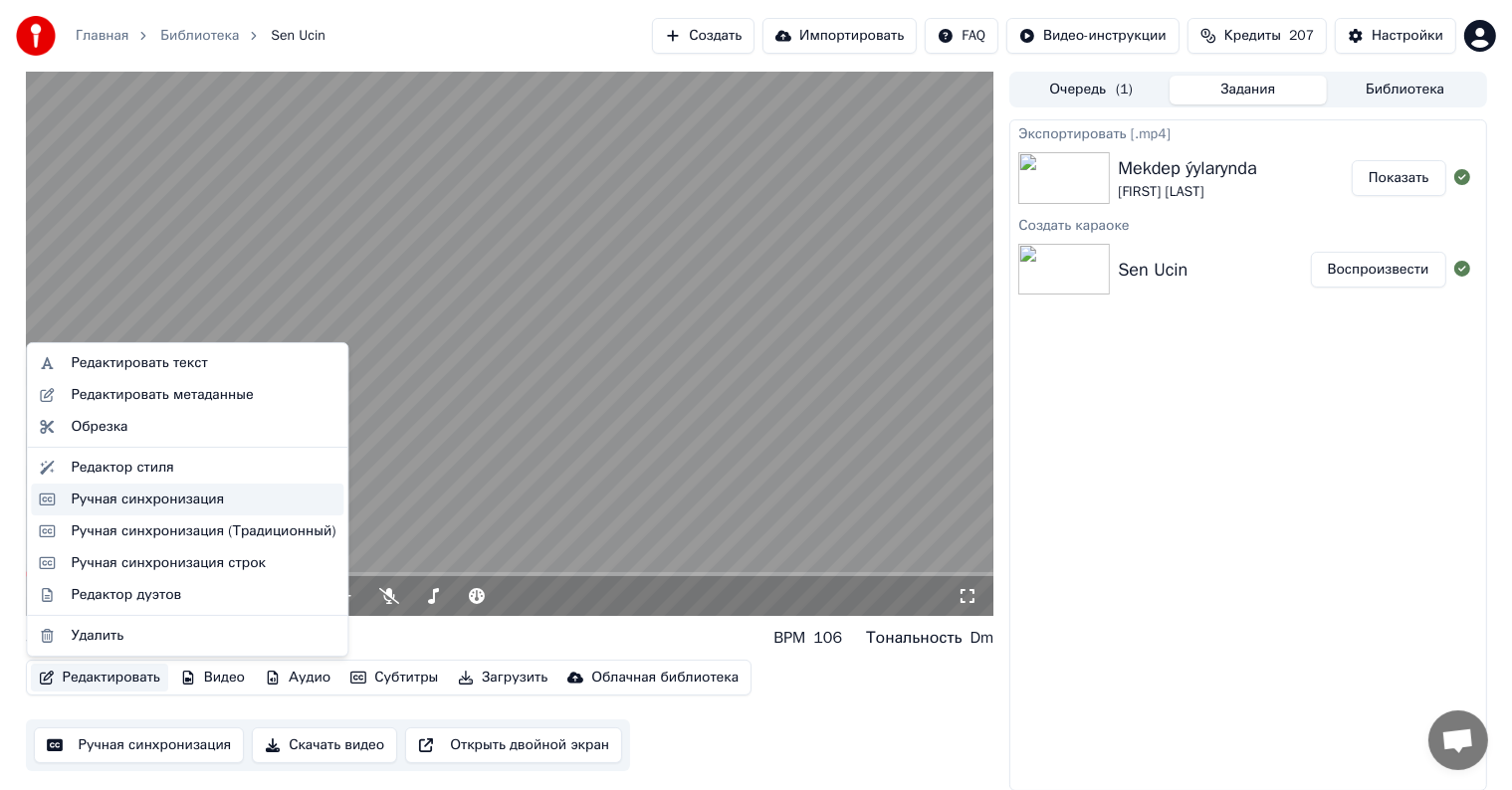 click on "Ручная синхронизация" at bounding box center (147, 499) 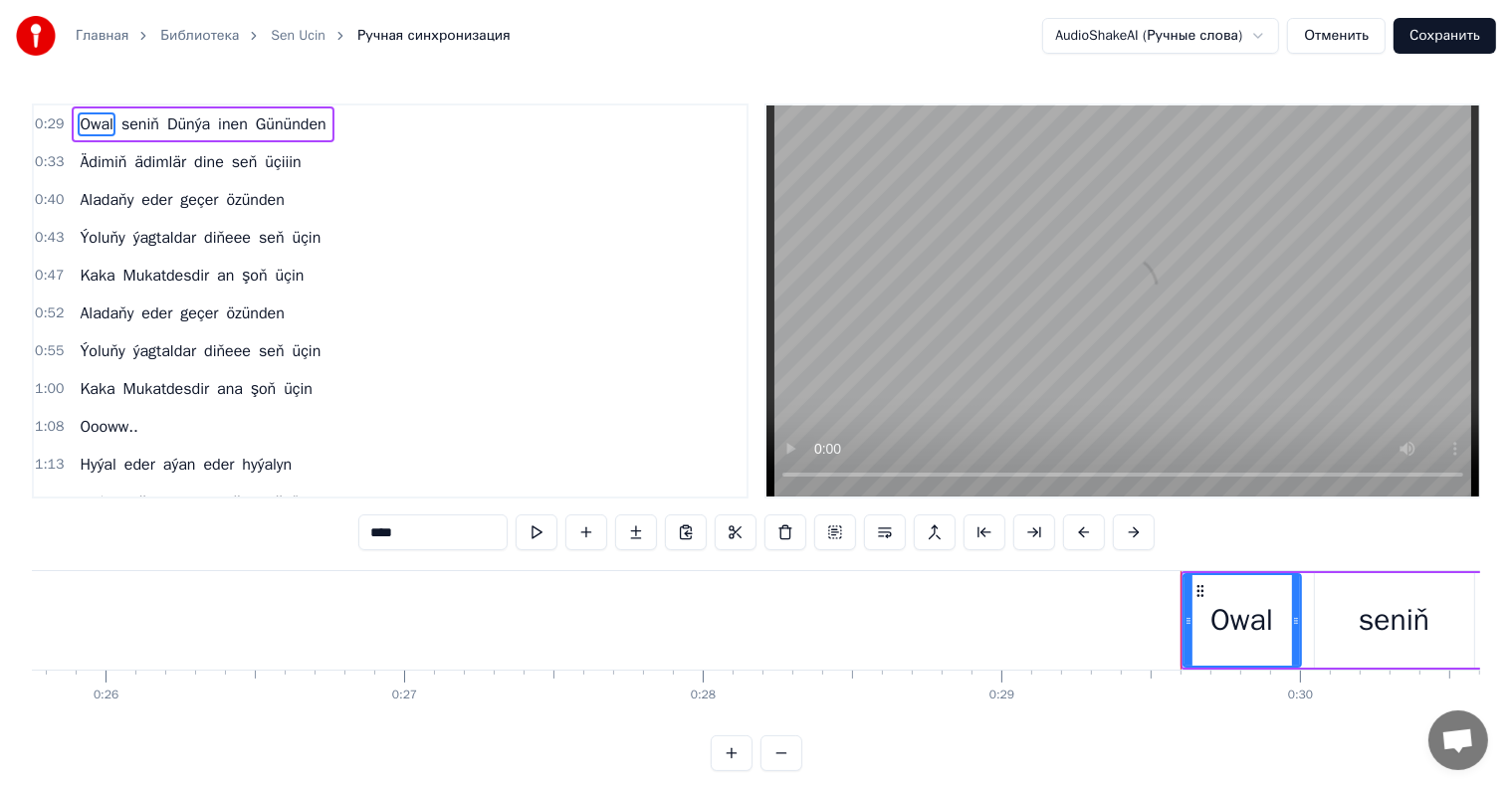 scroll, scrollTop: 0, scrollLeft: 8739, axis: horizontal 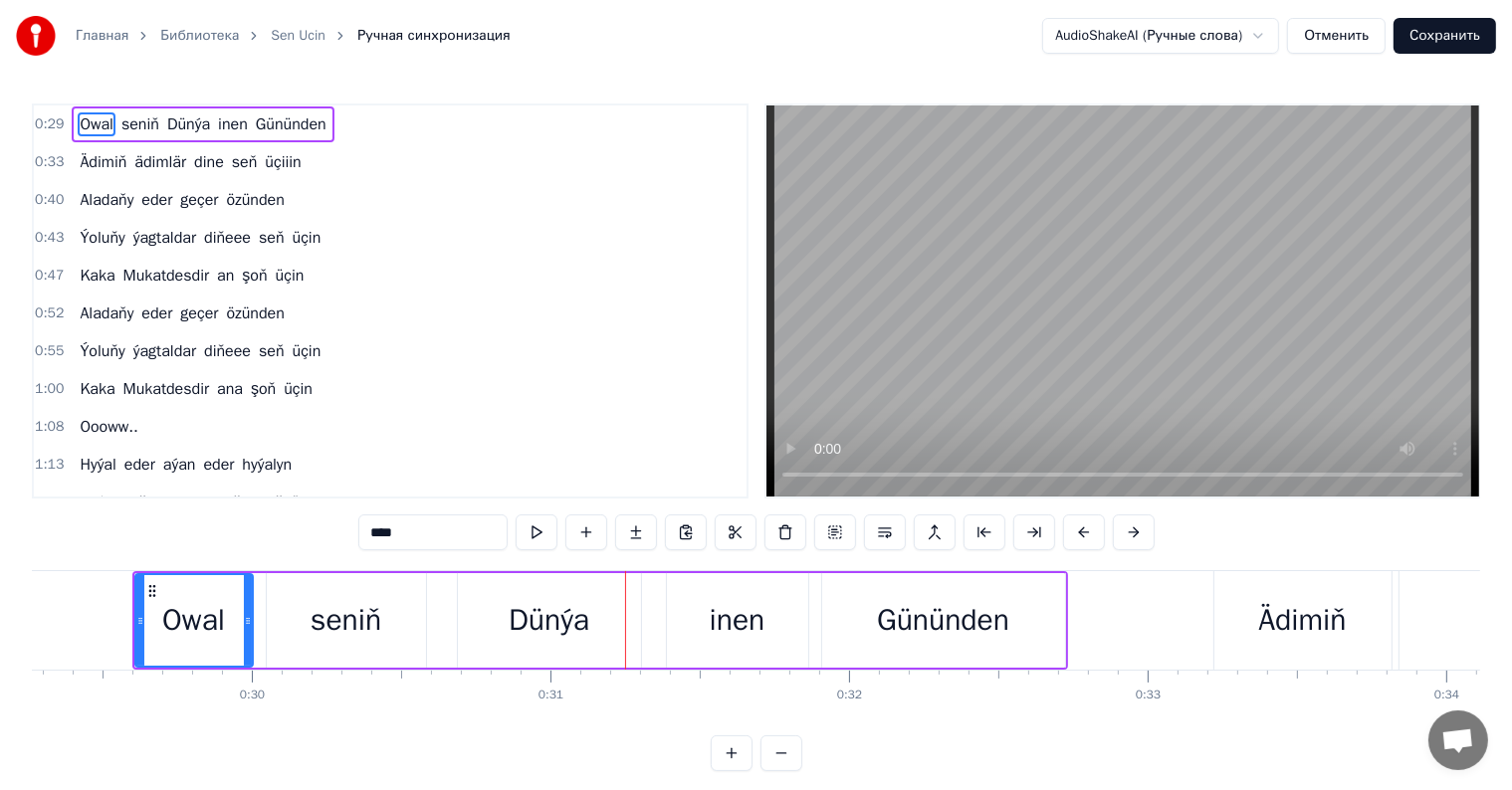 type 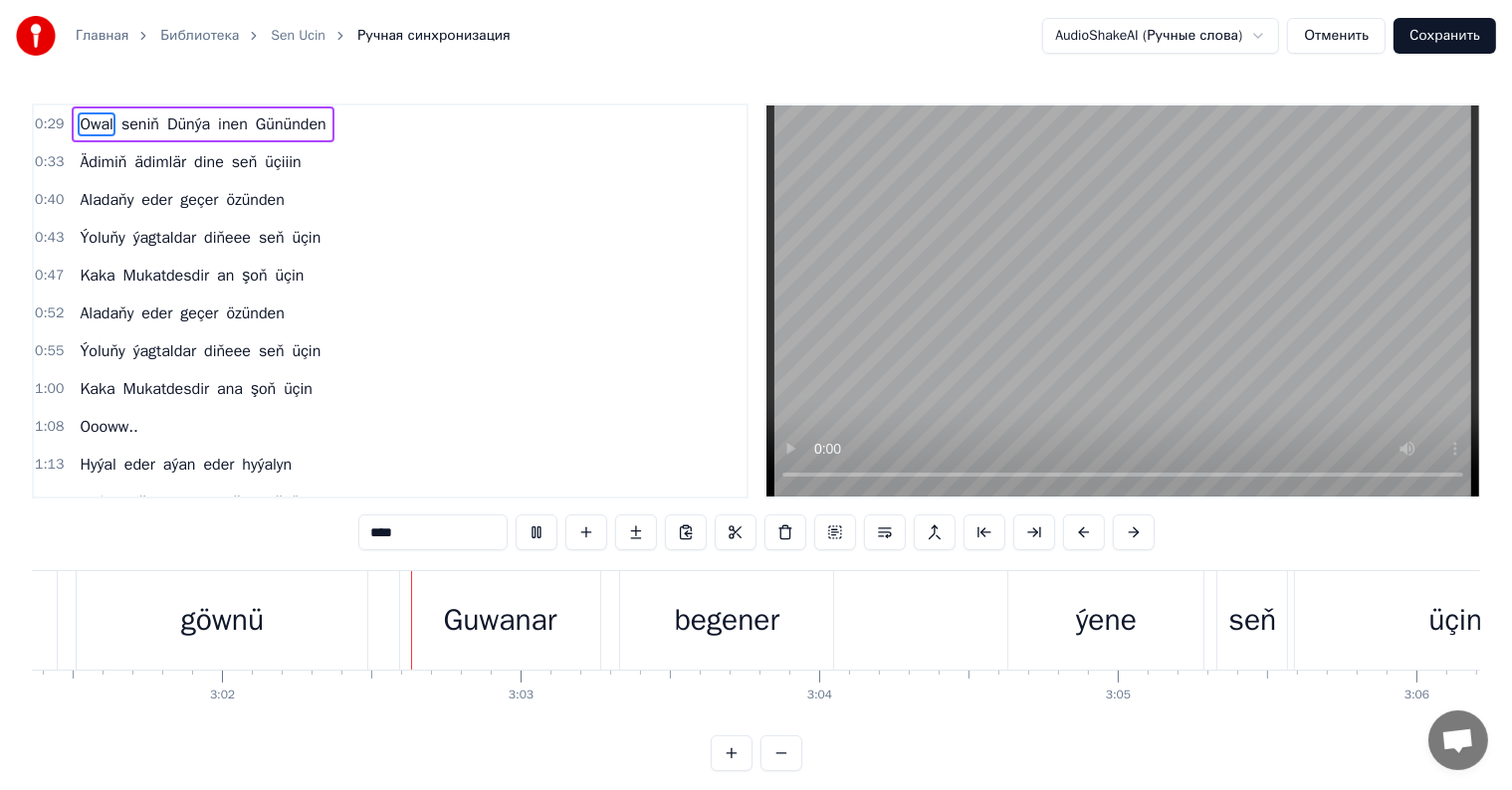 scroll, scrollTop: 0, scrollLeft: 54199, axis: horizontal 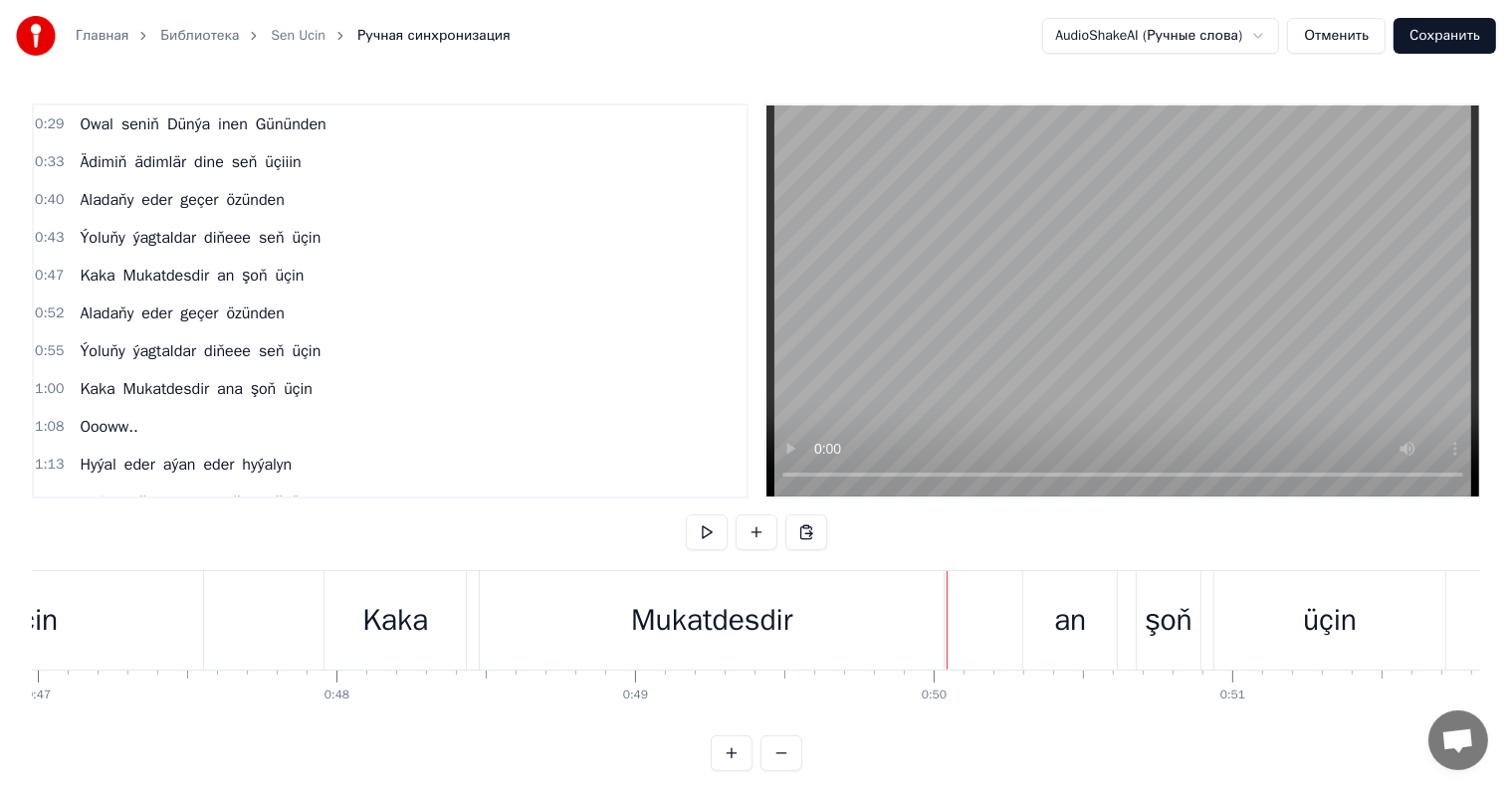 click on "Mukatdesdir" at bounding box center [712, 620] 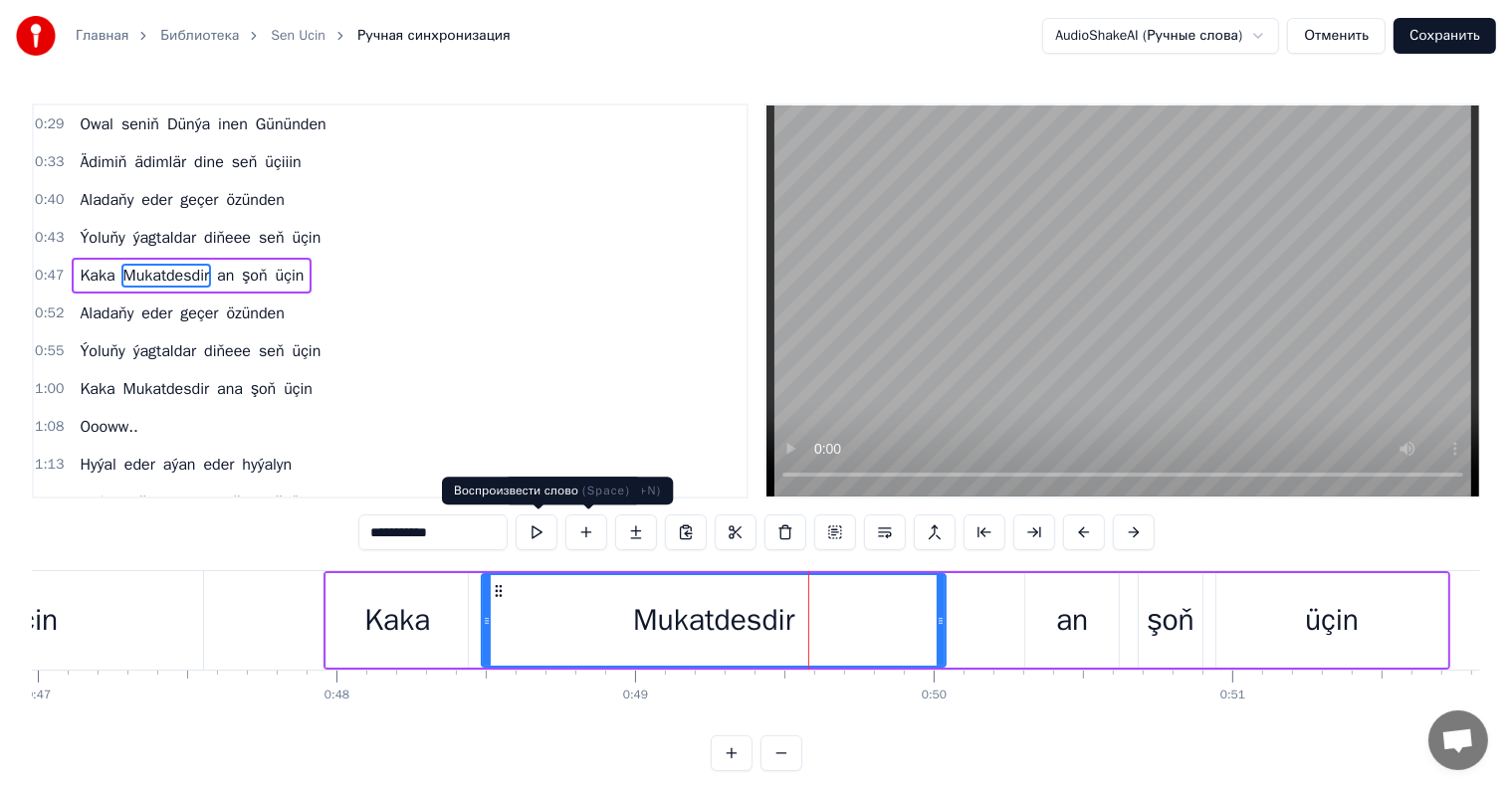 click on "**********" at bounding box center (433, 532) 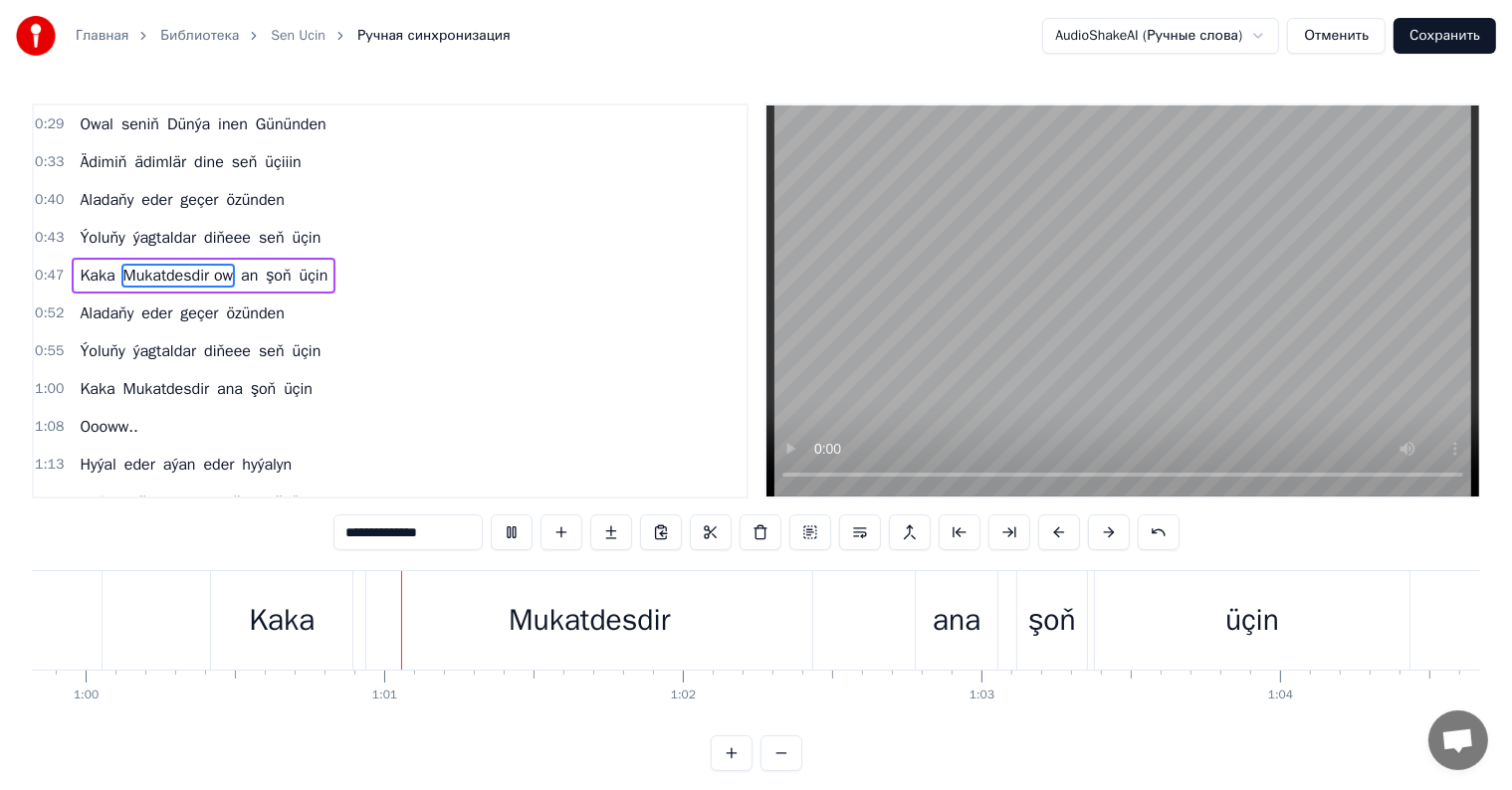 scroll, scrollTop: 0, scrollLeft: 17918, axis: horizontal 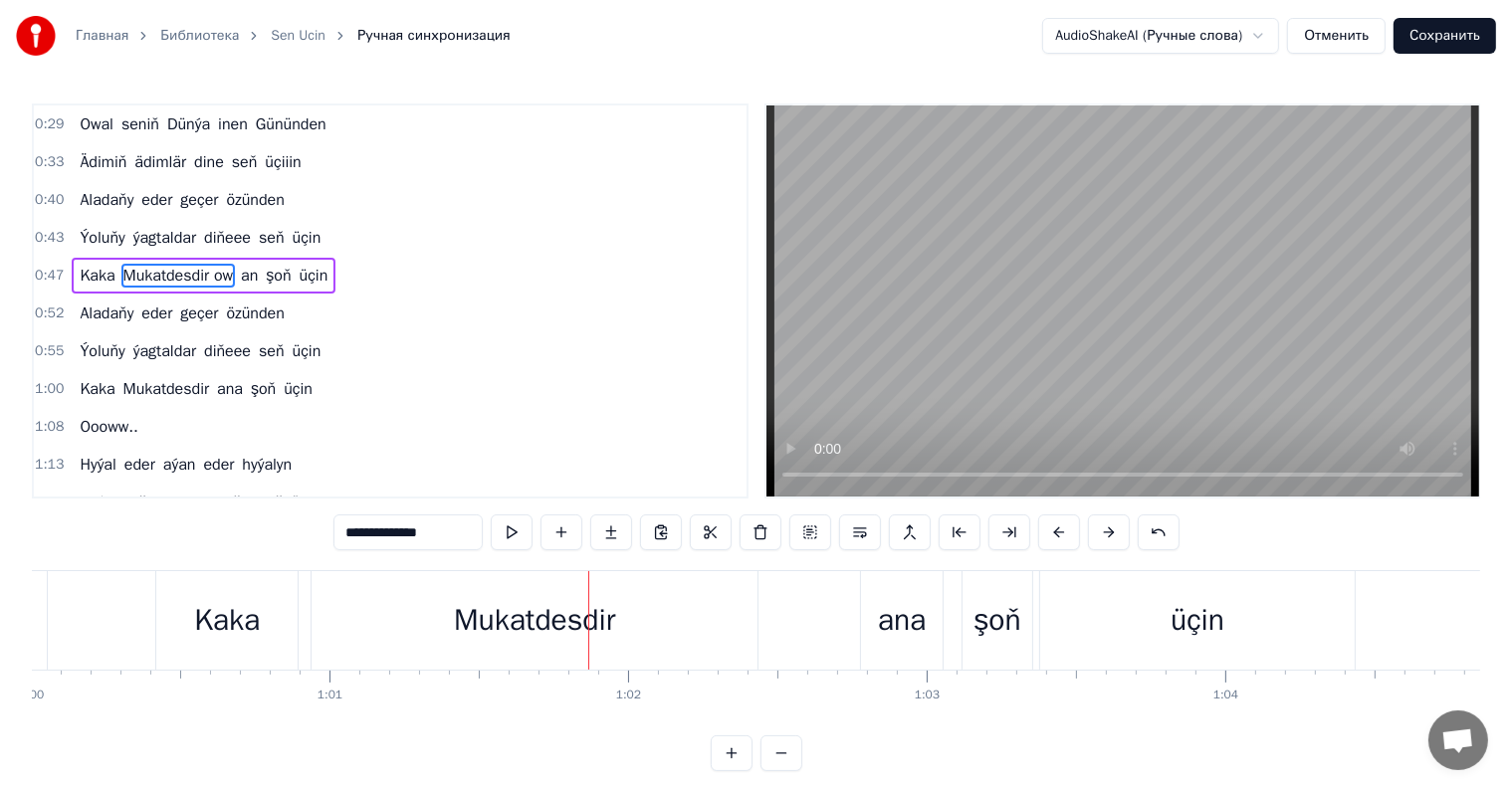 click on "Mukatdesdir" at bounding box center [535, 620] 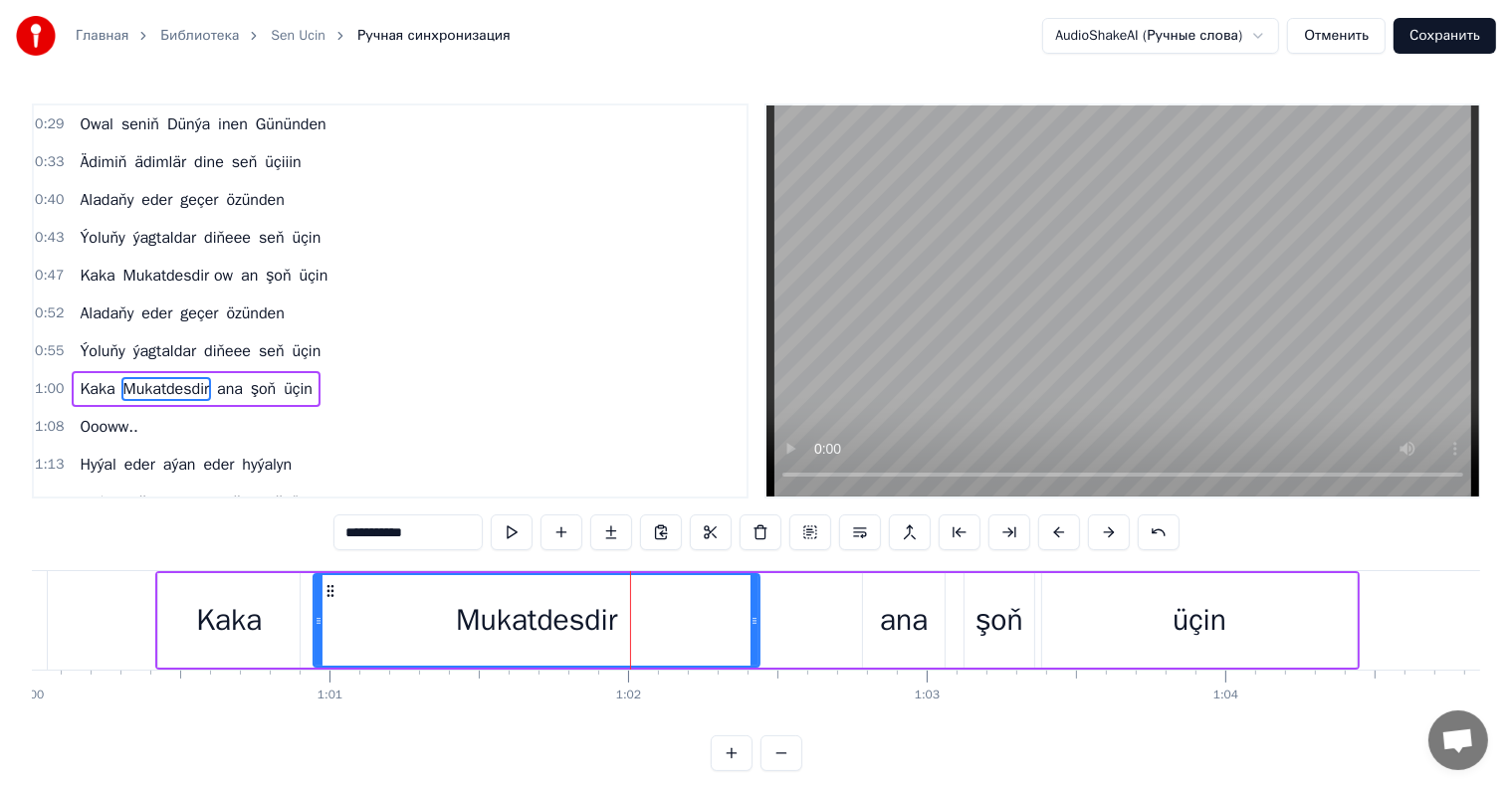 scroll, scrollTop: 79, scrollLeft: 0, axis: vertical 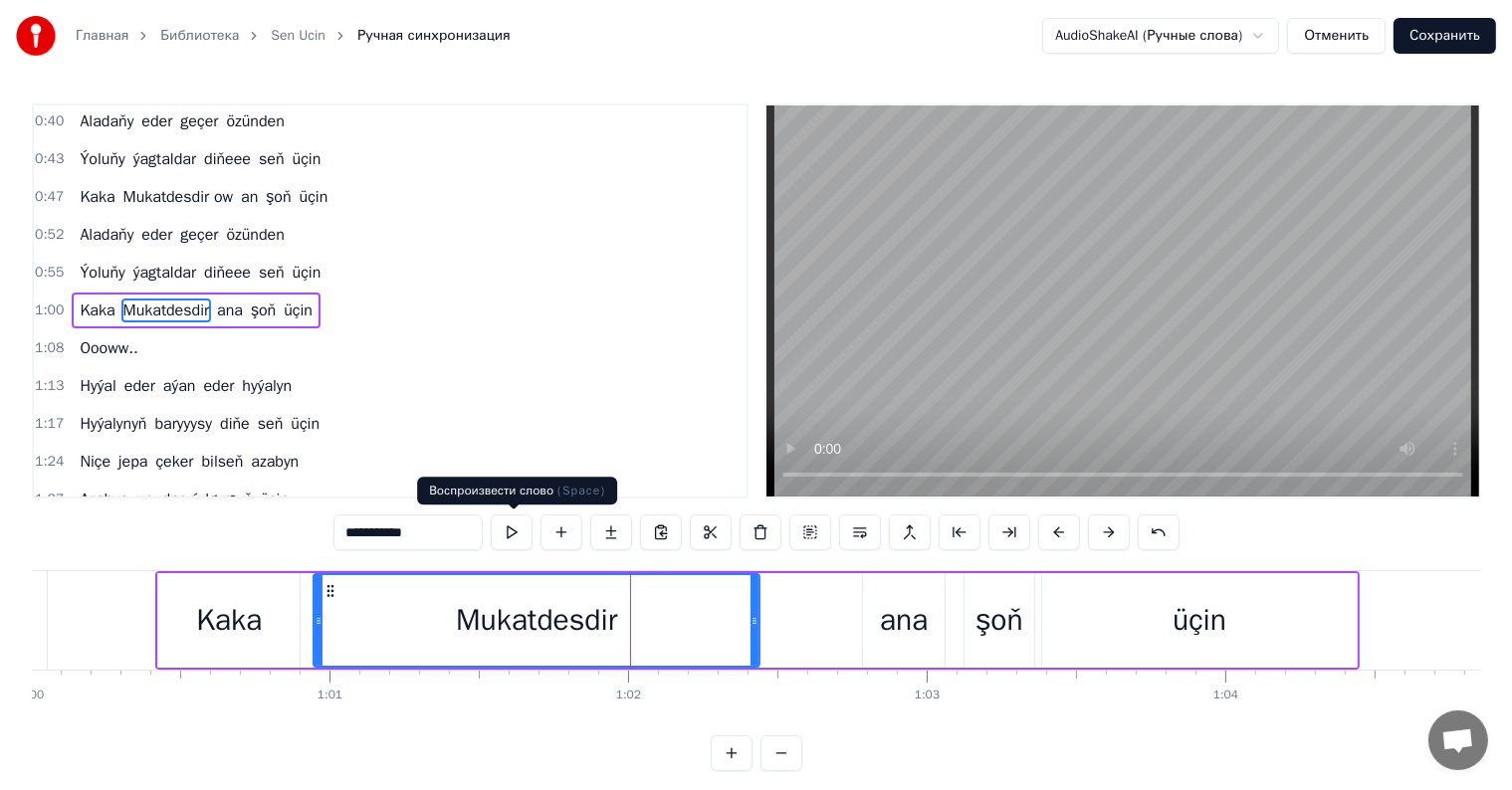 click on "**********" at bounding box center [408, 532] 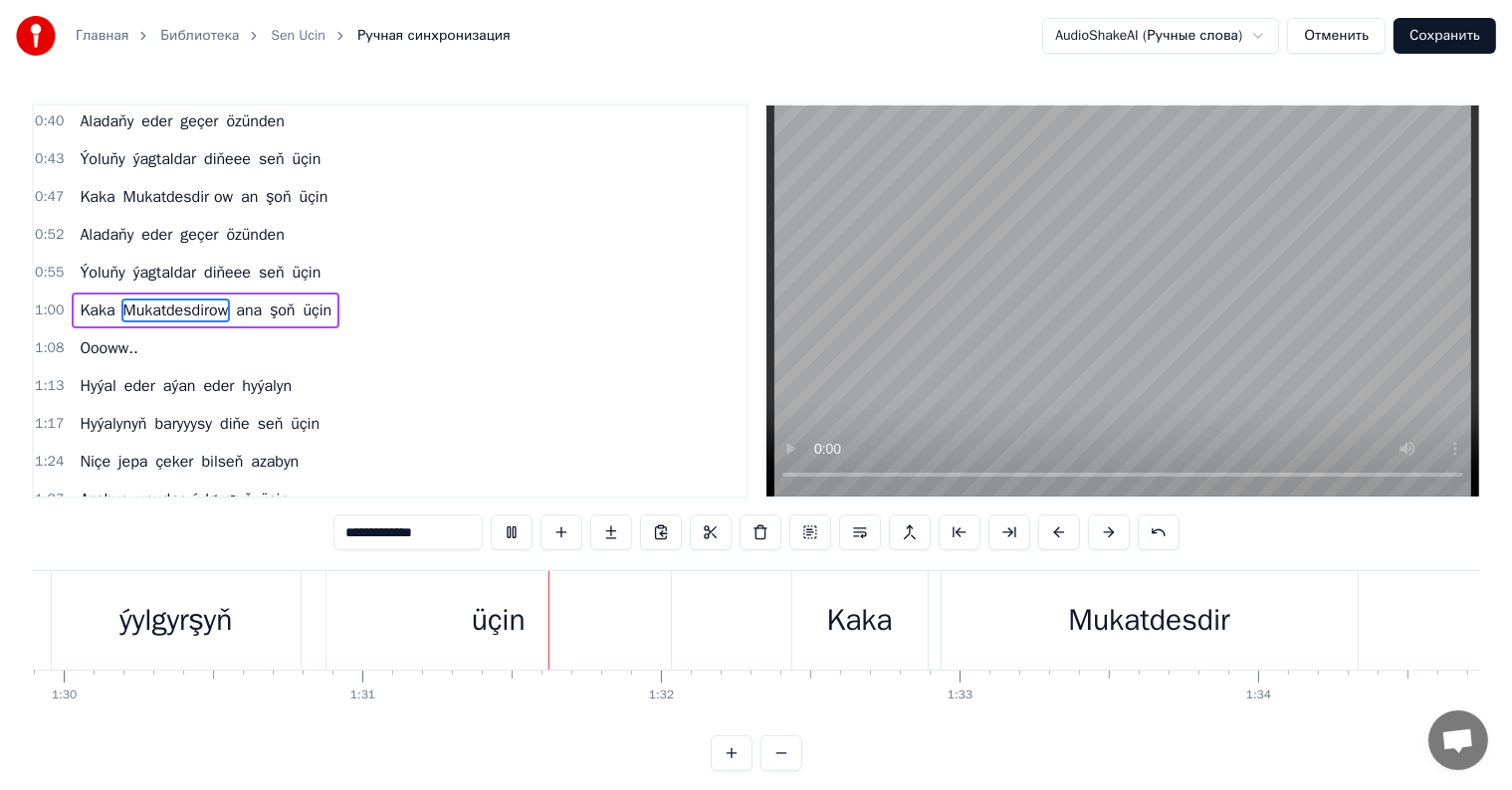scroll, scrollTop: 0, scrollLeft: 27066, axis: horizontal 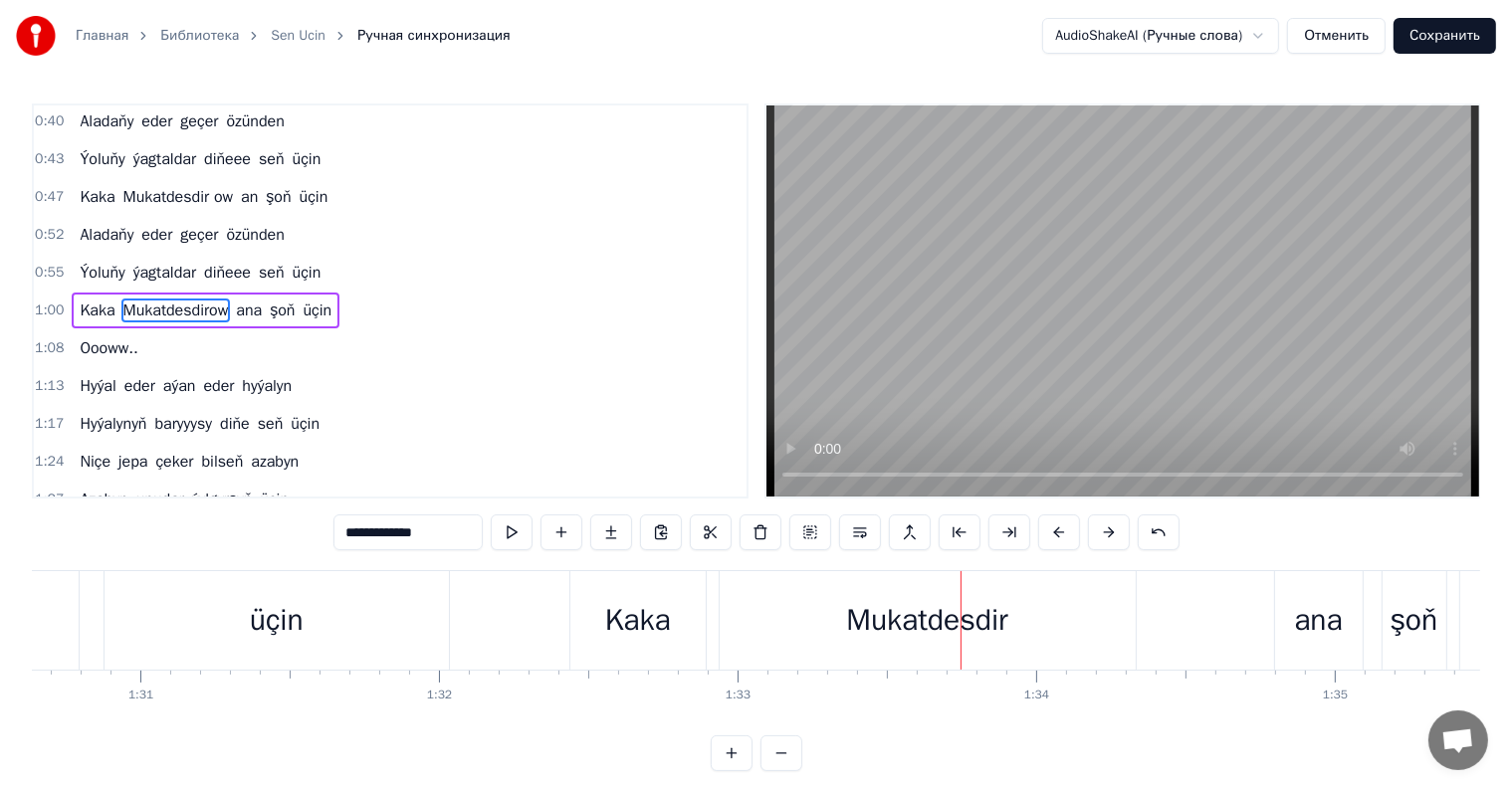 click on "Mukatdesdir" at bounding box center [927, 620] 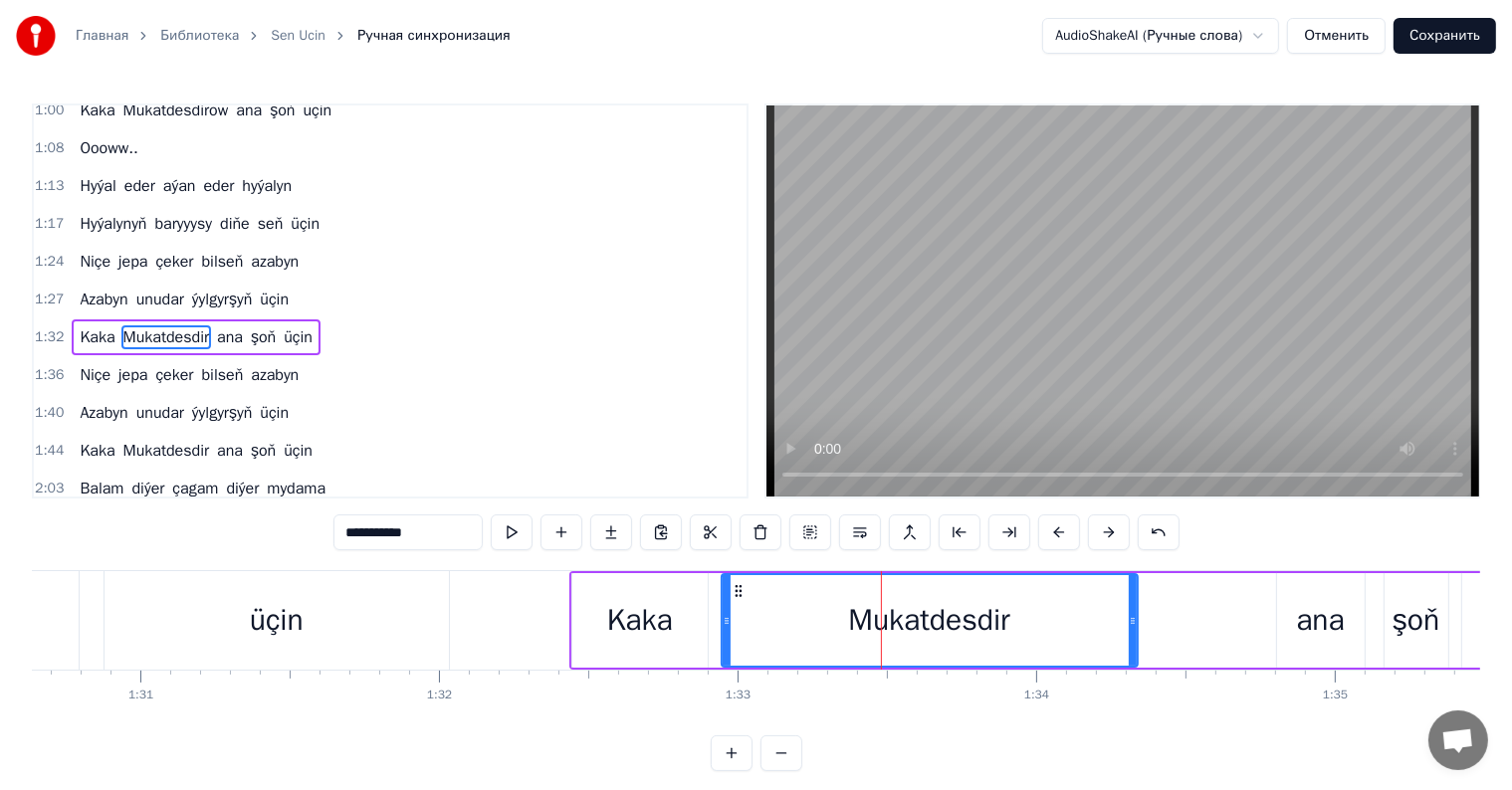 scroll, scrollTop: 298, scrollLeft: 0, axis: vertical 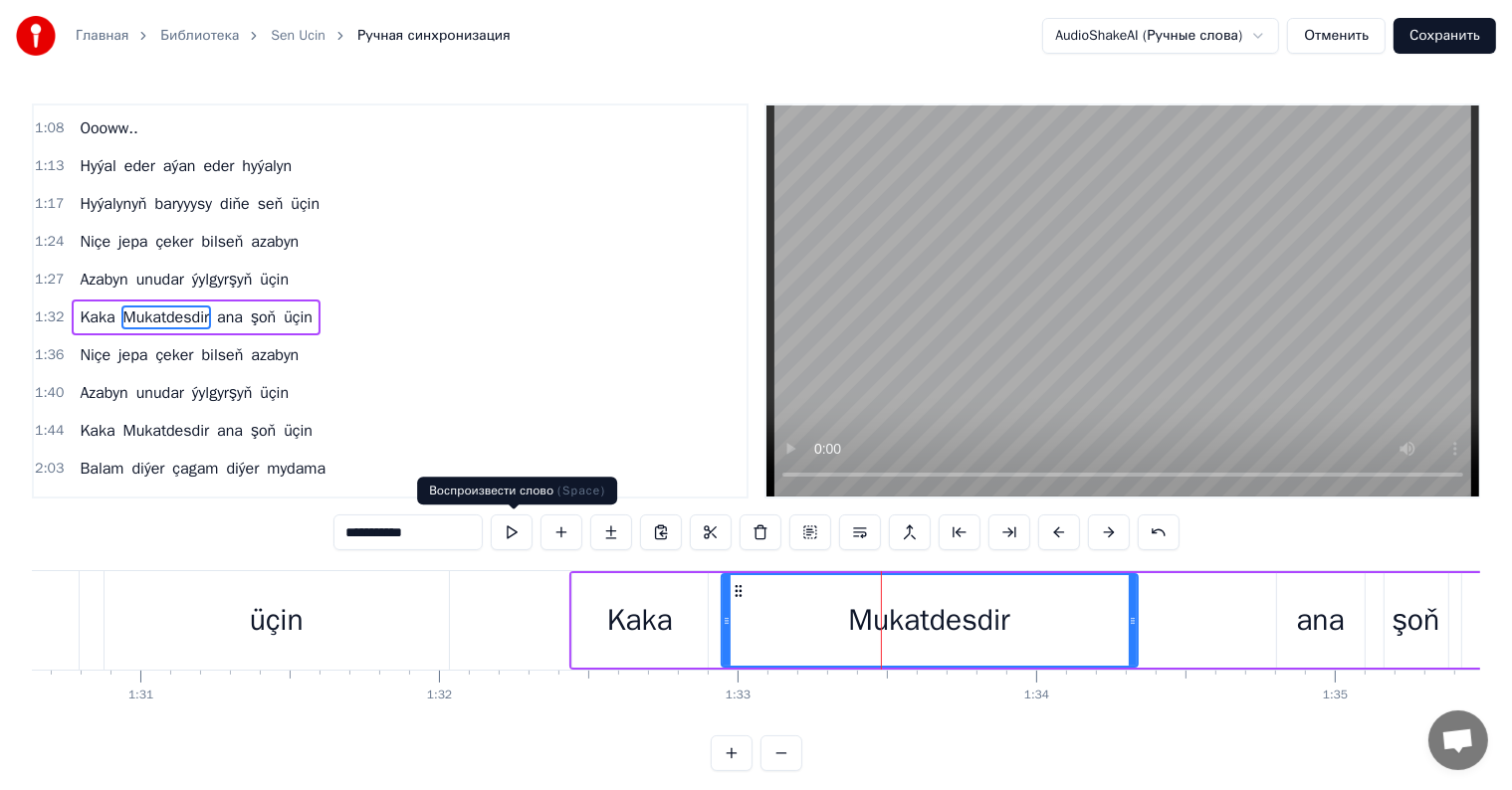 click on "**********" at bounding box center (408, 532) 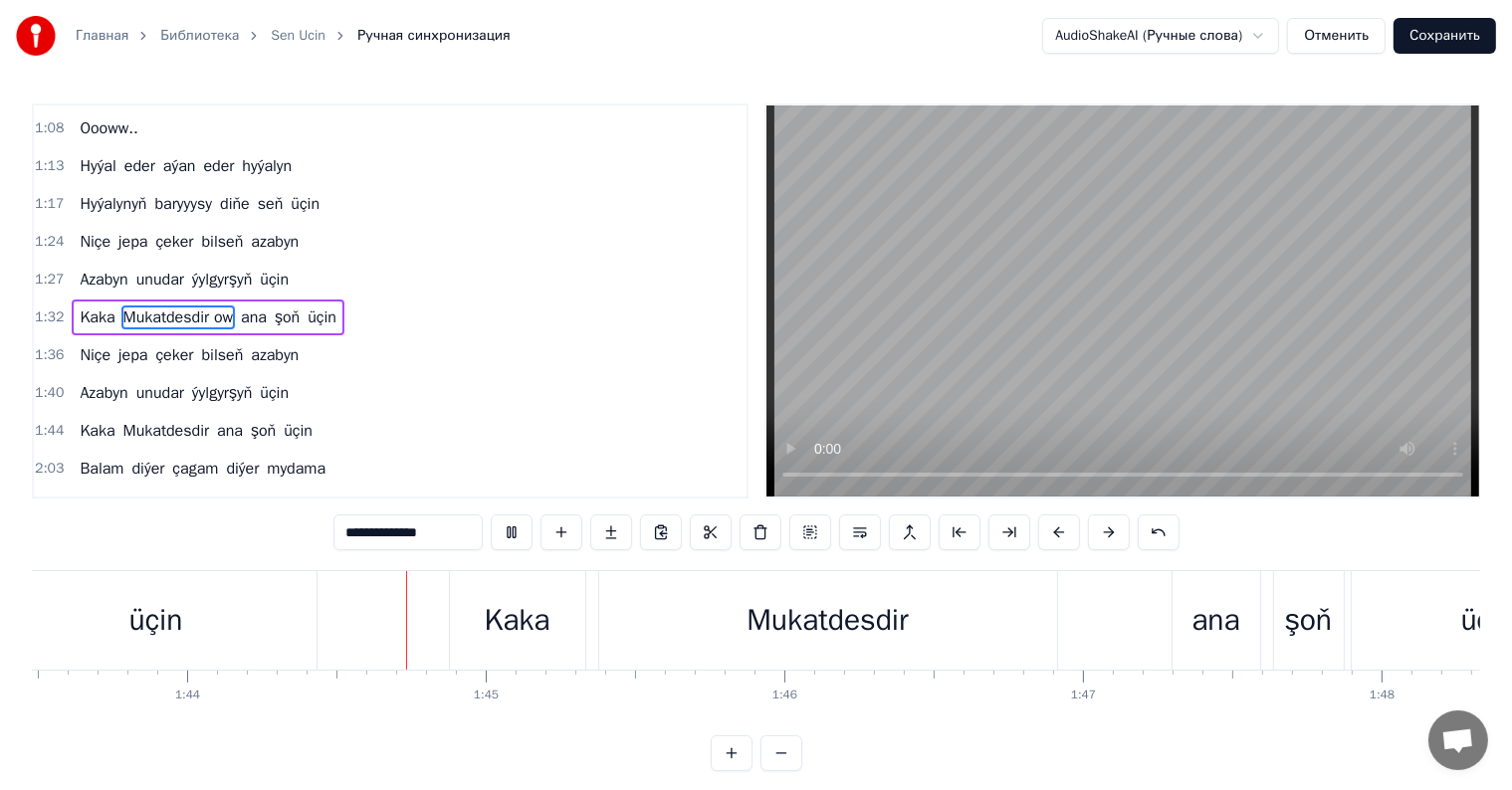 scroll, scrollTop: 0, scrollLeft: 30923, axis: horizontal 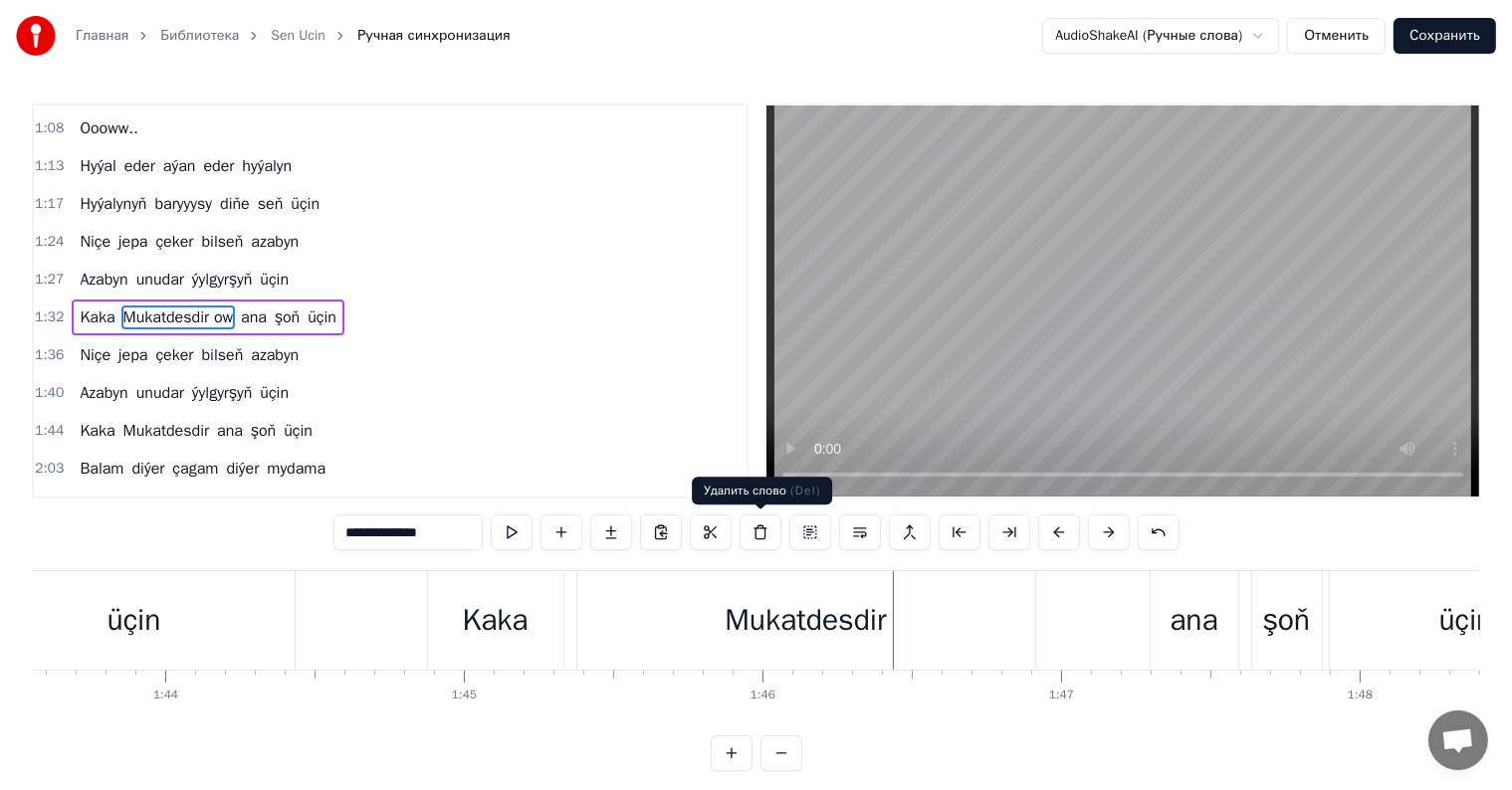 click on "Mukatdesdir" at bounding box center (805, 620) 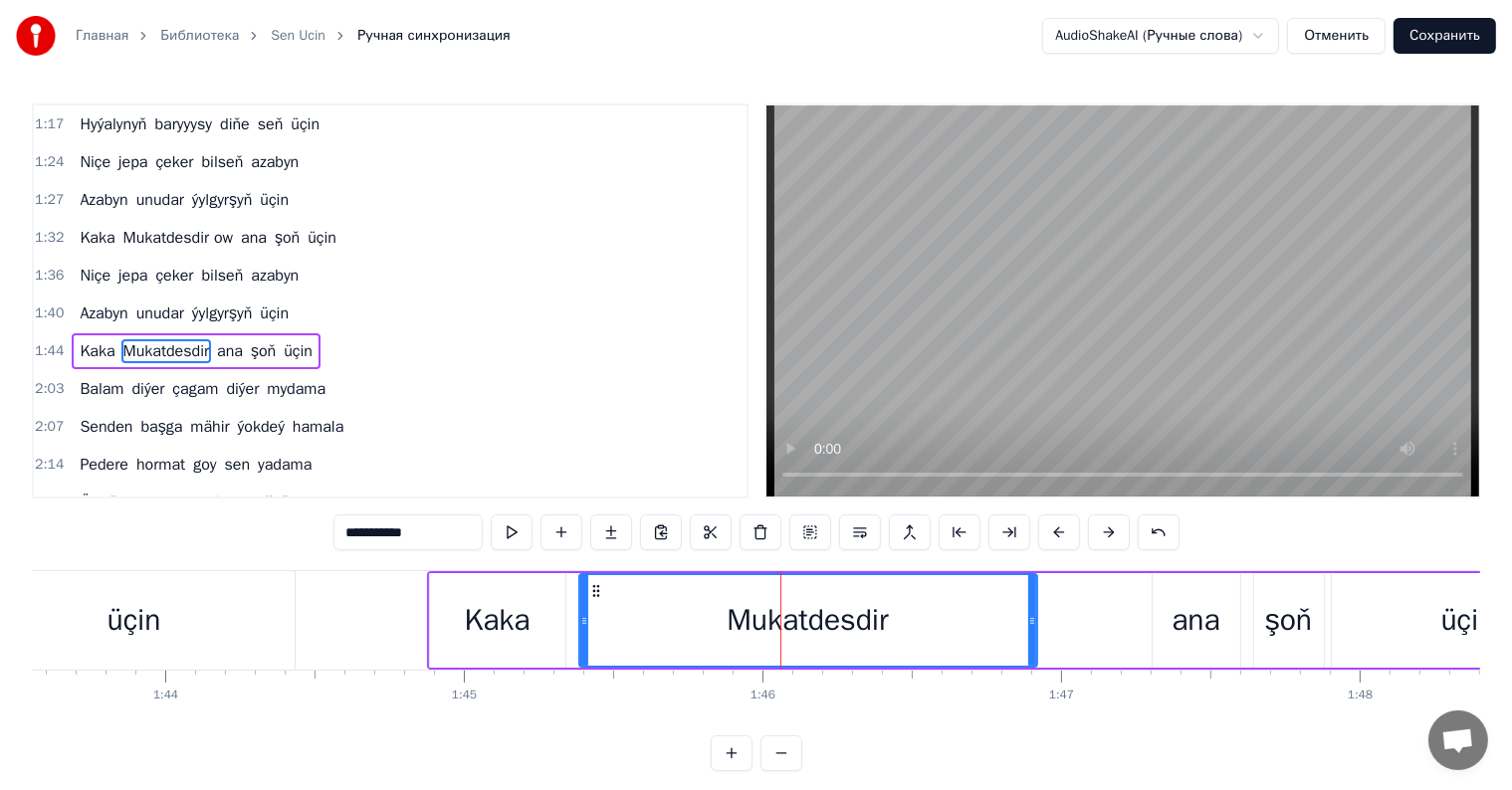scroll, scrollTop: 408, scrollLeft: 0, axis: vertical 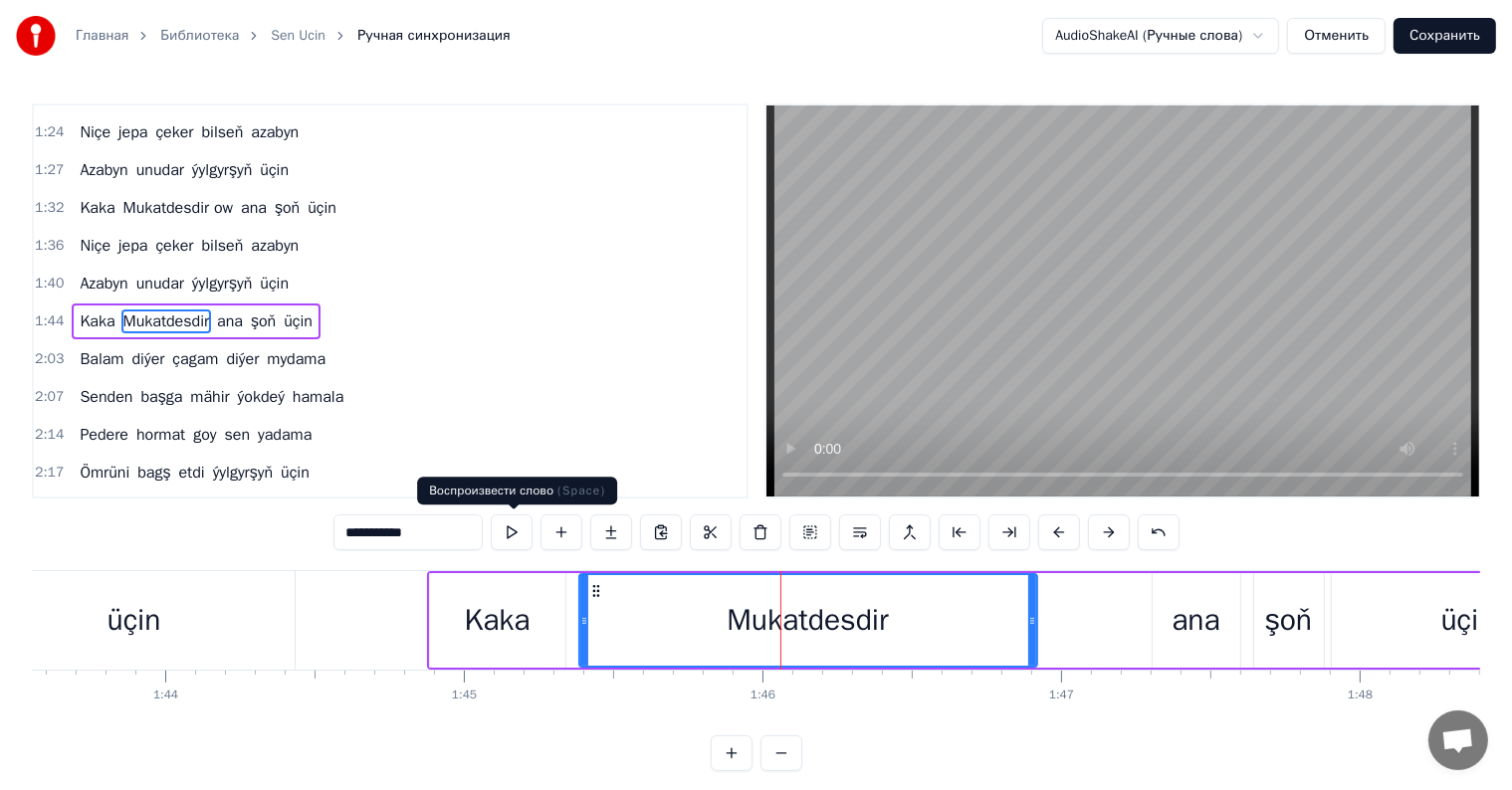 click on "**********" at bounding box center (408, 532) 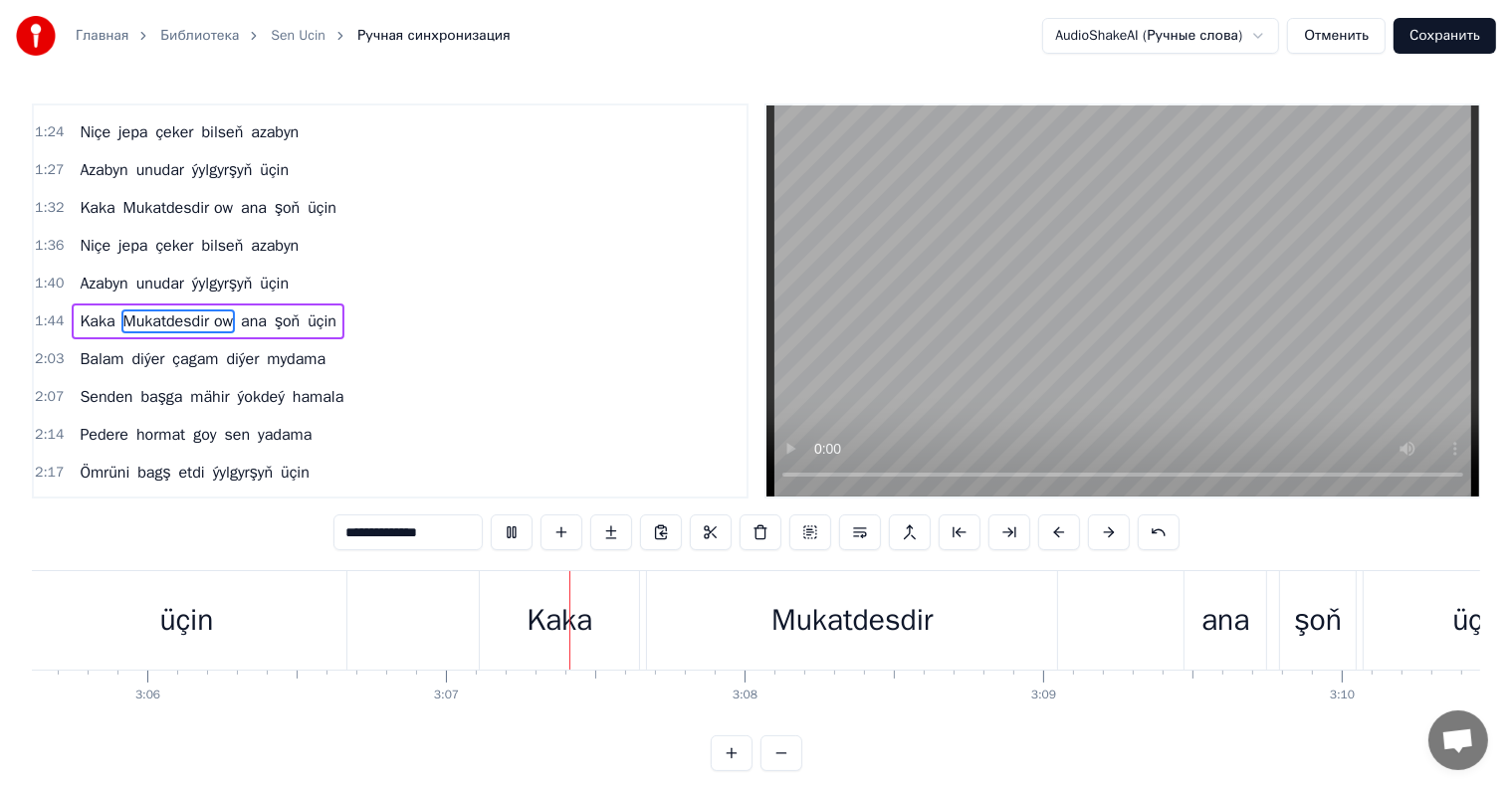 scroll, scrollTop: 0, scrollLeft: 55650, axis: horizontal 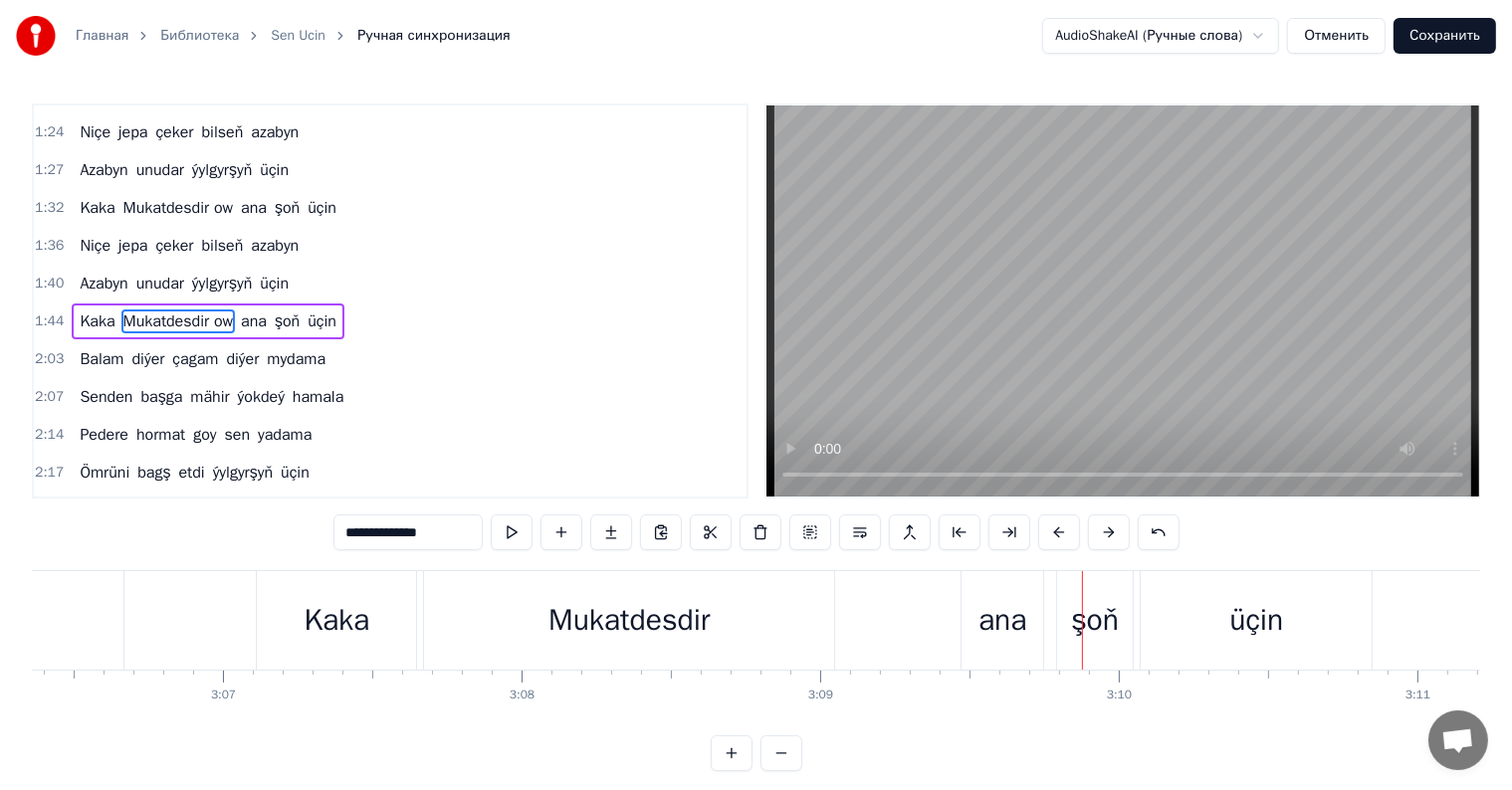 click on "Mukatdesdir" at bounding box center (629, 620) 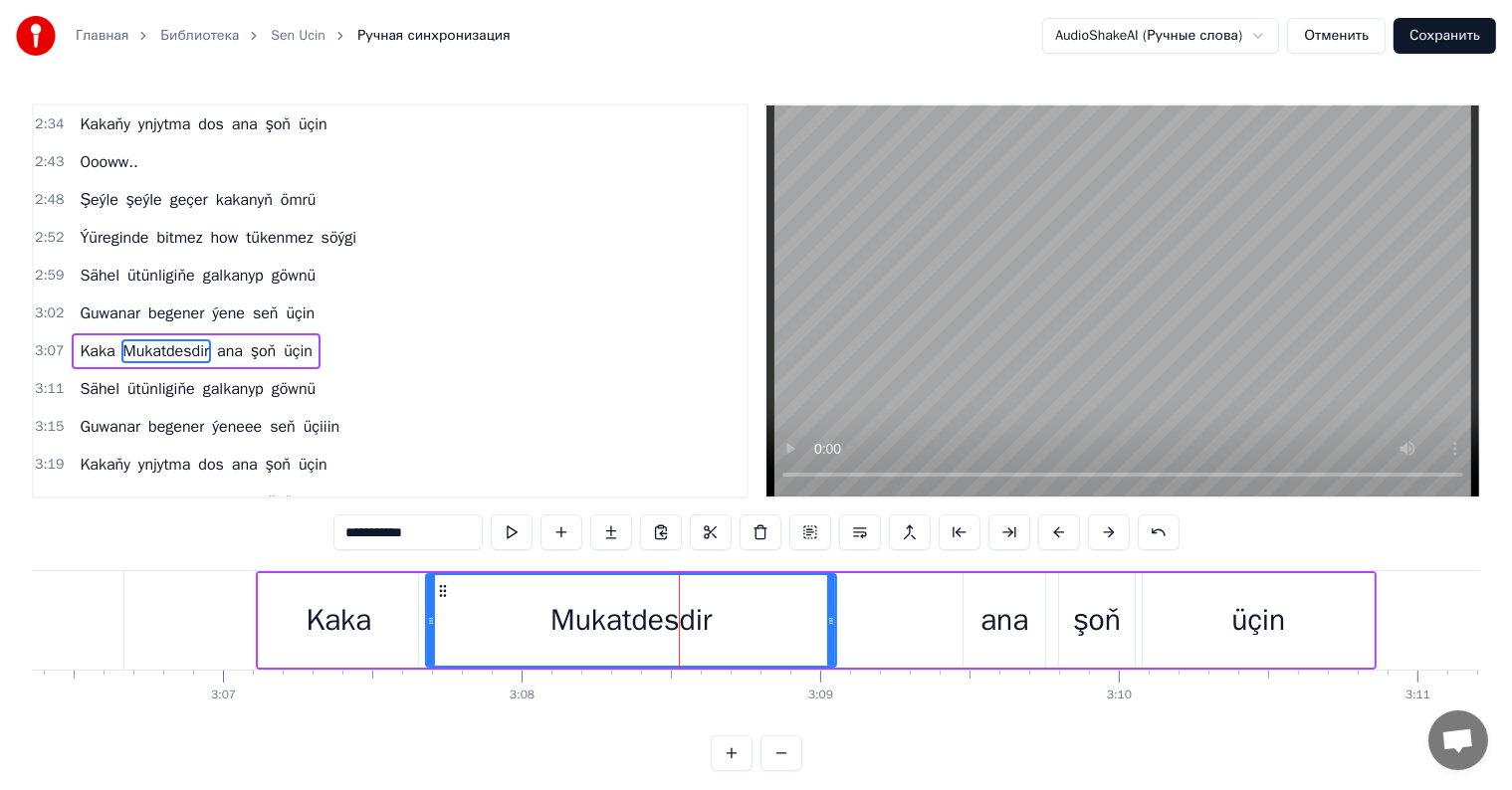 scroll, scrollTop: 920, scrollLeft: 0, axis: vertical 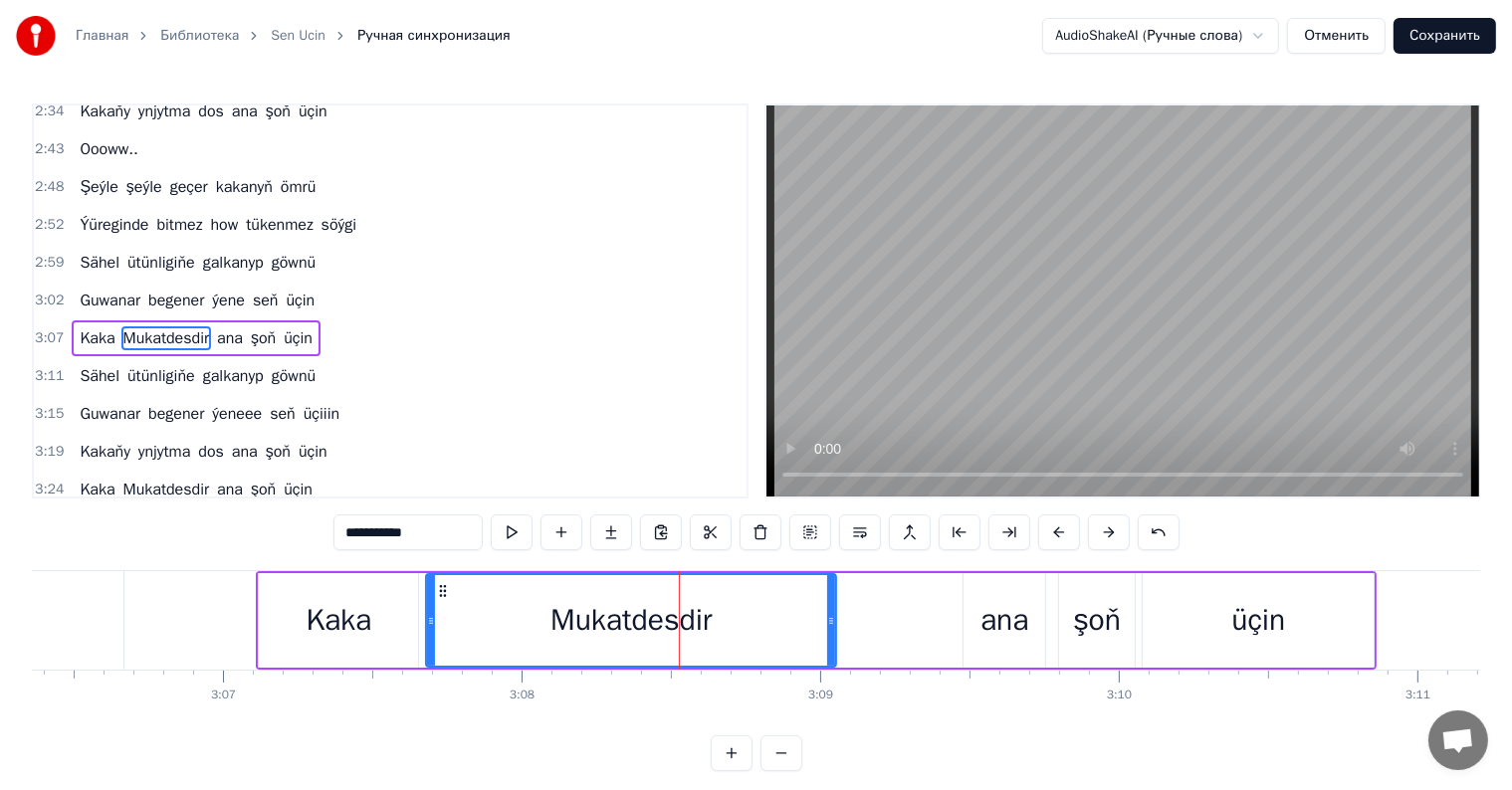 click on "**********" at bounding box center (408, 532) 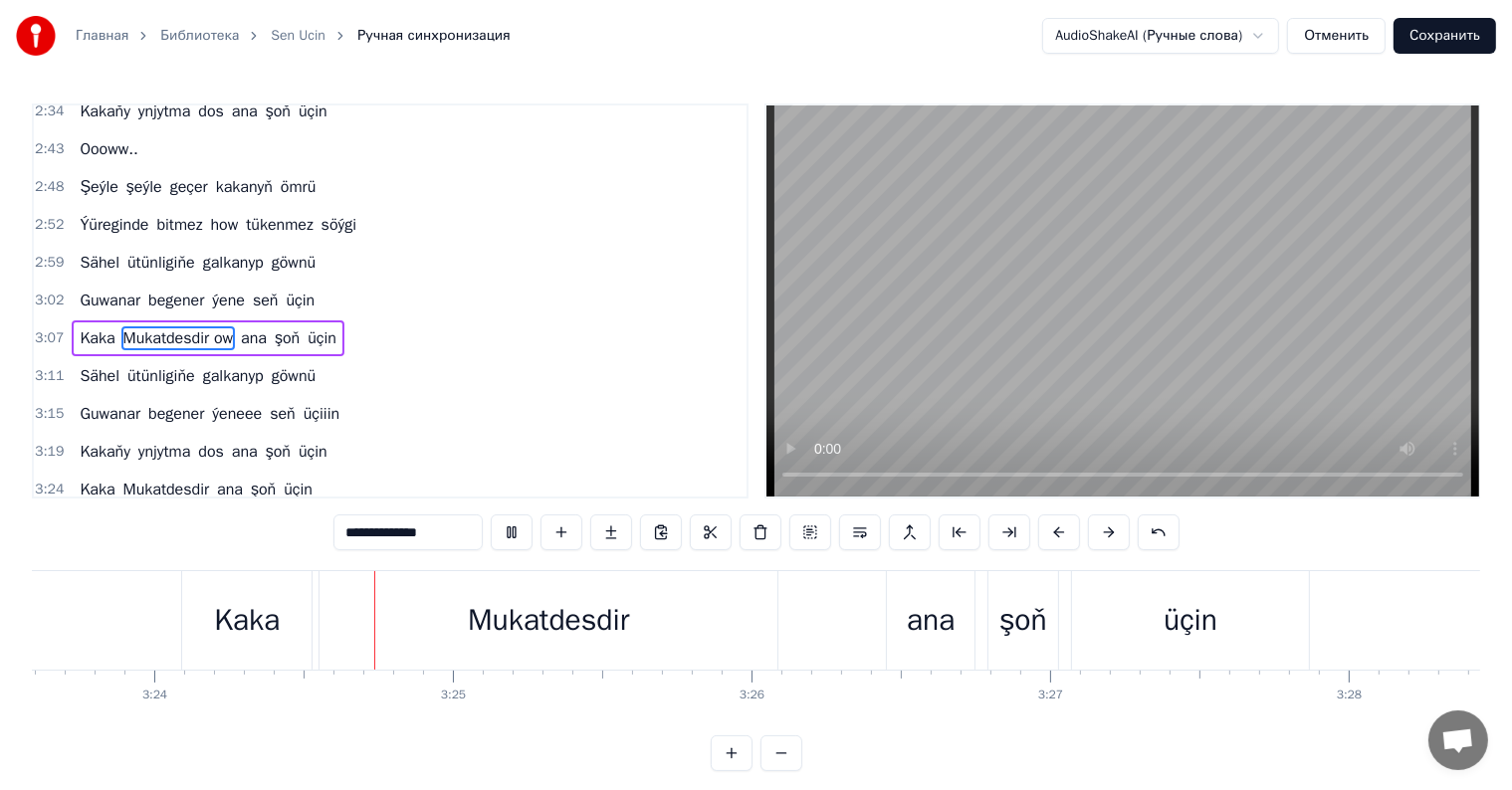 scroll, scrollTop: 0, scrollLeft: 60810, axis: horizontal 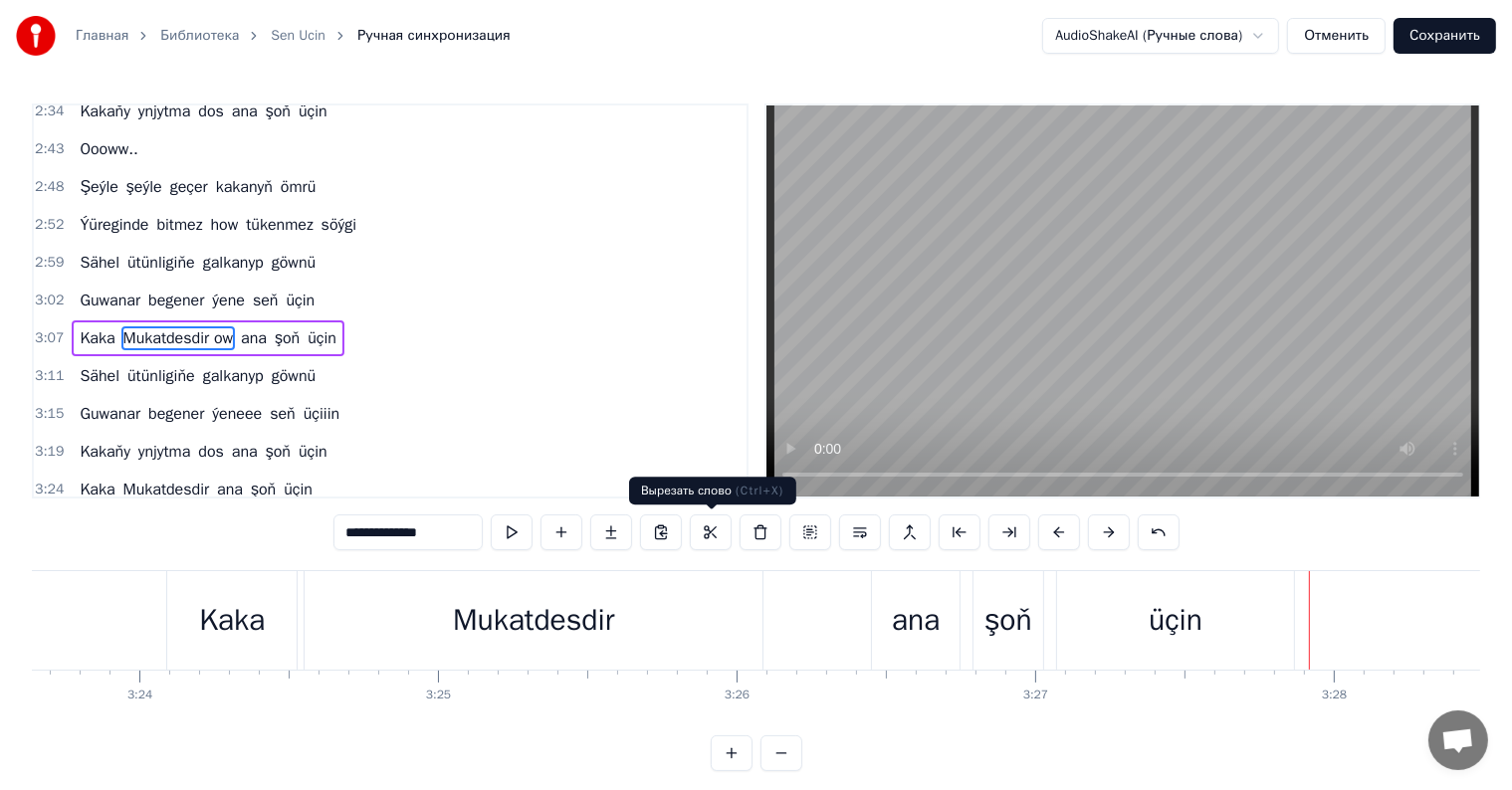 click on "Mukatdesdir" at bounding box center [534, 620] 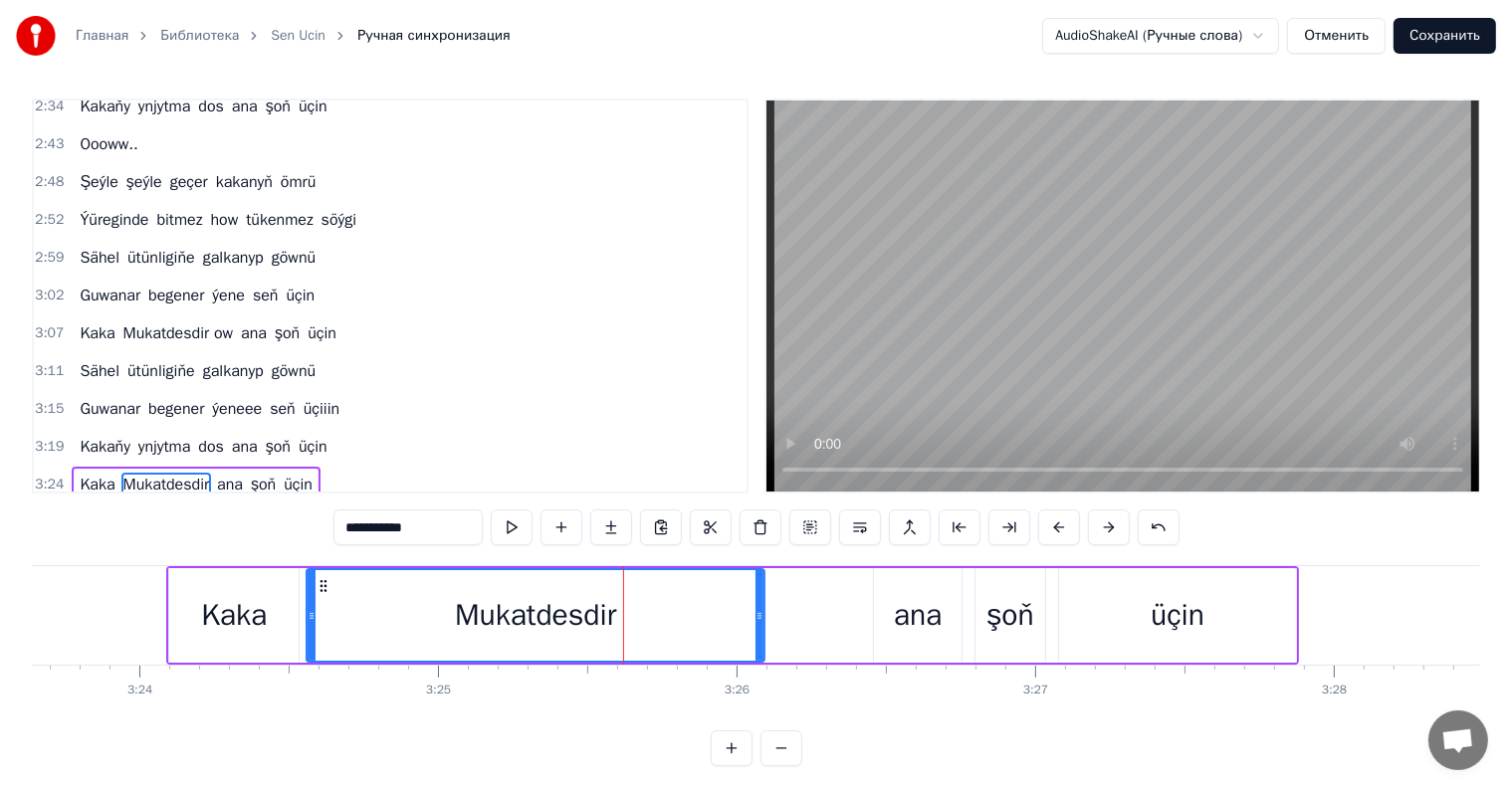scroll, scrollTop: 30, scrollLeft: 0, axis: vertical 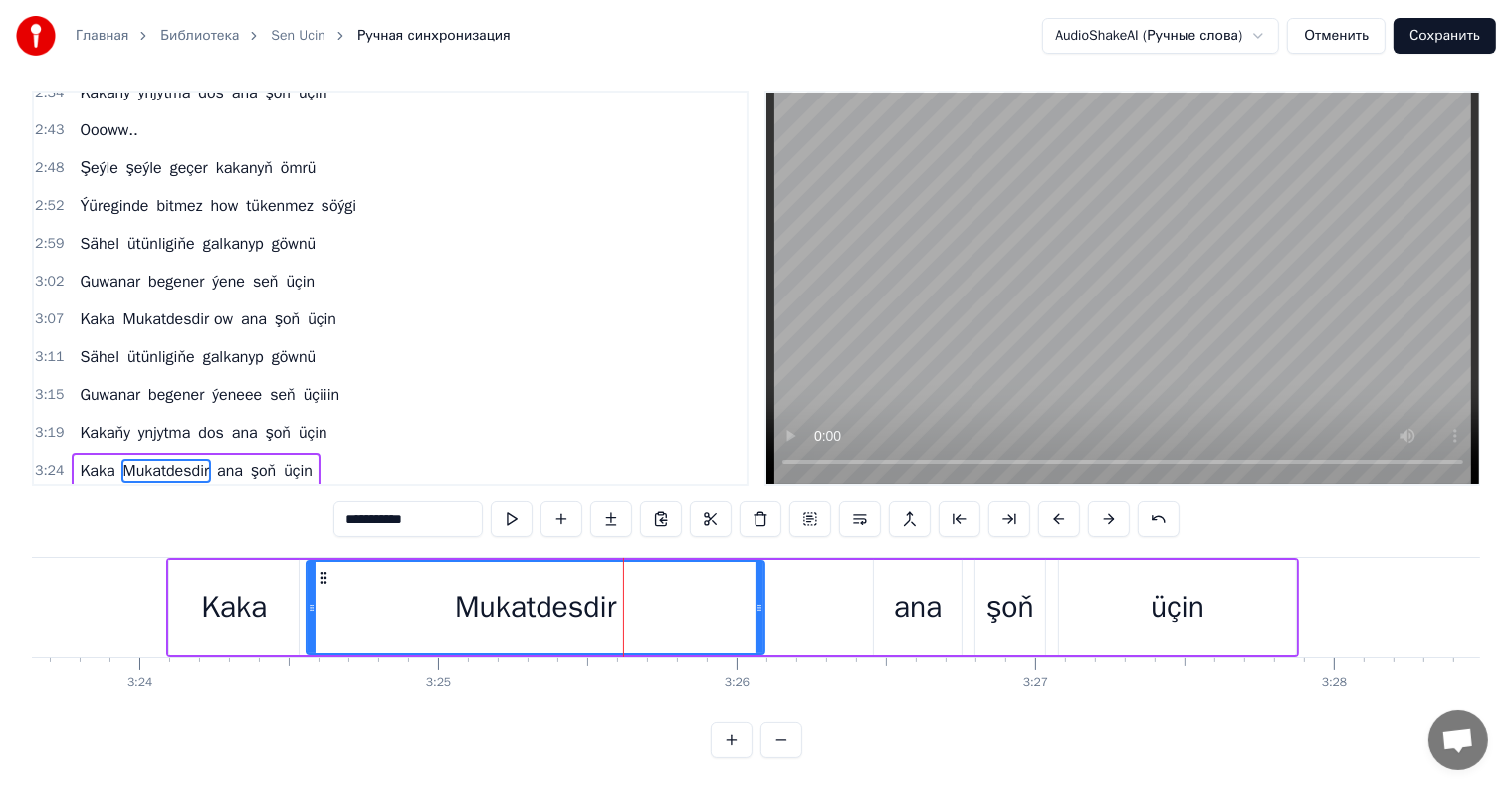 click on "**********" at bounding box center (408, 519) 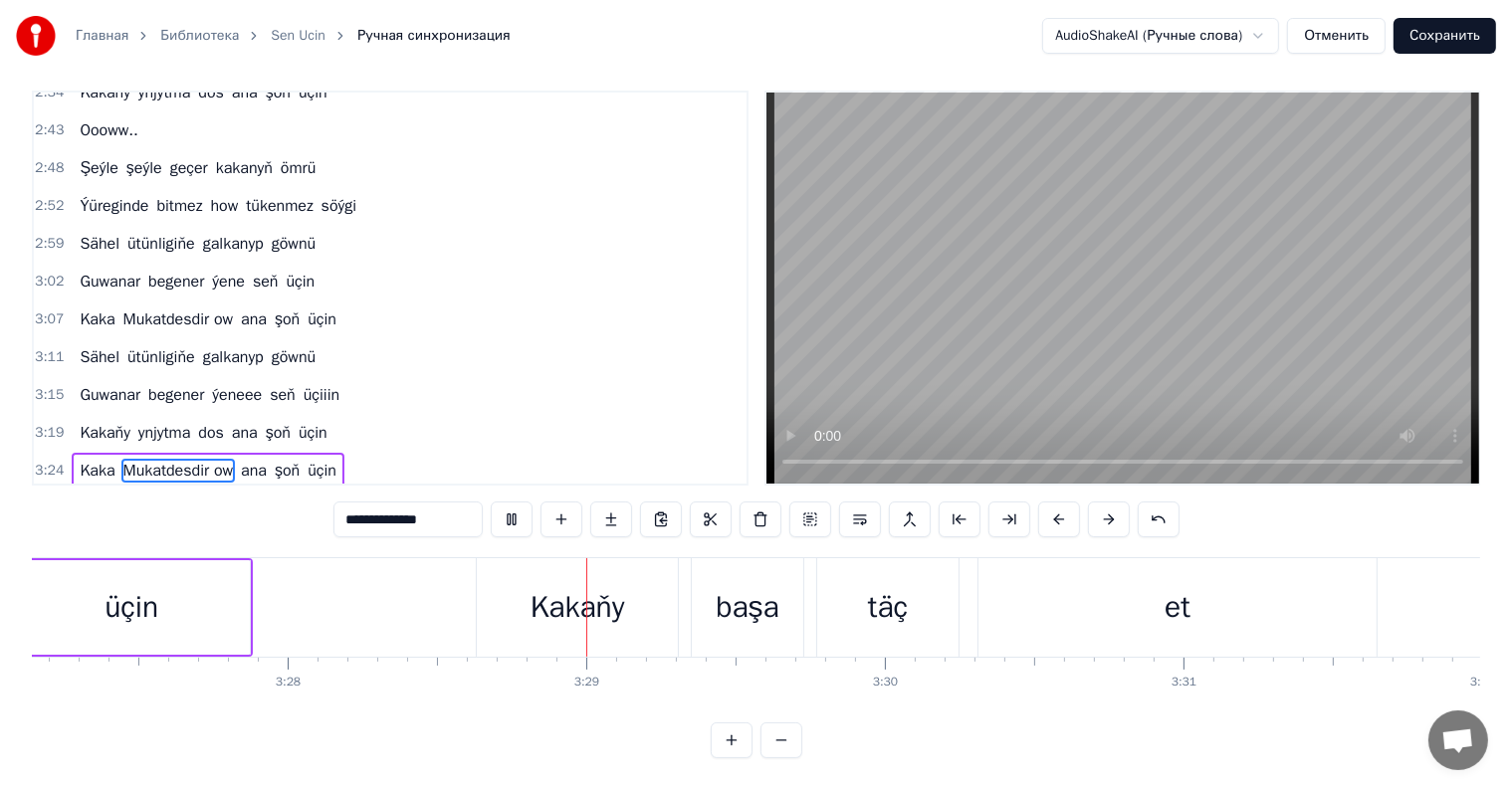 scroll, scrollTop: 0, scrollLeft: 62100, axis: horizontal 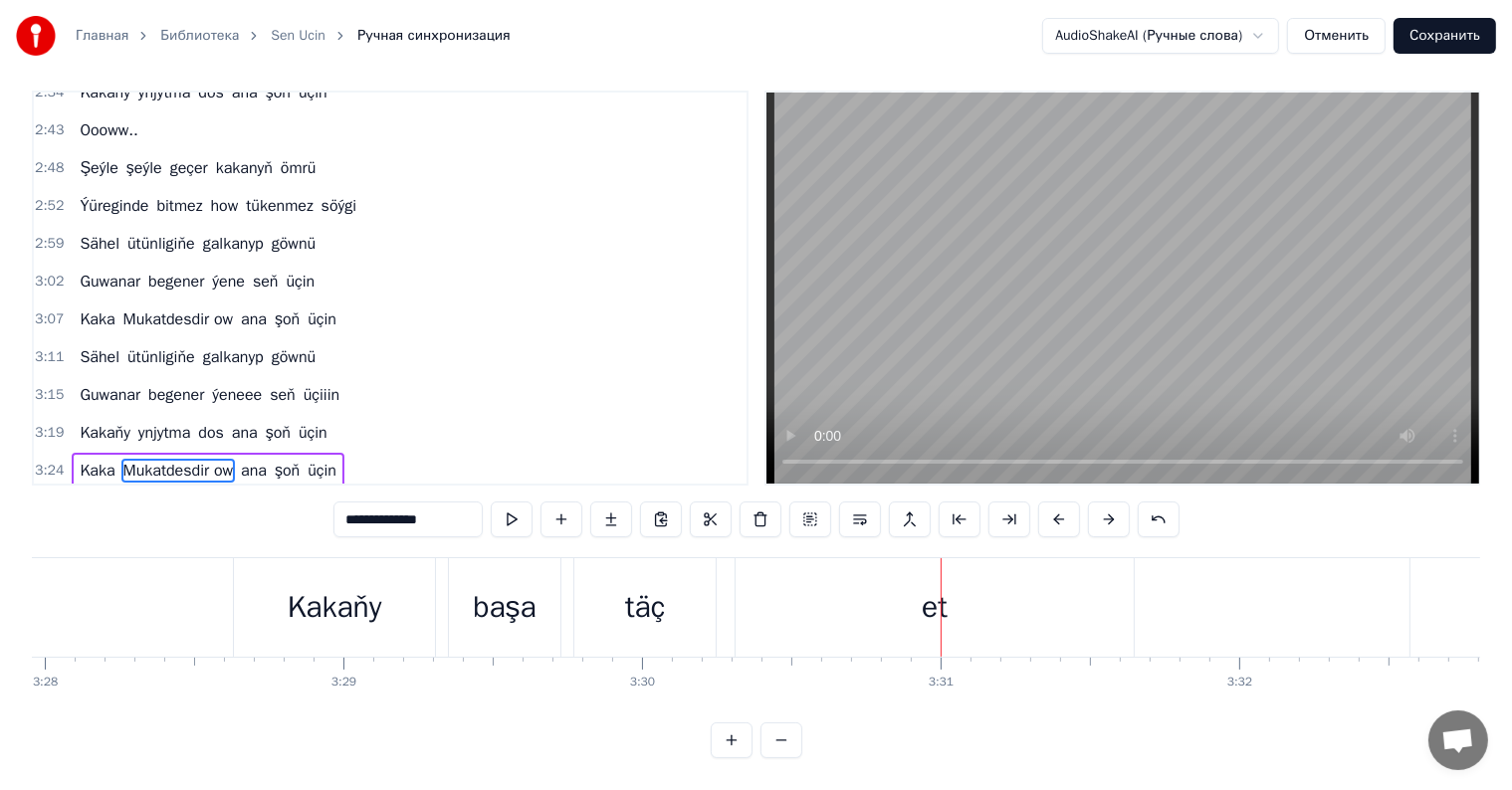 click on "et" at bounding box center (935, 607) 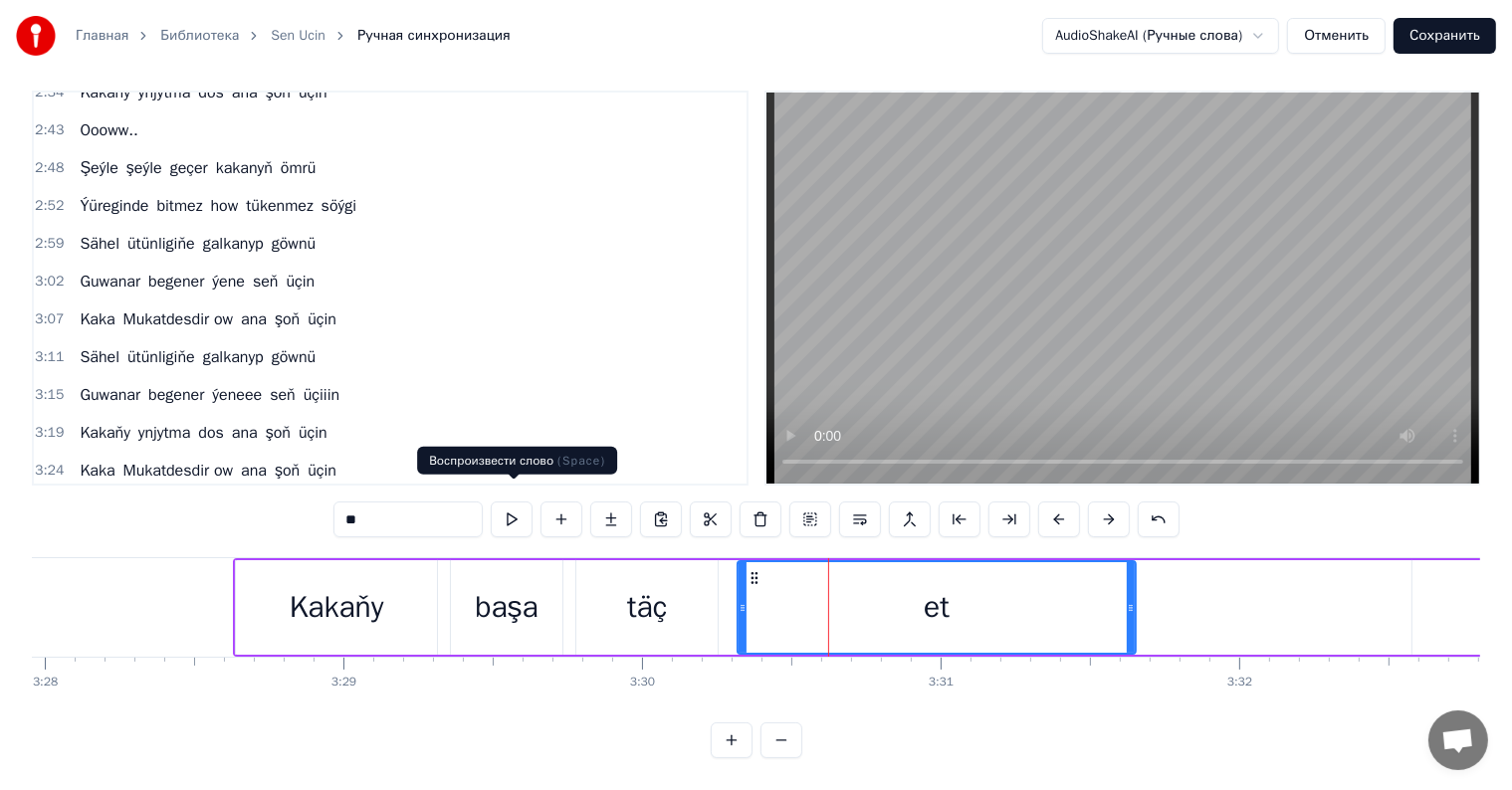 click on "**" at bounding box center (408, 519) 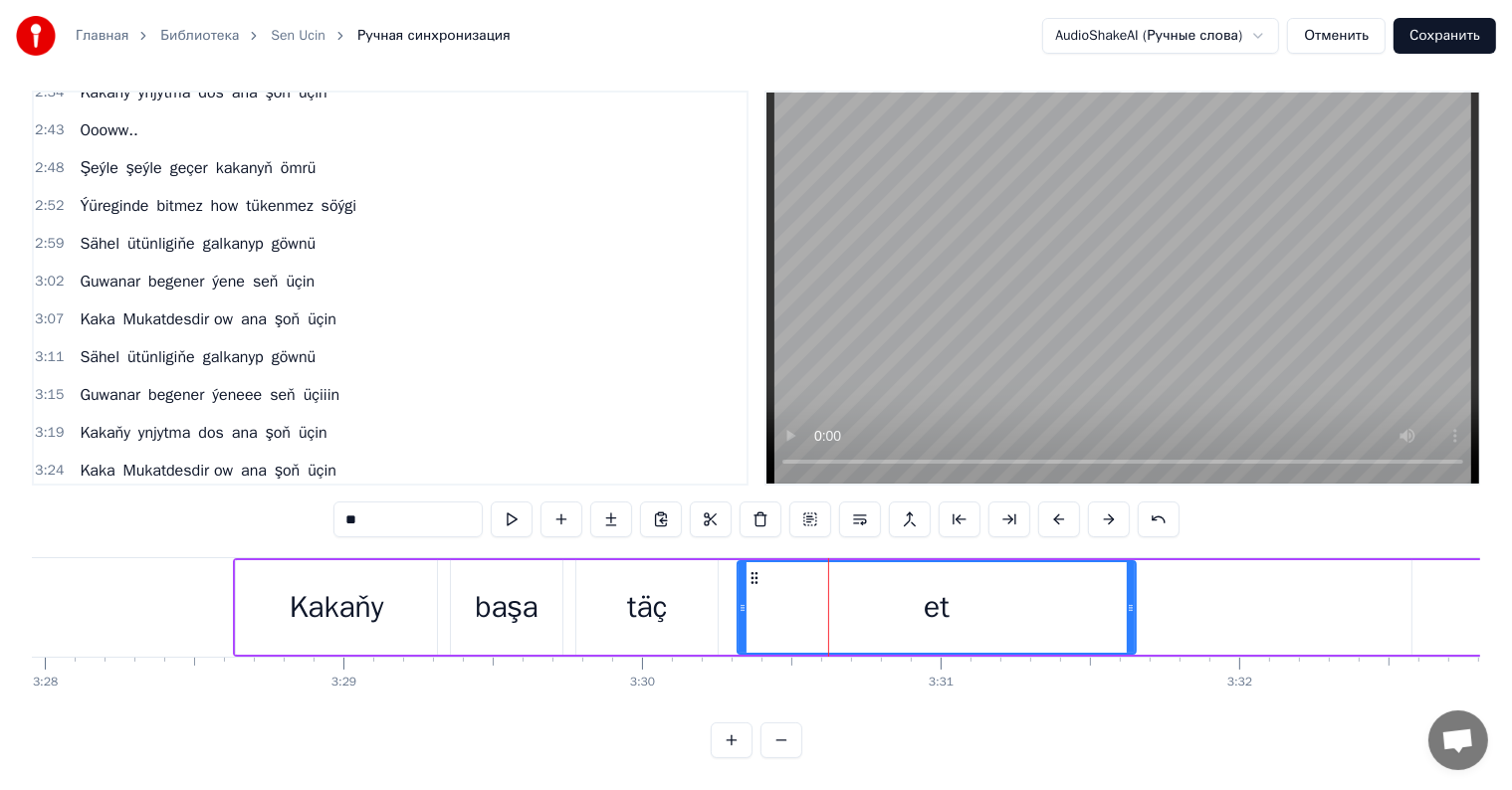 click on "**" at bounding box center [408, 519] 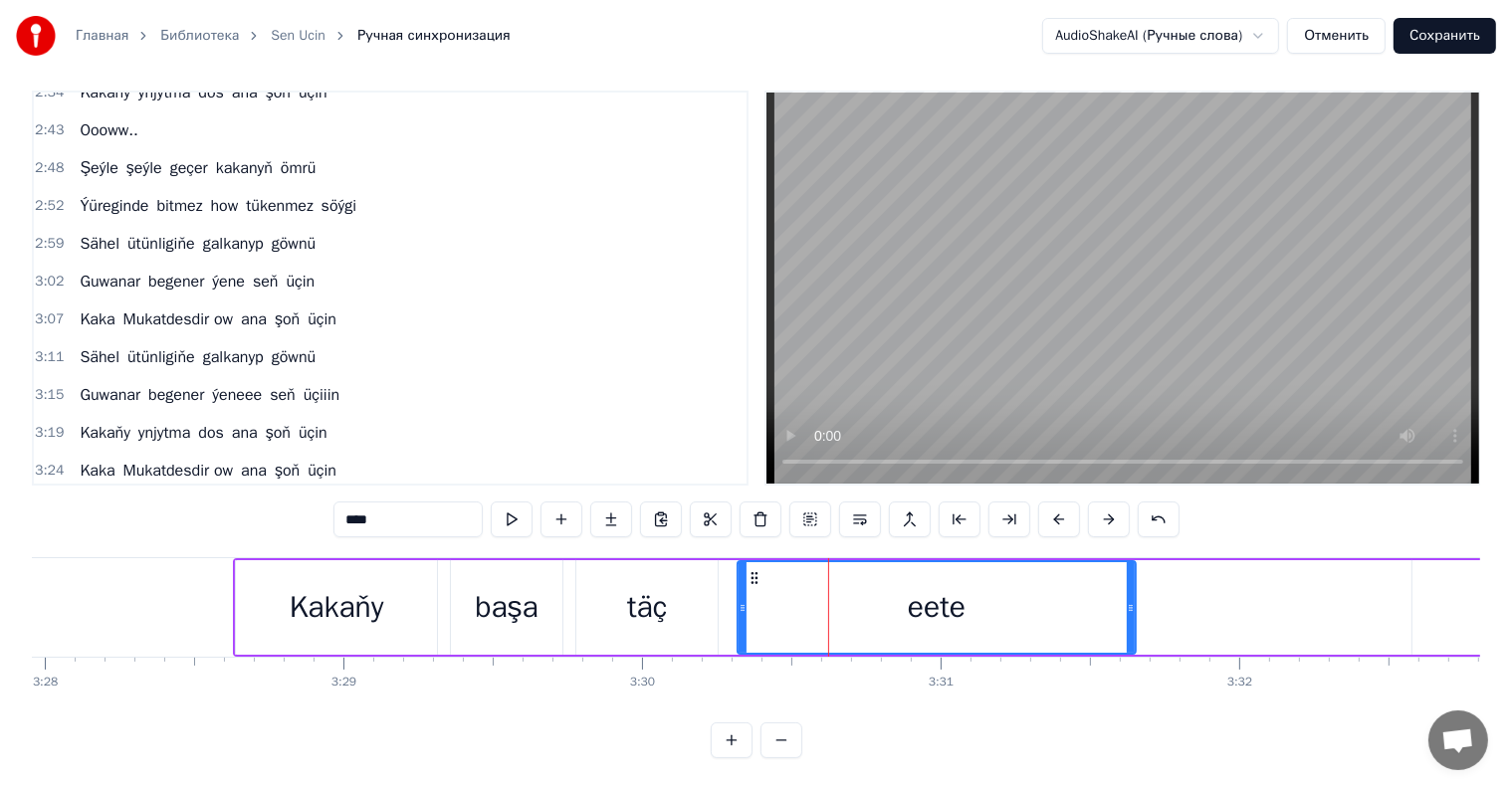 click on "****" at bounding box center (408, 519) 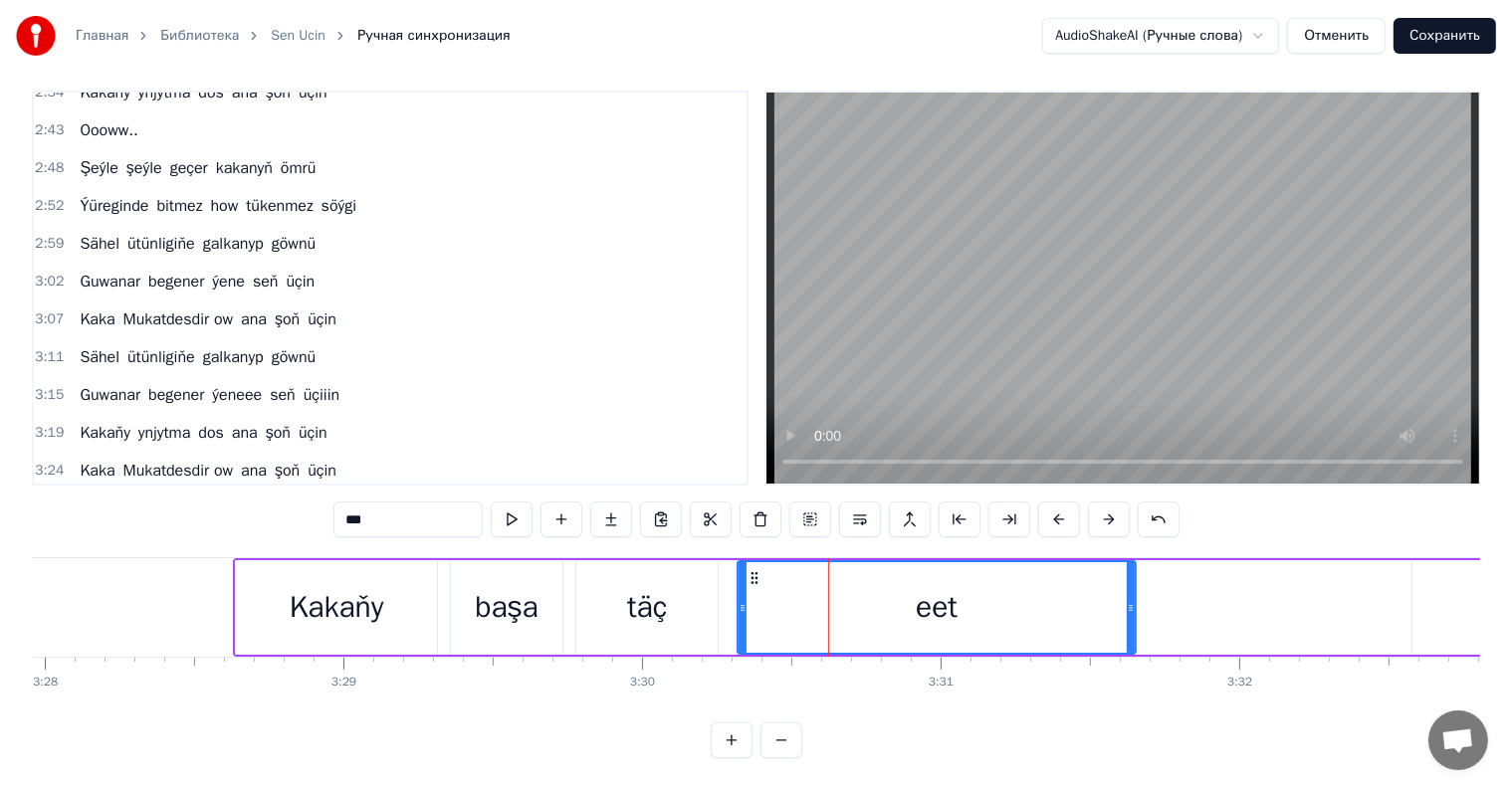 click on "***" at bounding box center [408, 519] 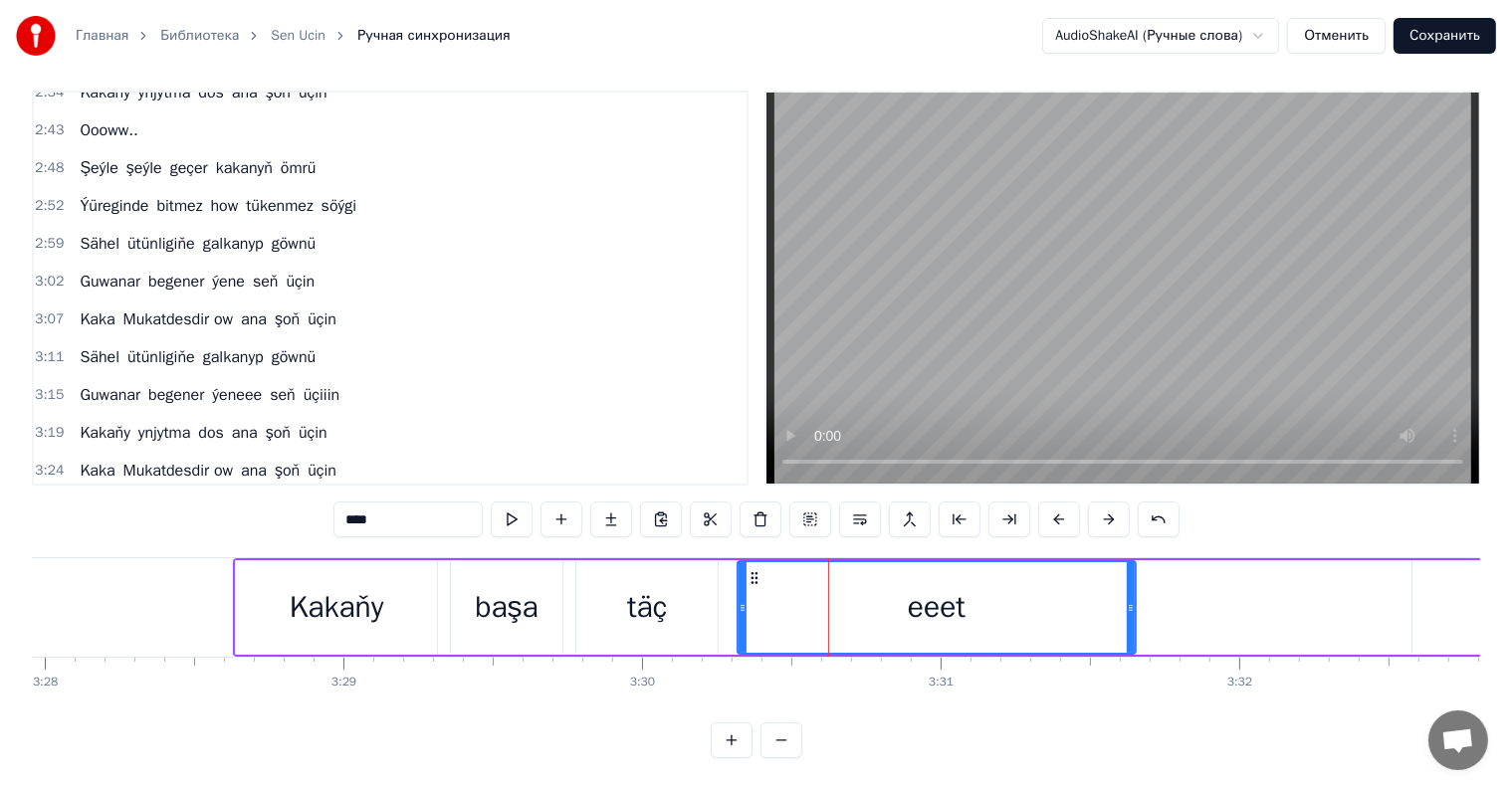type on "****" 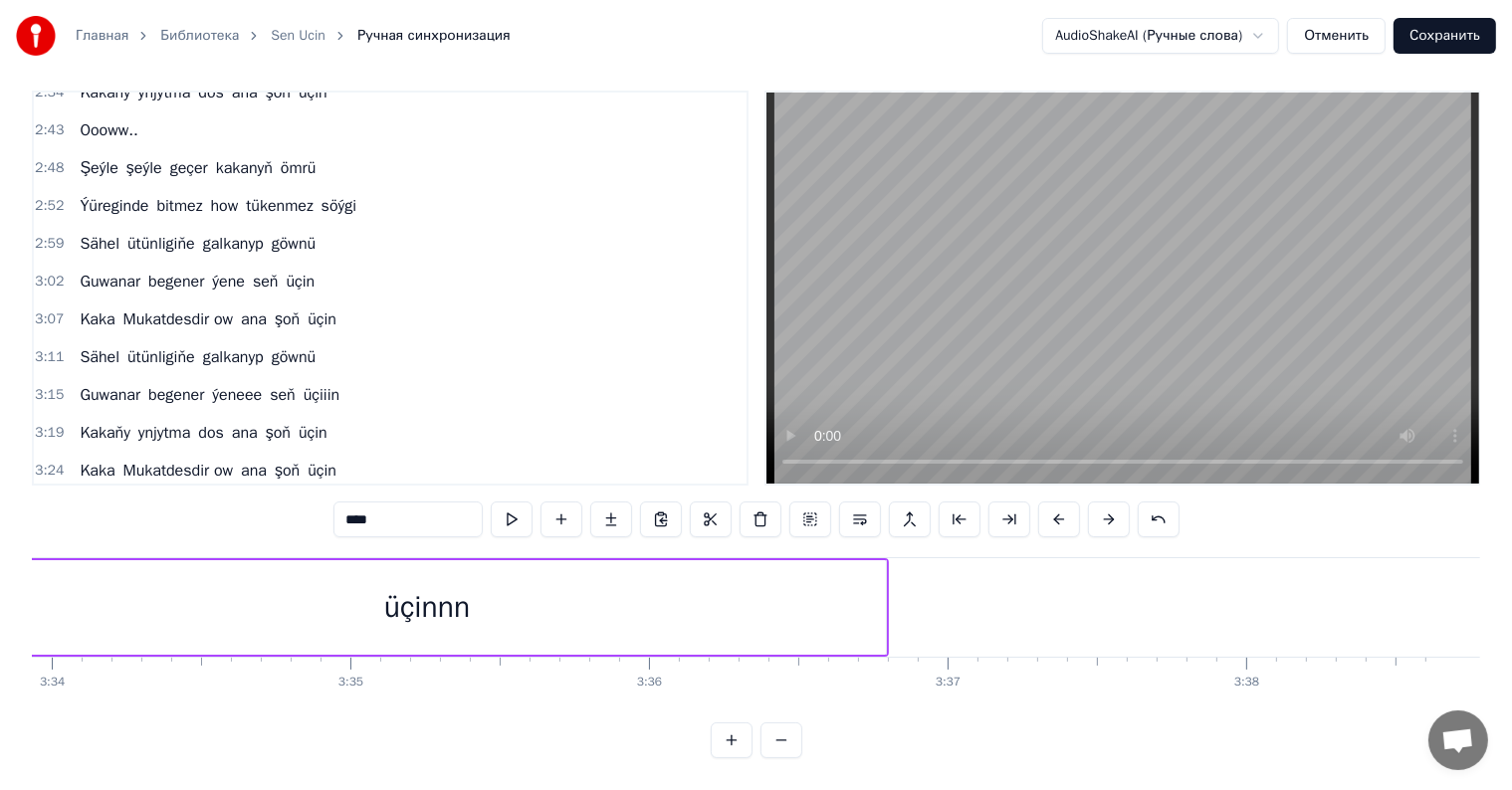scroll, scrollTop: 0, scrollLeft: 63884, axis: horizontal 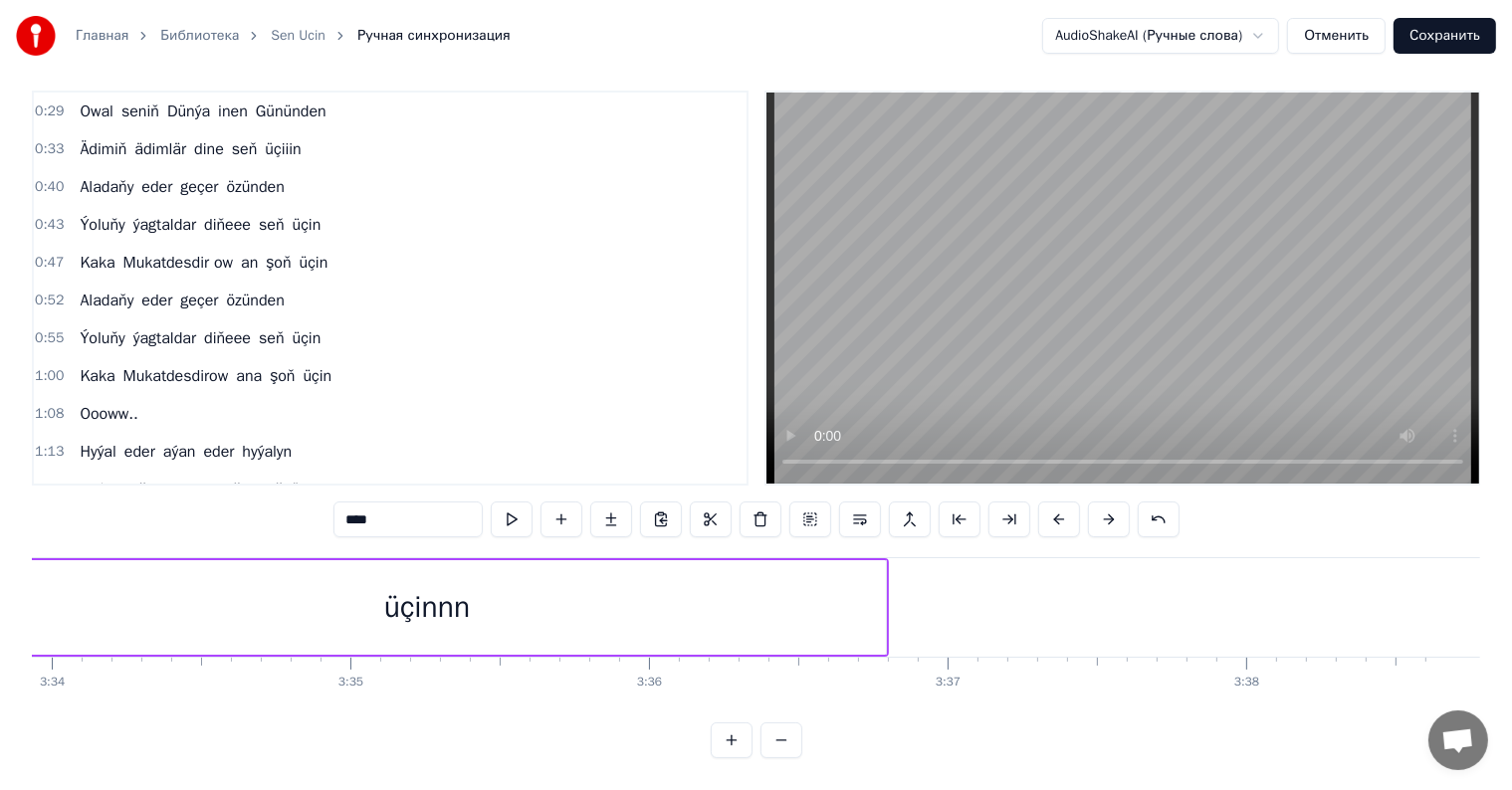 click on "Сохранить" at bounding box center [1444, 36] 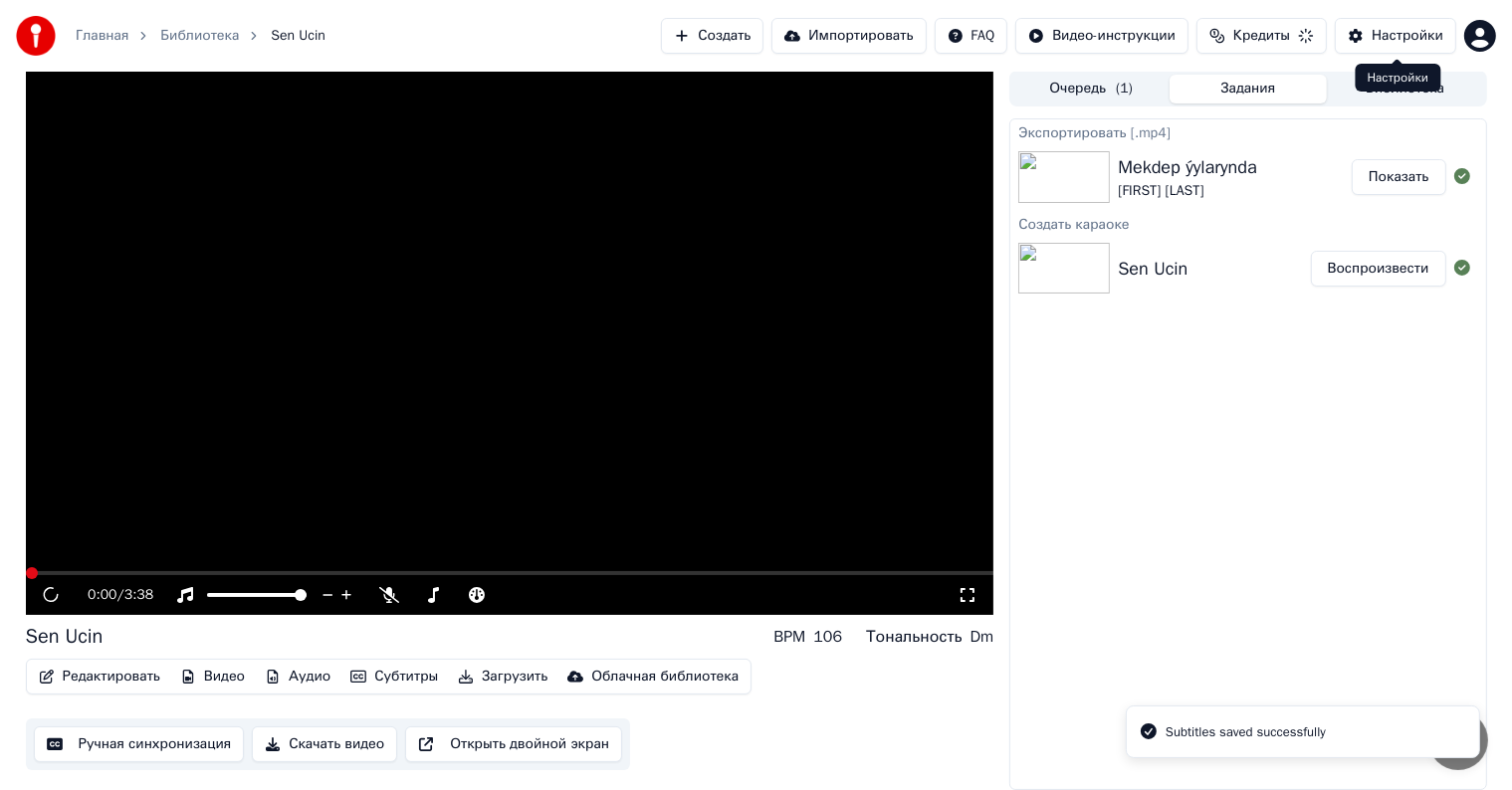 scroll, scrollTop: 0, scrollLeft: 0, axis: both 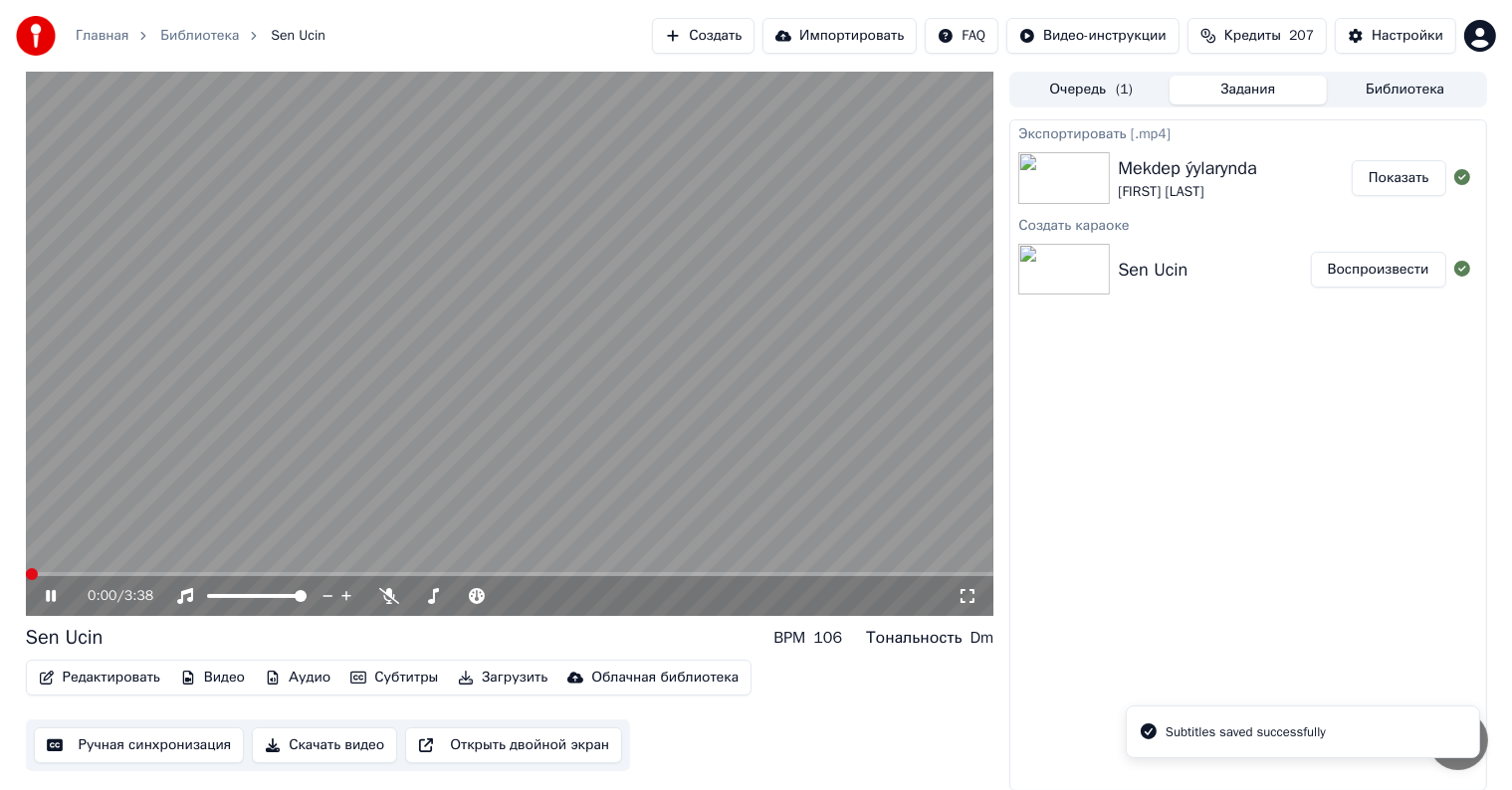 click on "Редактировать" at bounding box center [100, 678] 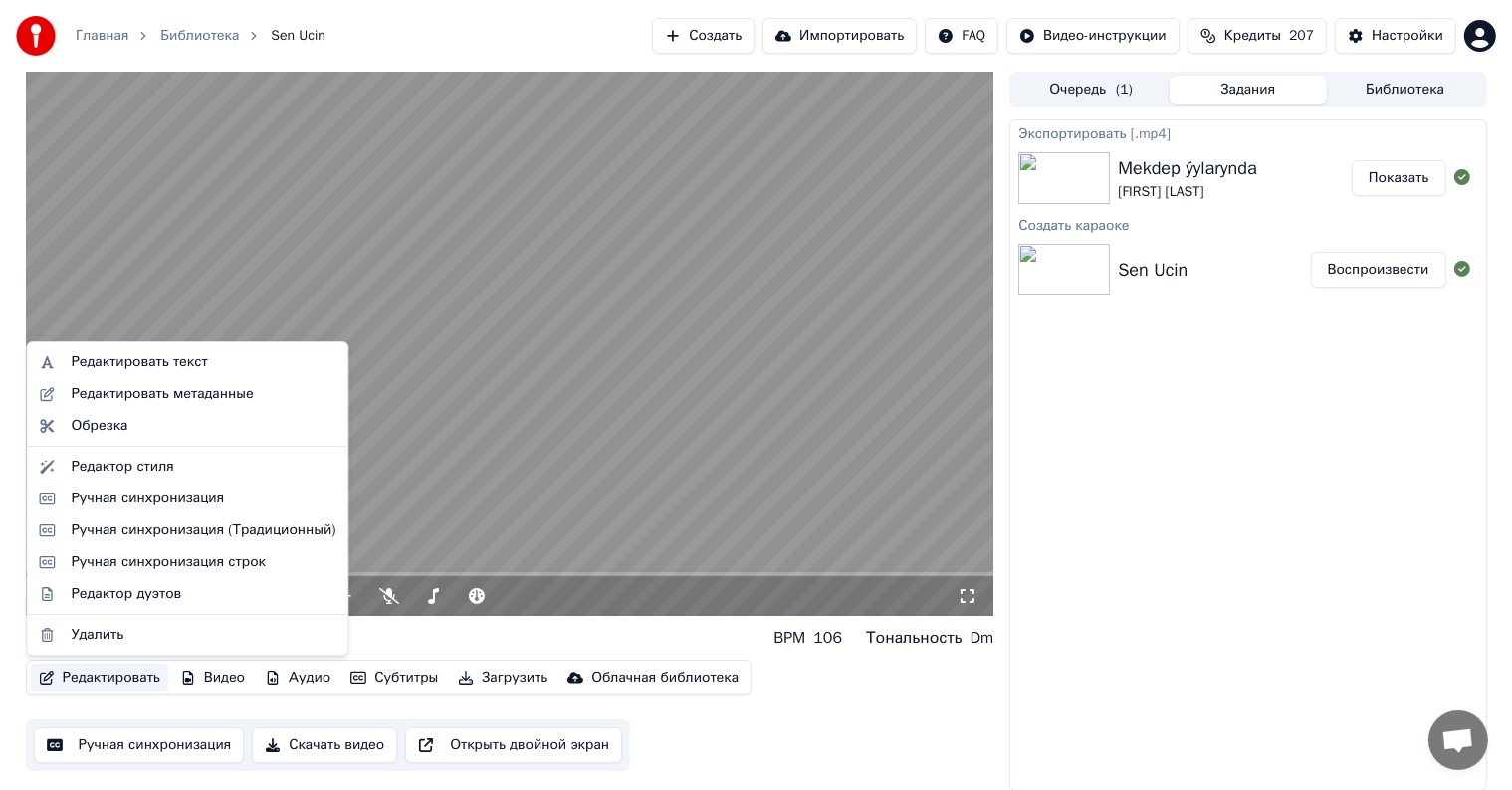 click at bounding box center (510, 343) 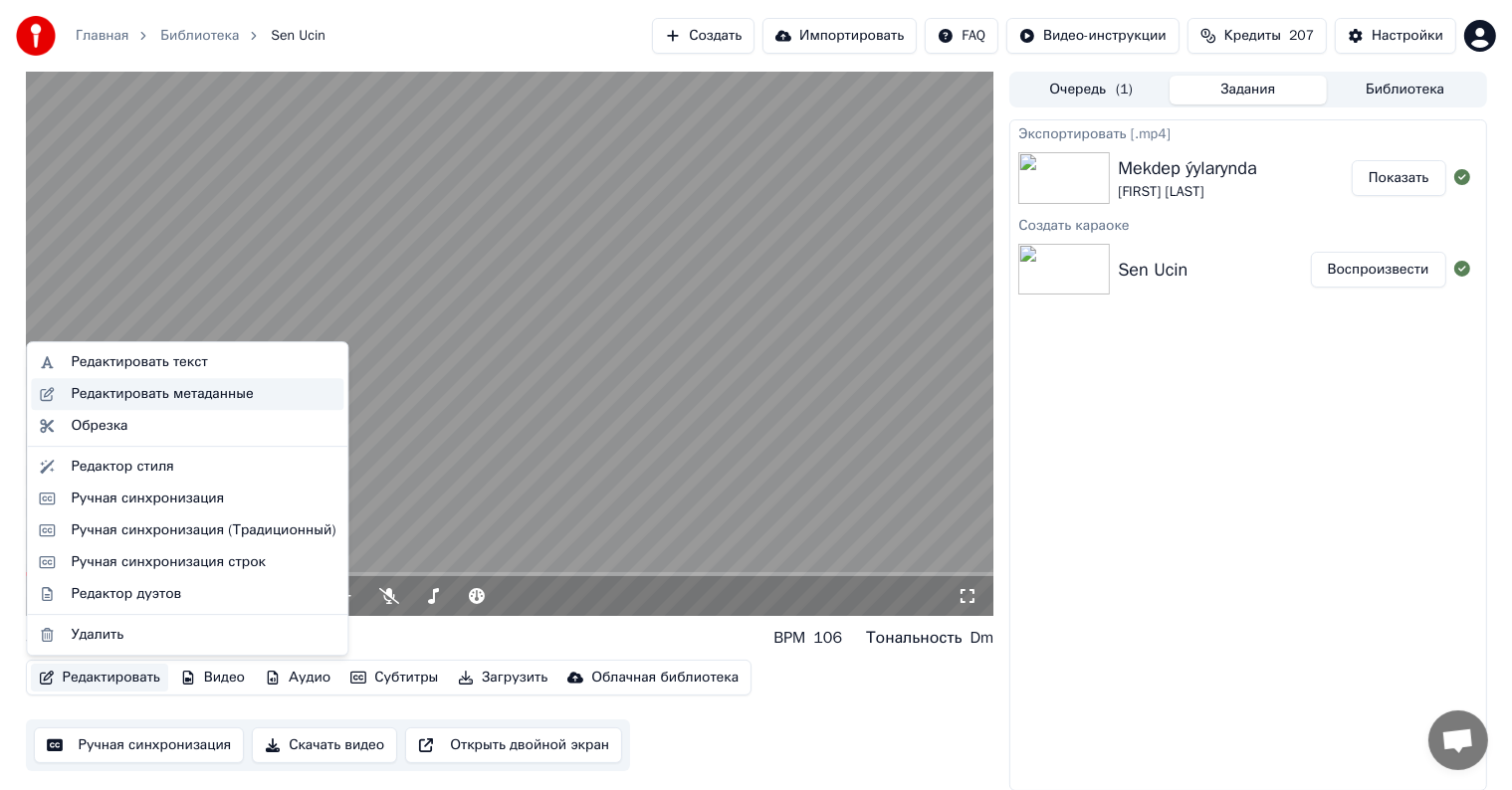 click on "Редактировать метаданные" at bounding box center (161, 394) 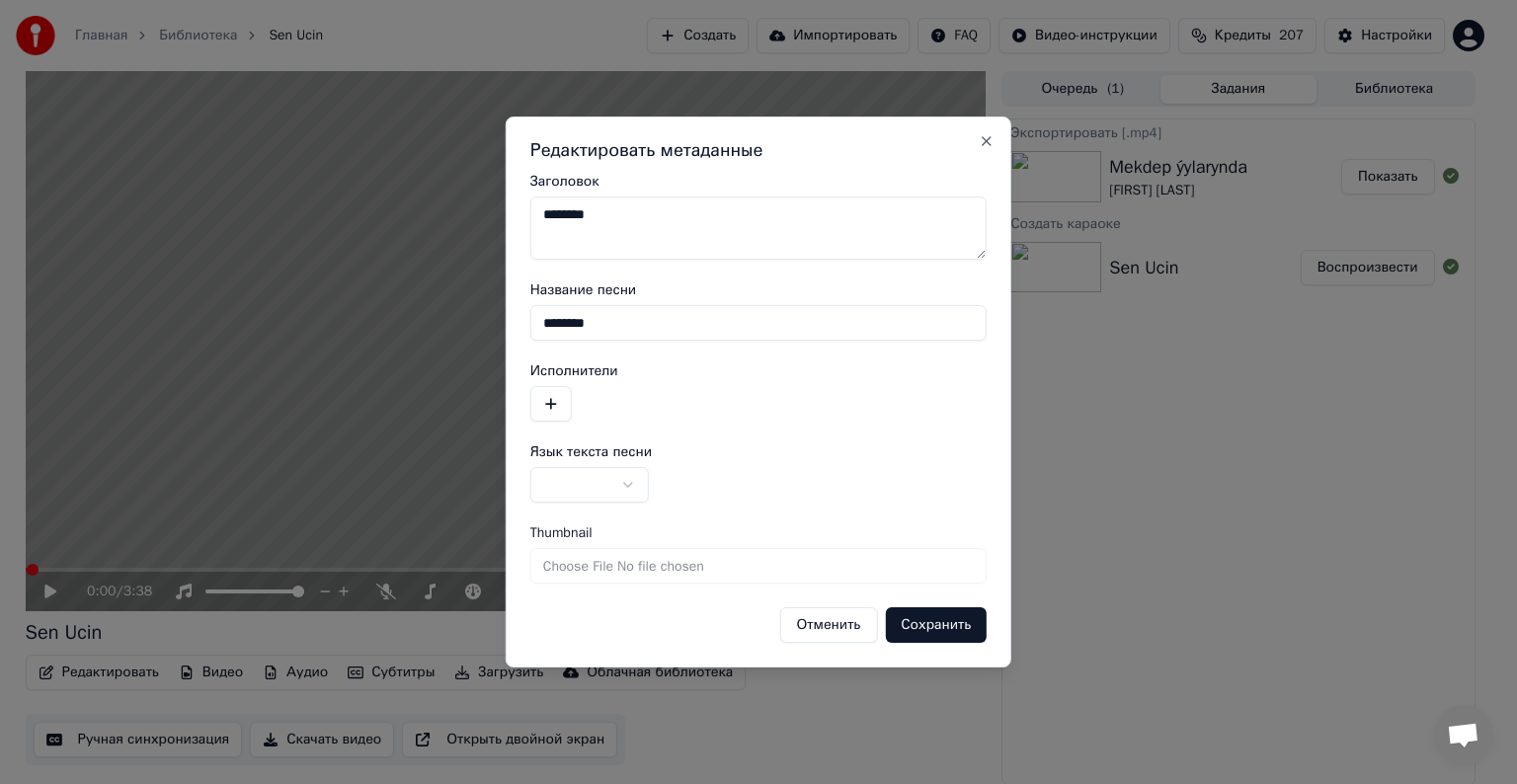 click on "********" at bounding box center [758, 228] 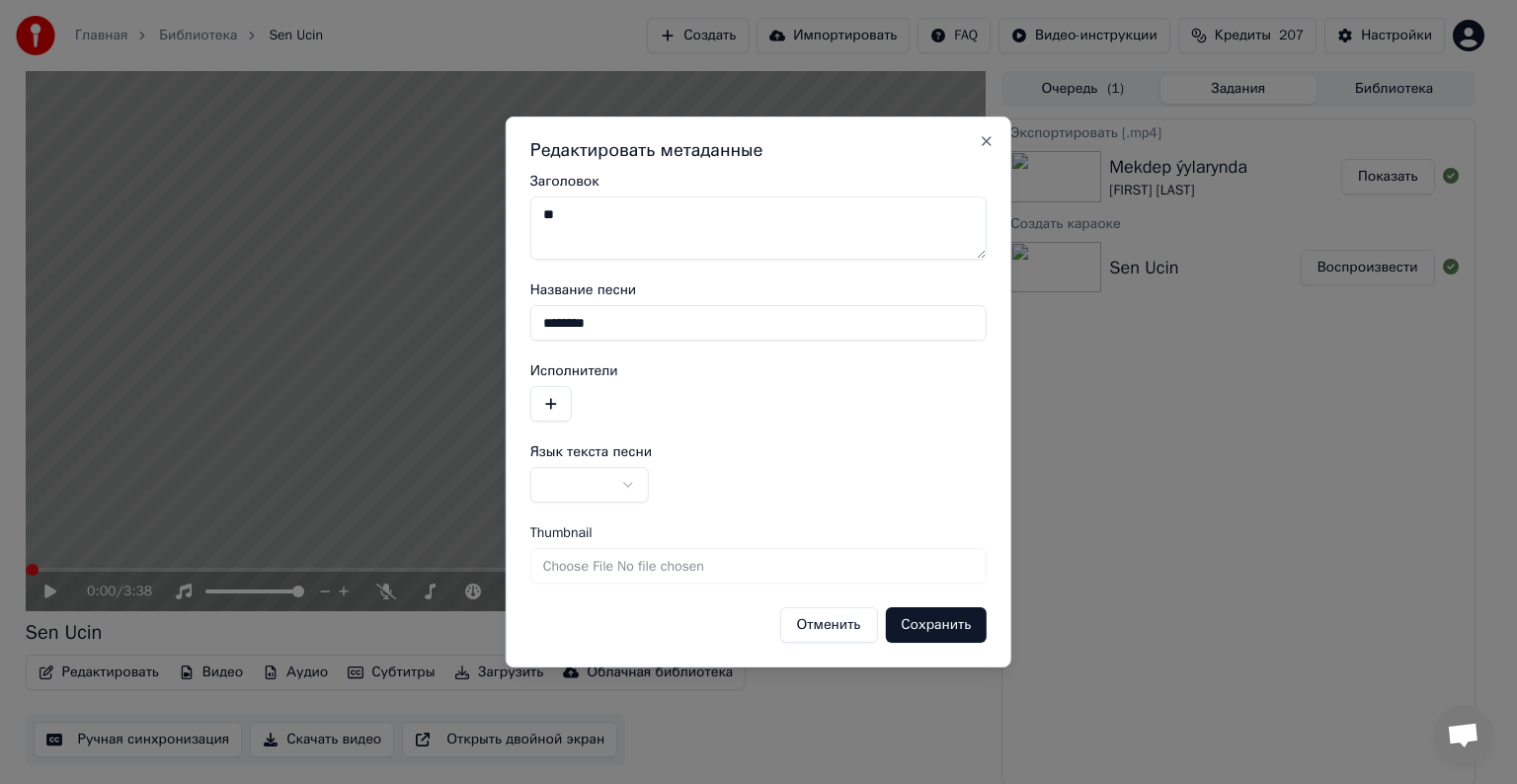 type on "*" 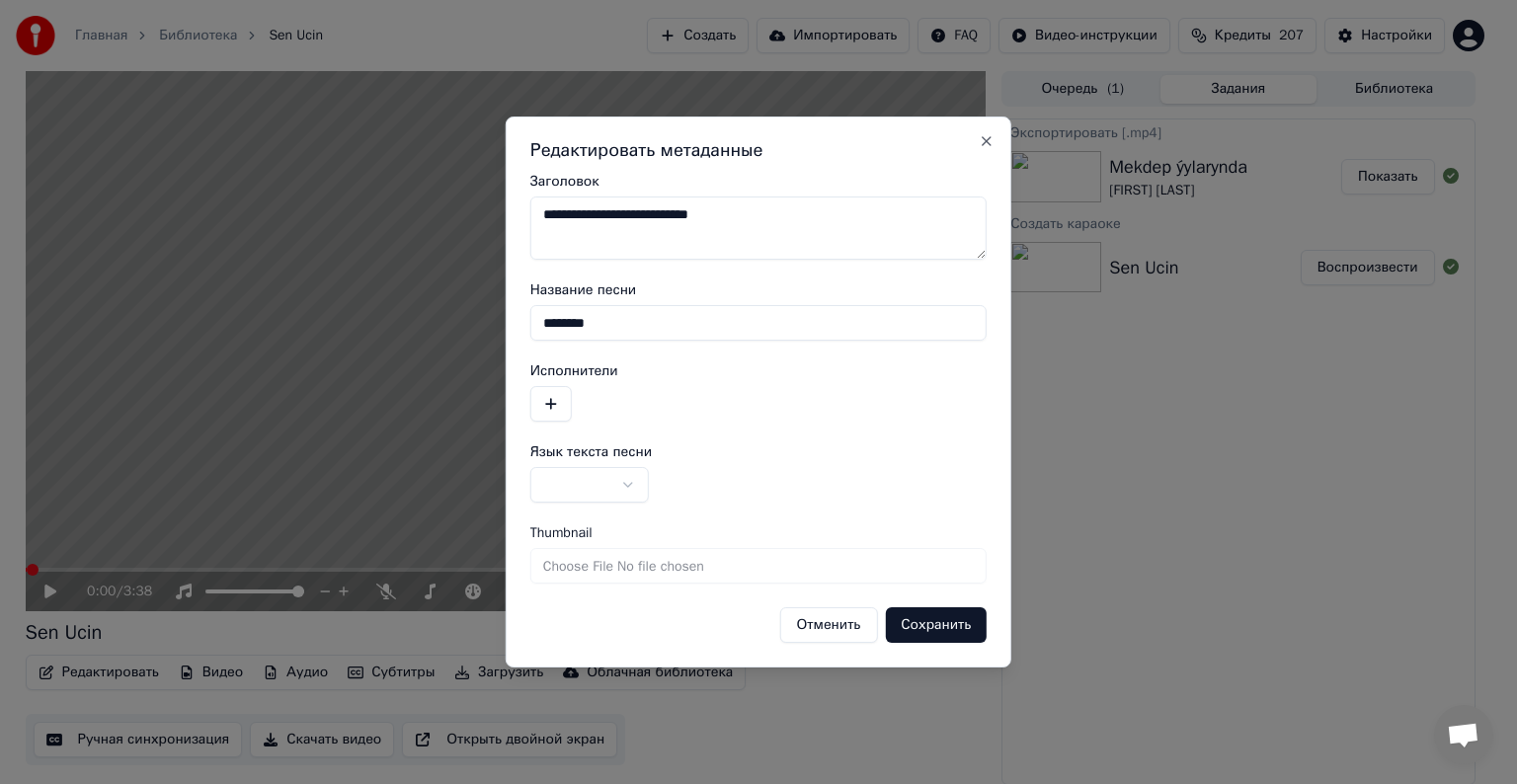 type on "**********" 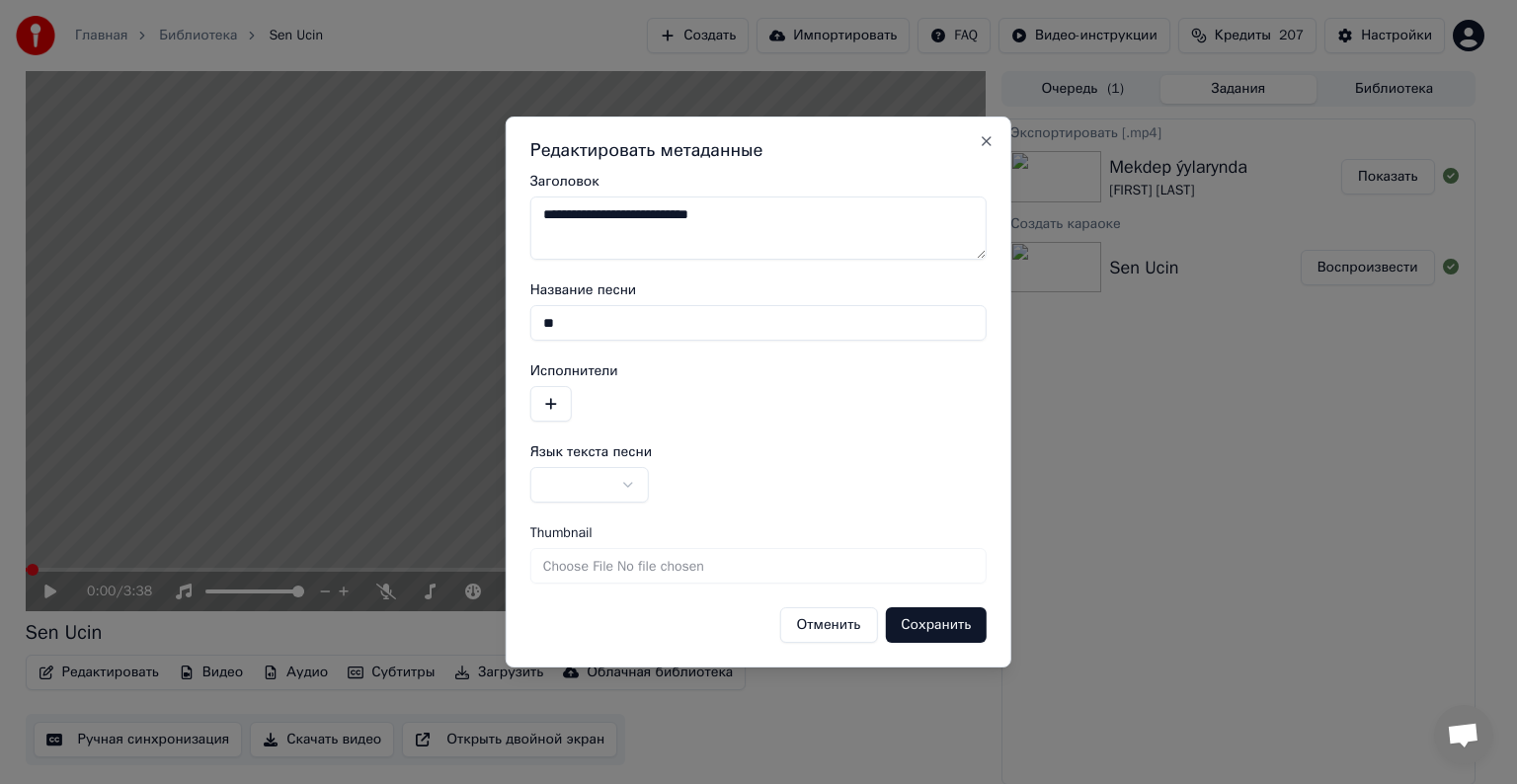 type on "*" 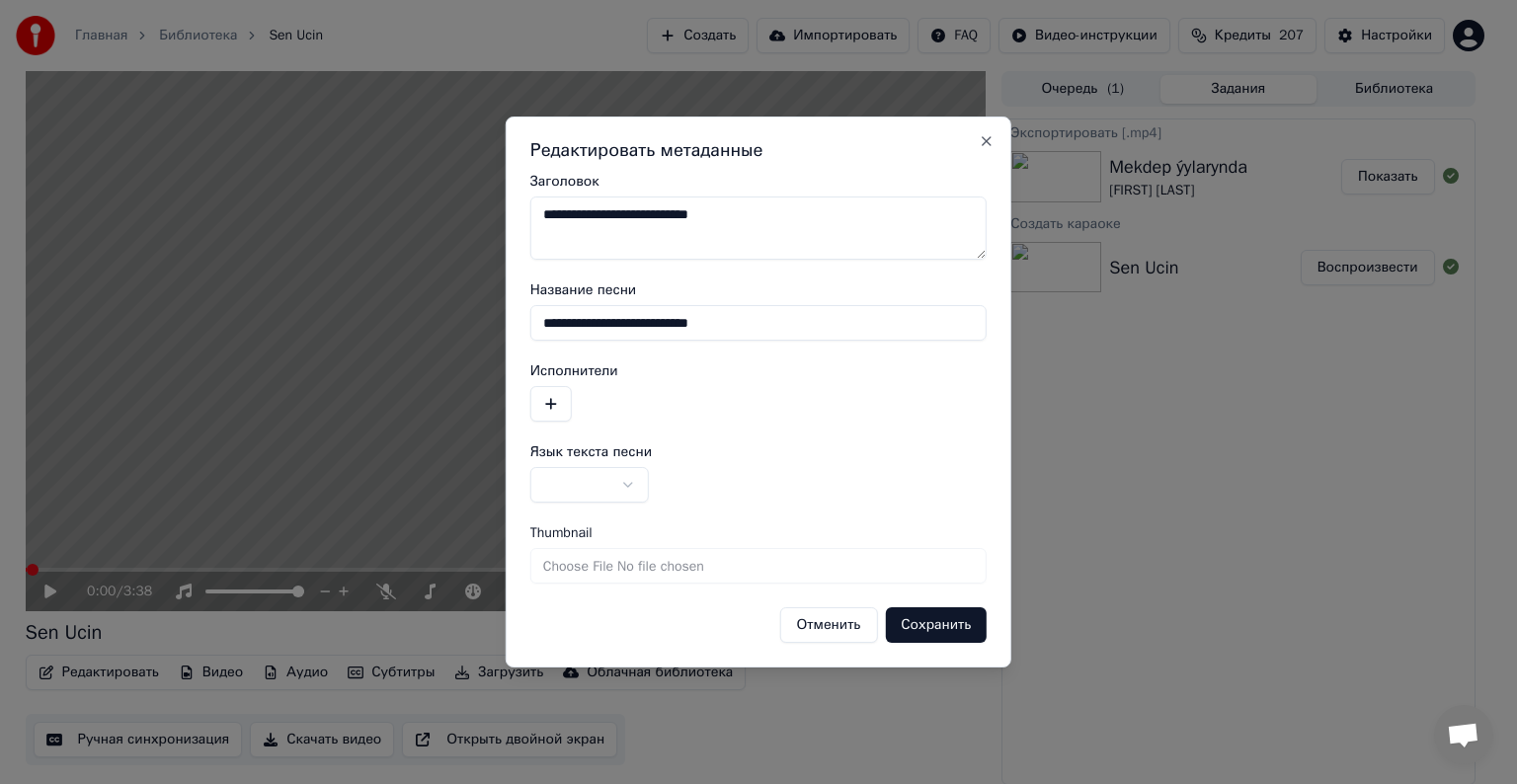 type on "**********" 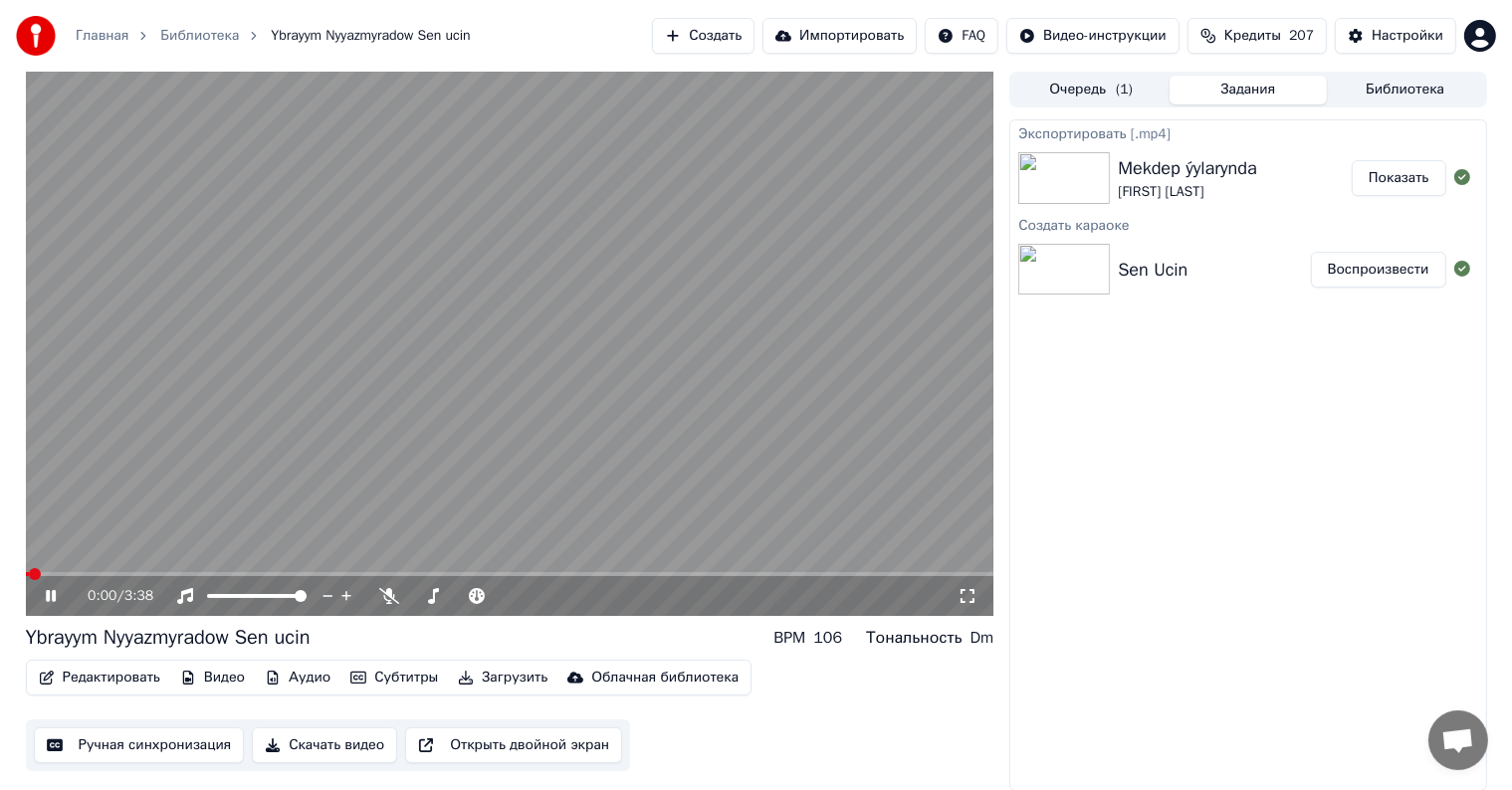 click at bounding box center (510, 343) 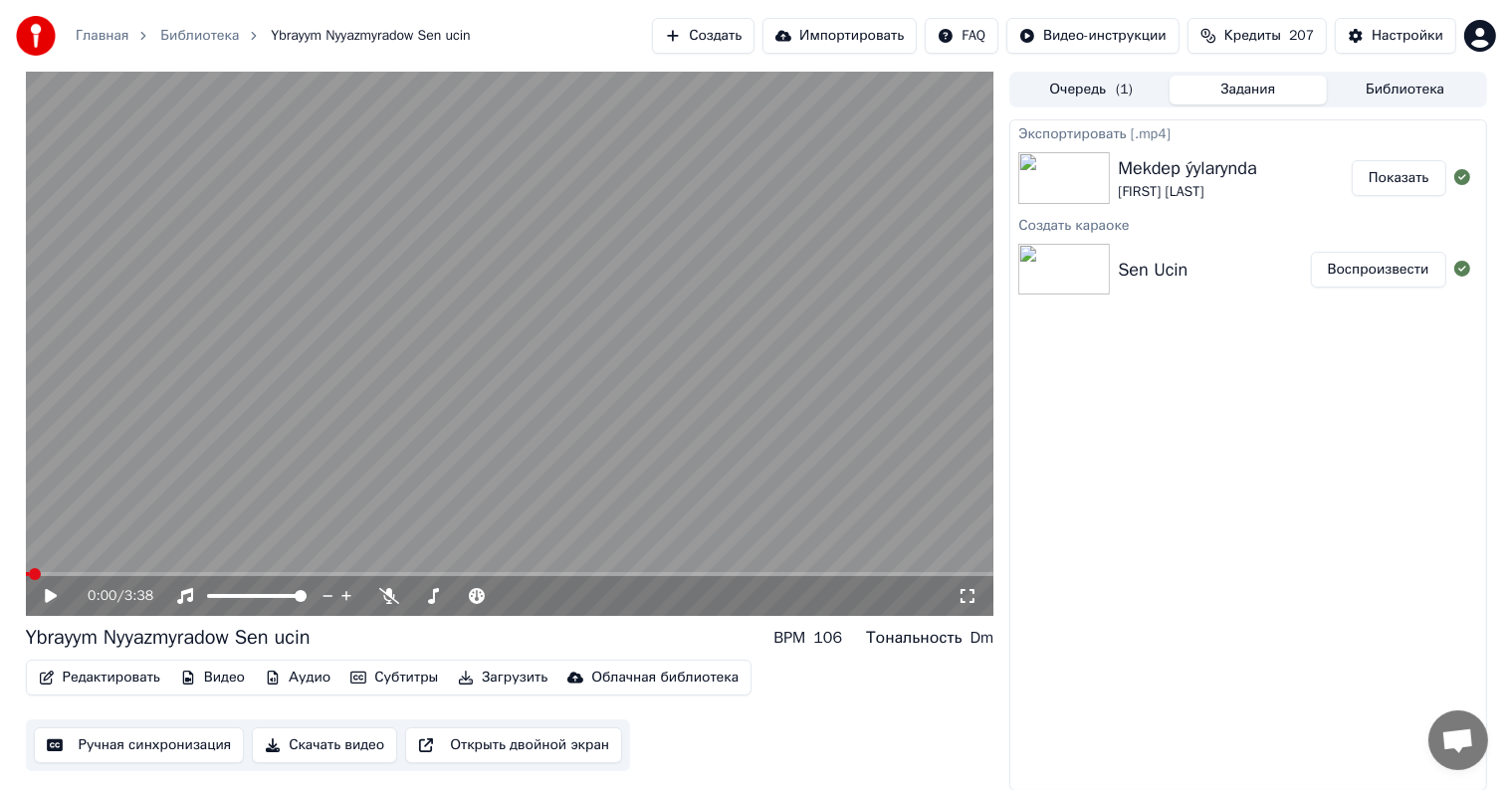 click on "Очередь ( 1 ) Задания Библиотека" at bounding box center [1247, 90] 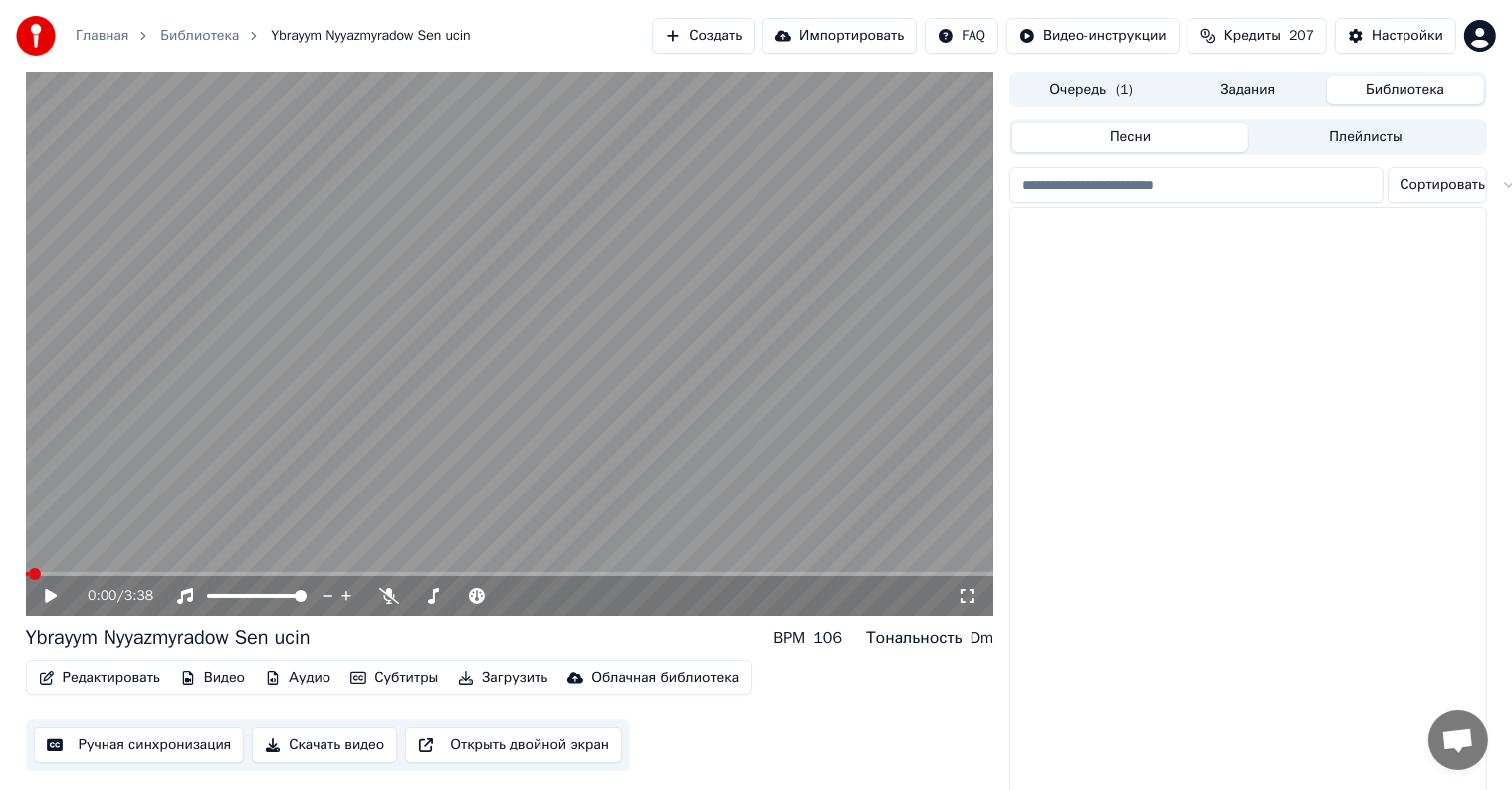 click on "Библиотека" at bounding box center [1405, 90] 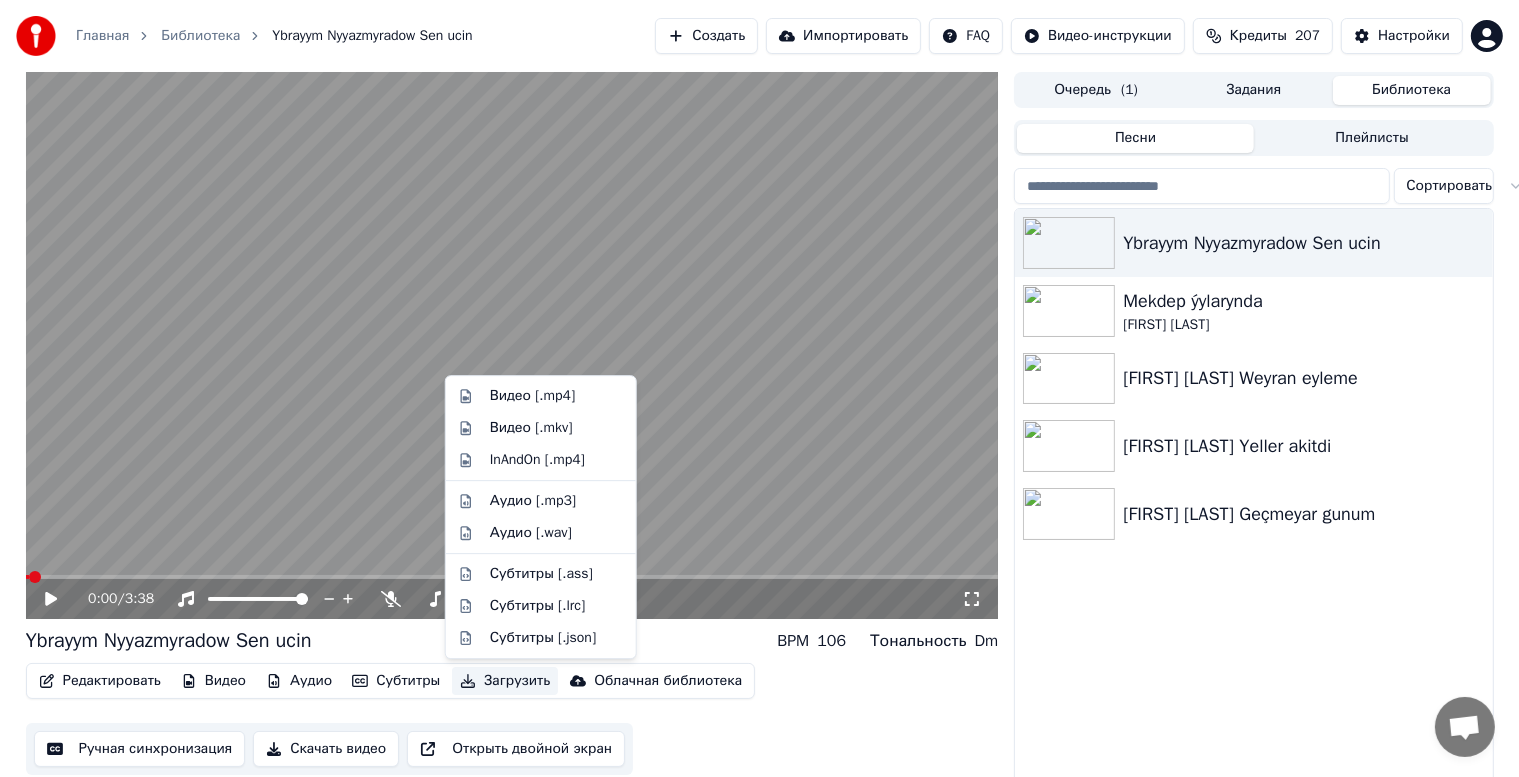 click on "Загрузить" at bounding box center (505, 681) 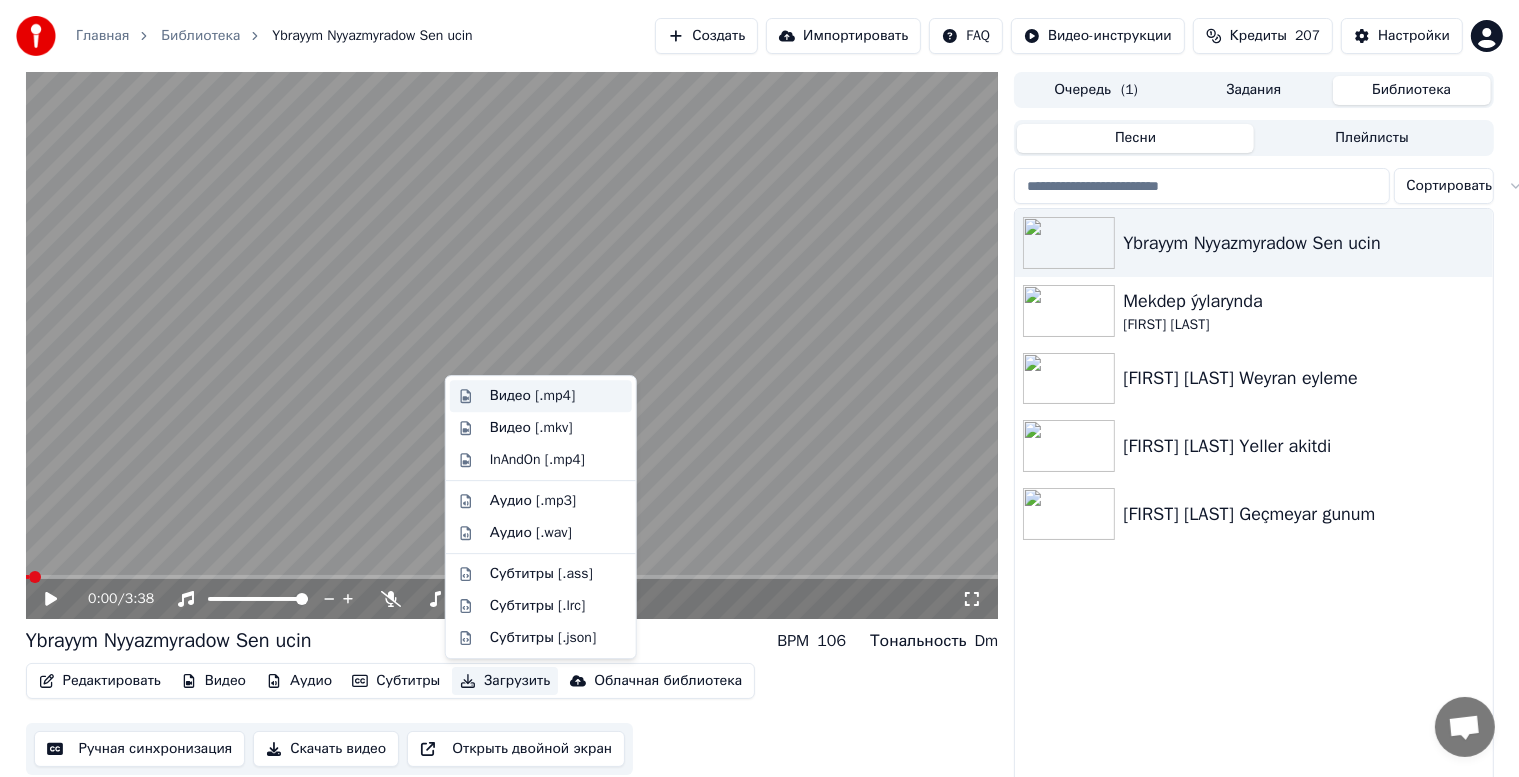 click on "Видео [.mp4]" at bounding box center (532, 396) 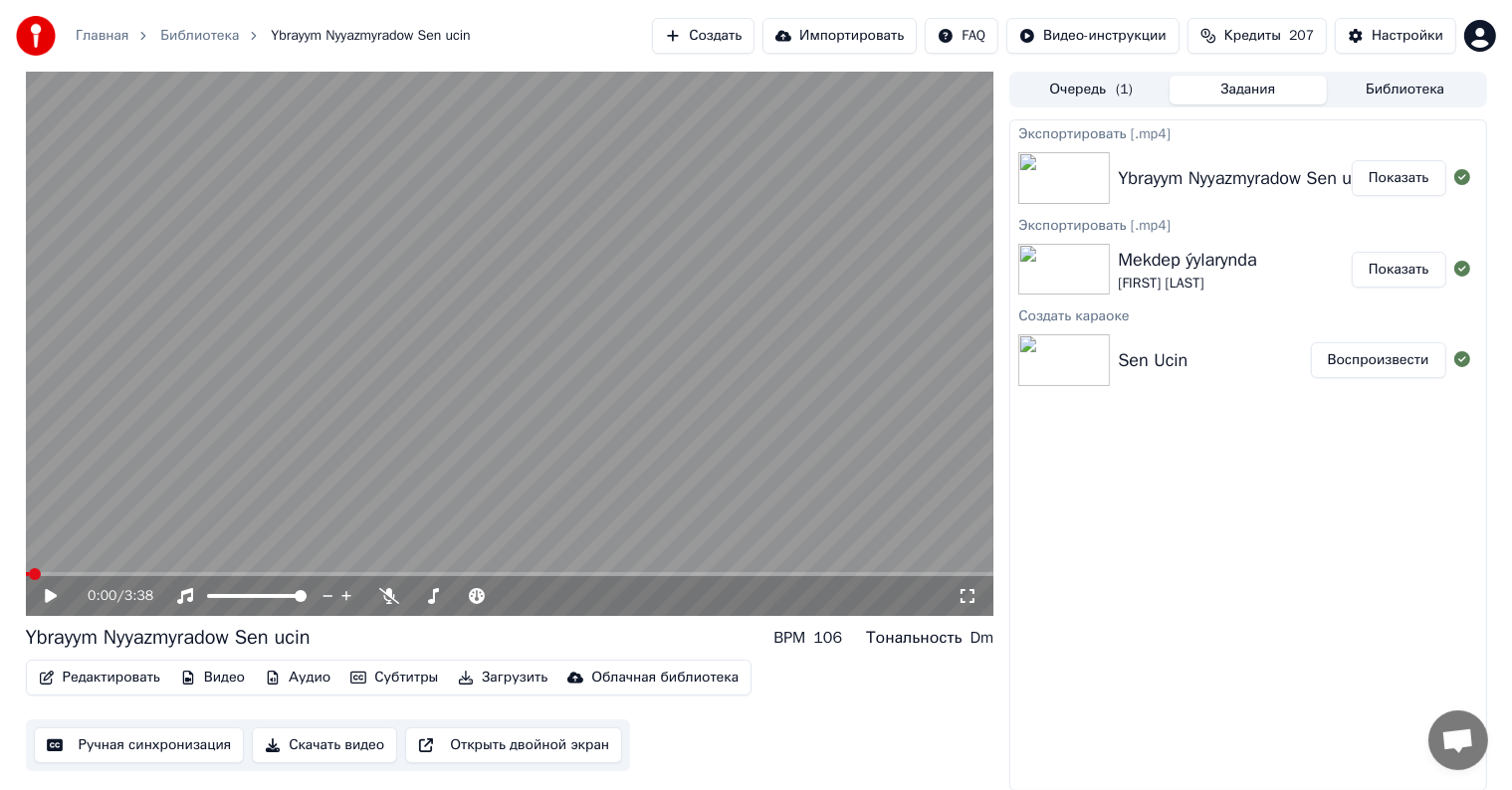 click on "Показать" at bounding box center (1399, 178) 